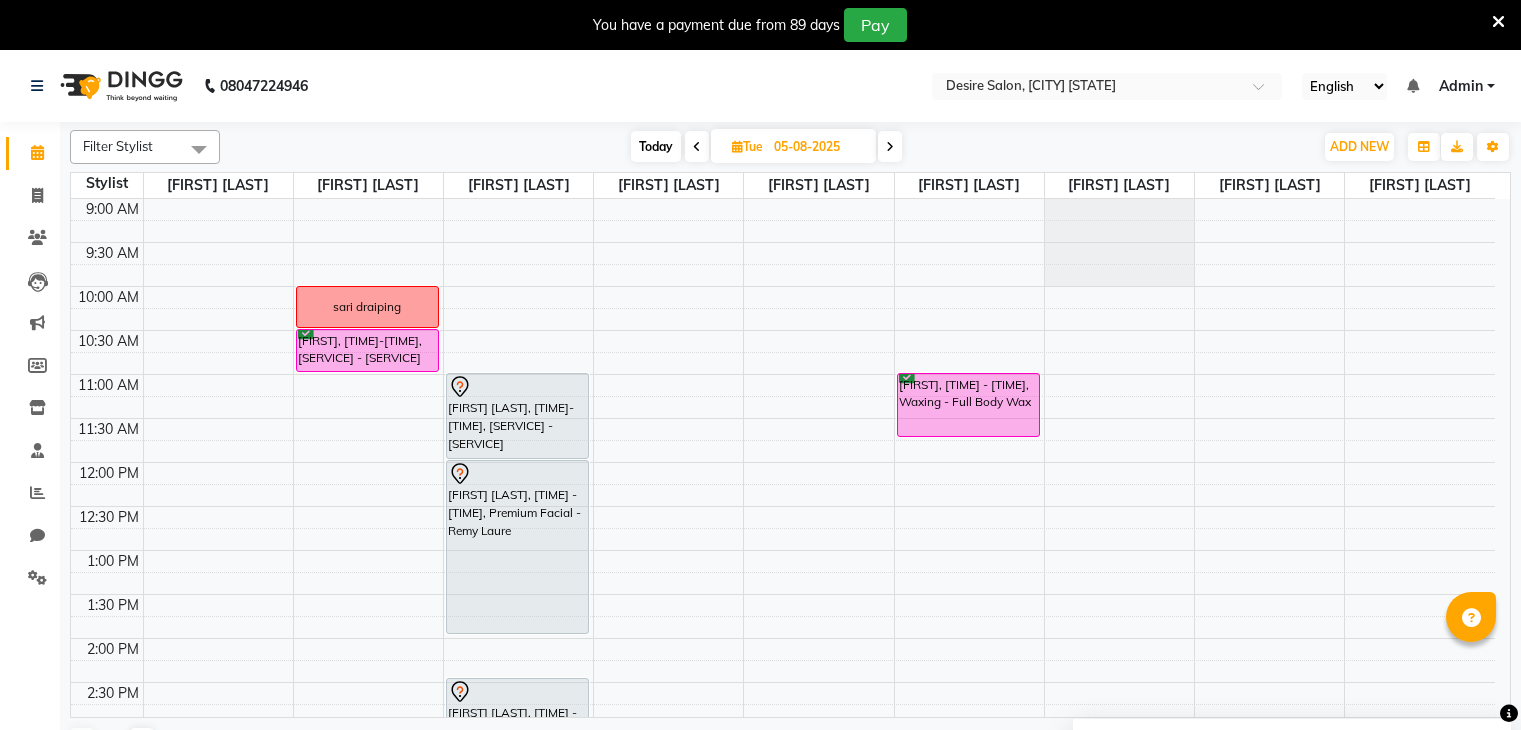 scroll, scrollTop: 0, scrollLeft: 0, axis: both 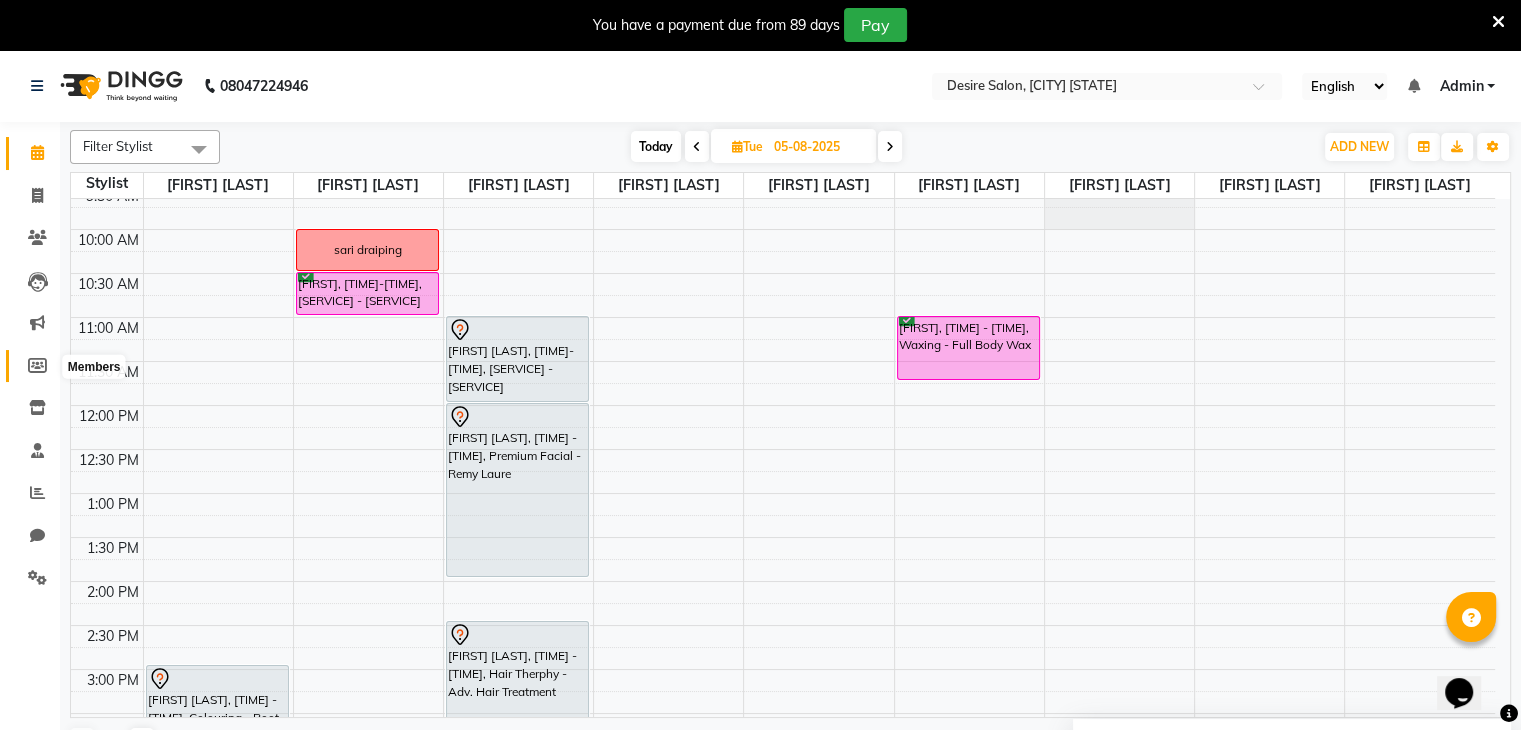click 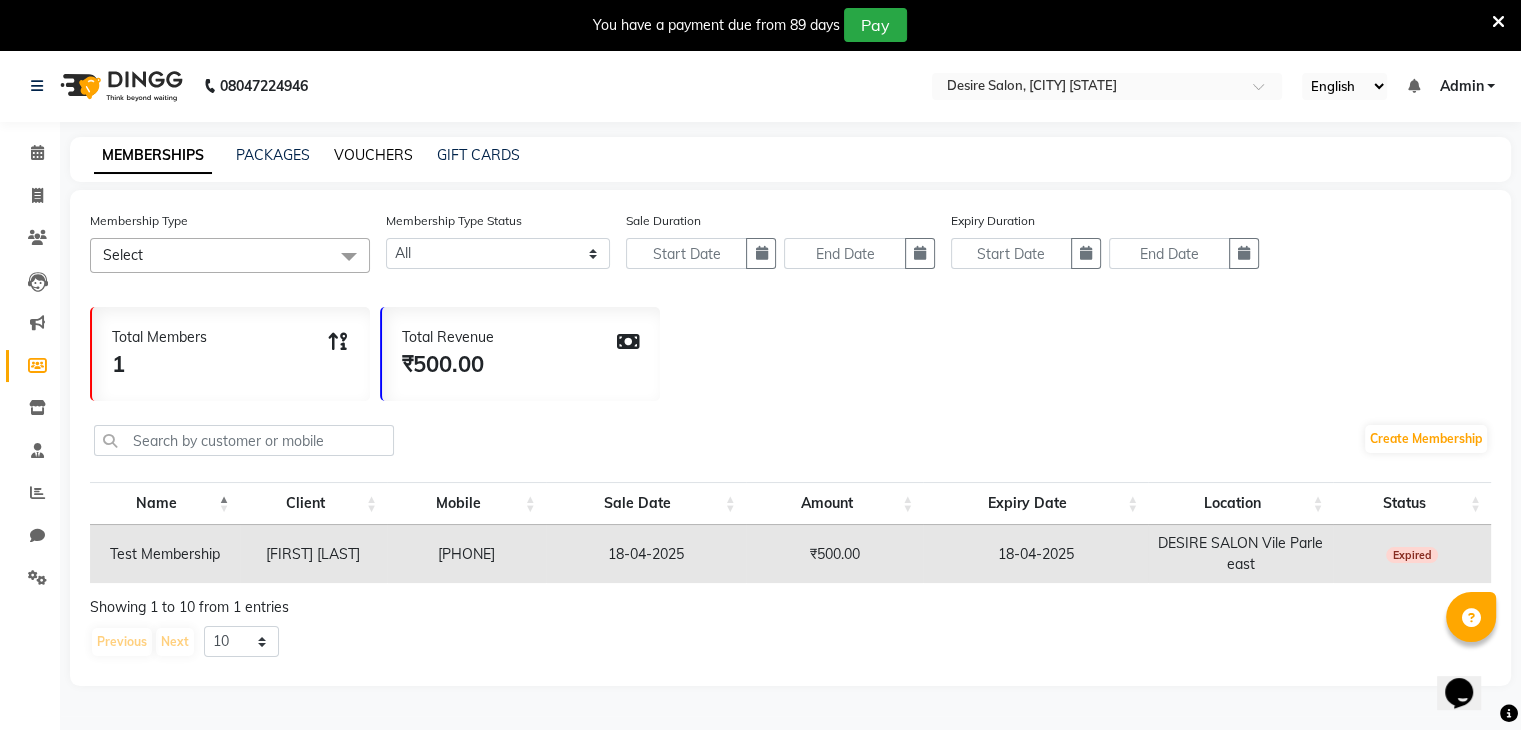 click on "VOUCHERS" 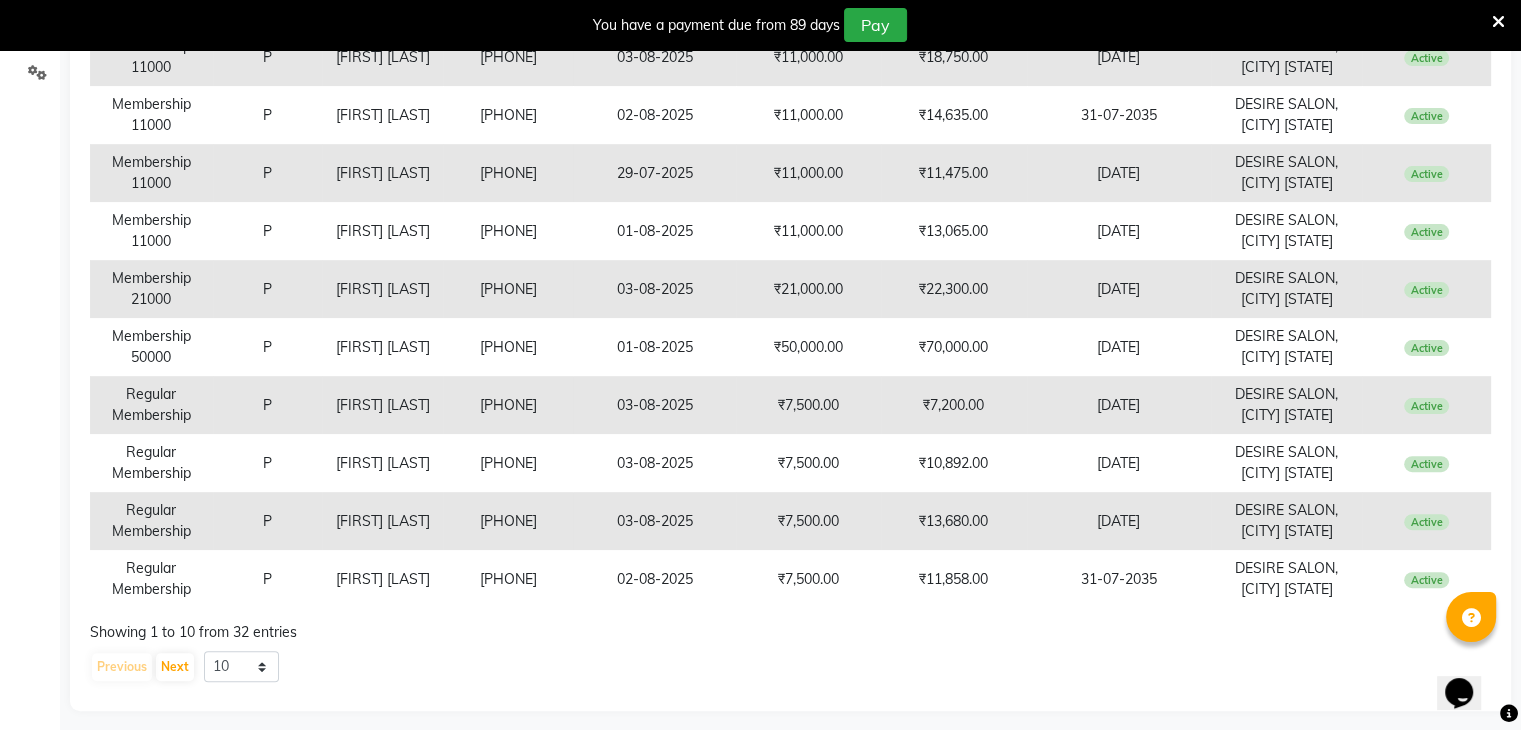 scroll, scrollTop: 517, scrollLeft: 0, axis: vertical 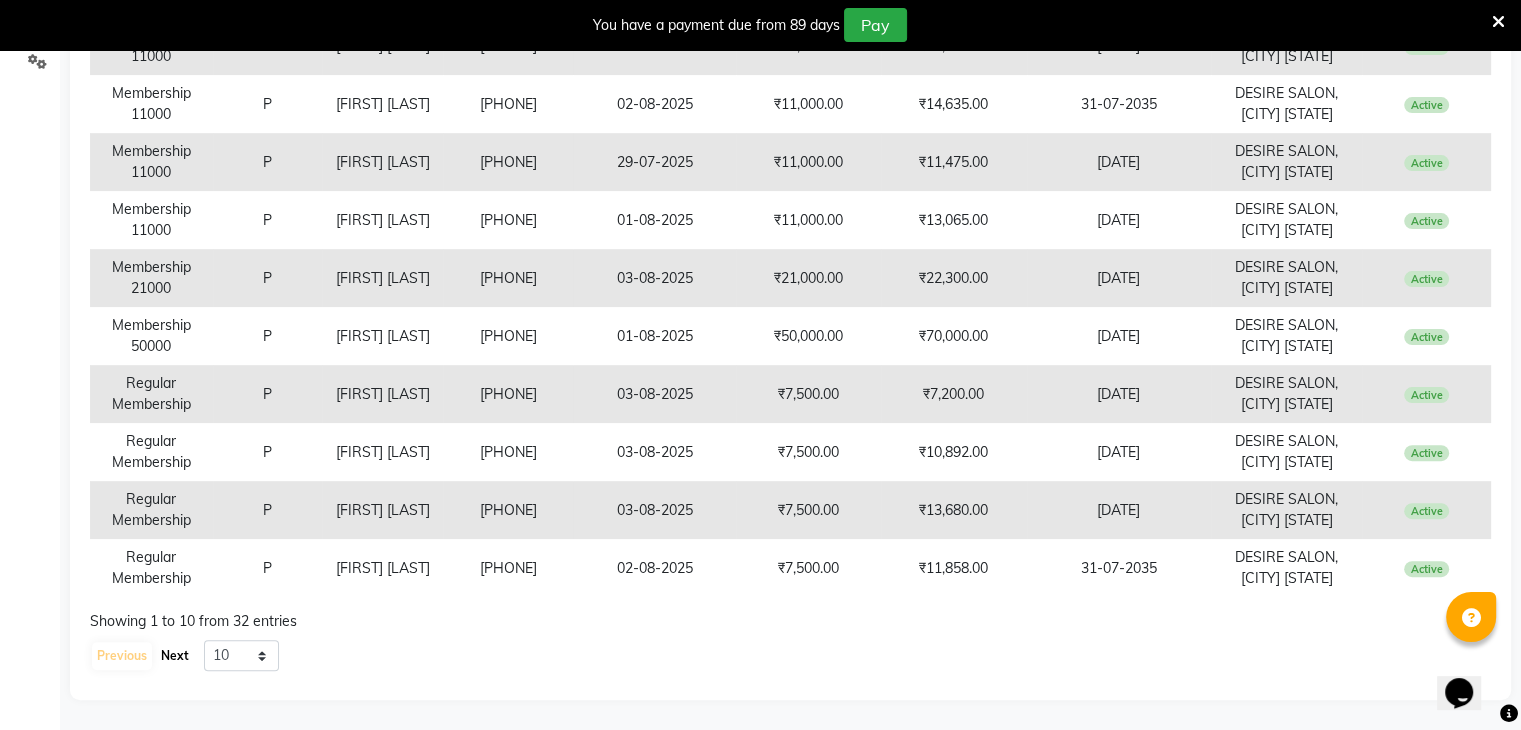 click on "Next" 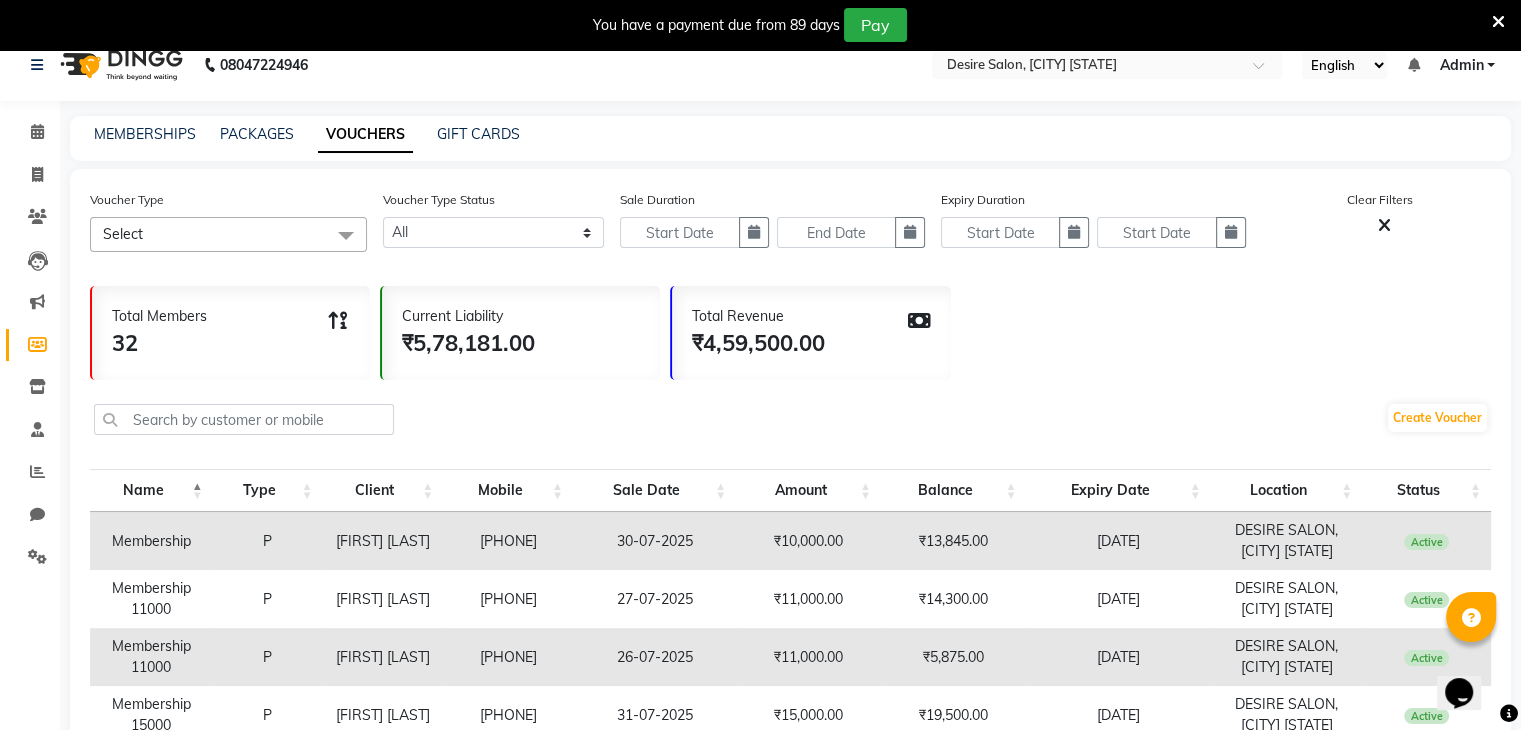scroll, scrollTop: 0, scrollLeft: 0, axis: both 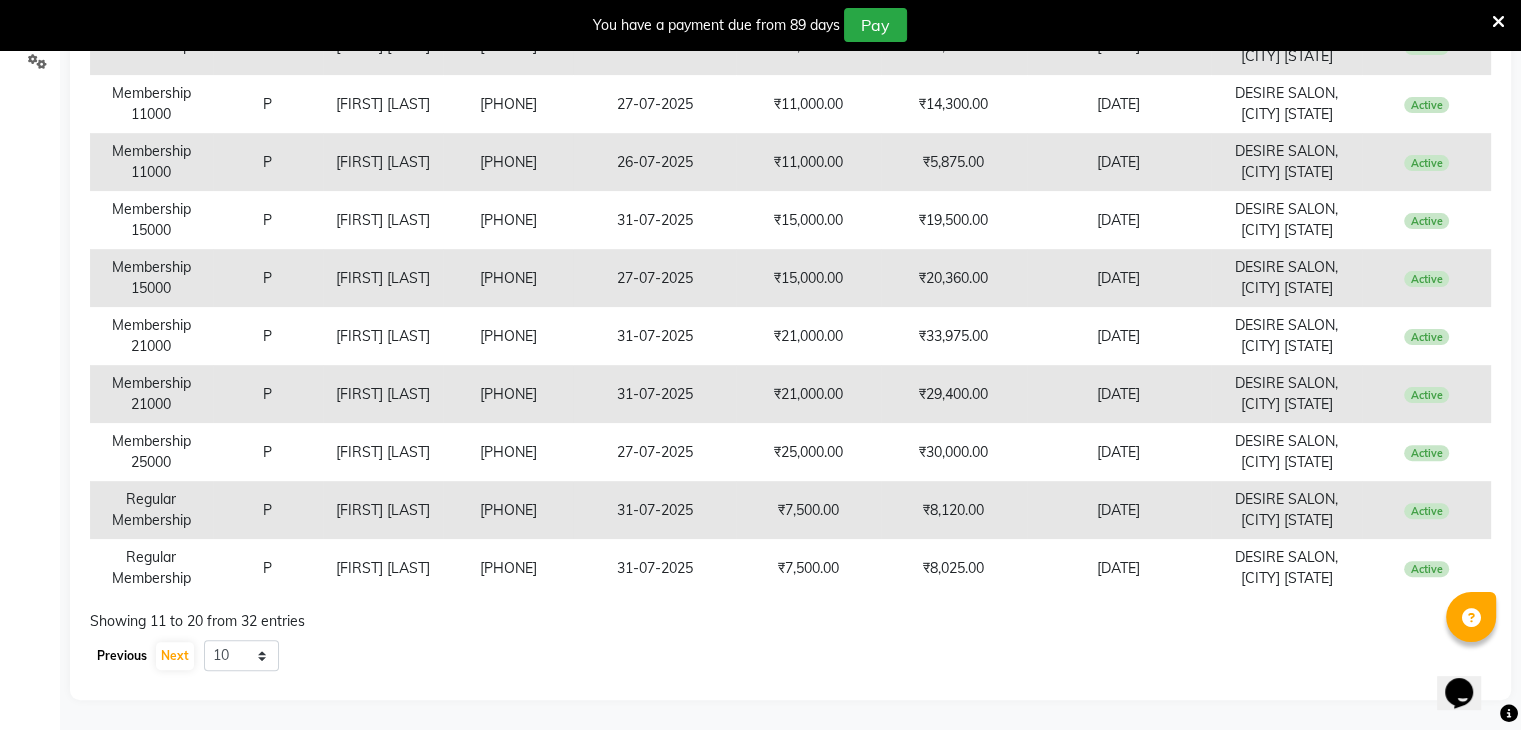 click on "Previous" 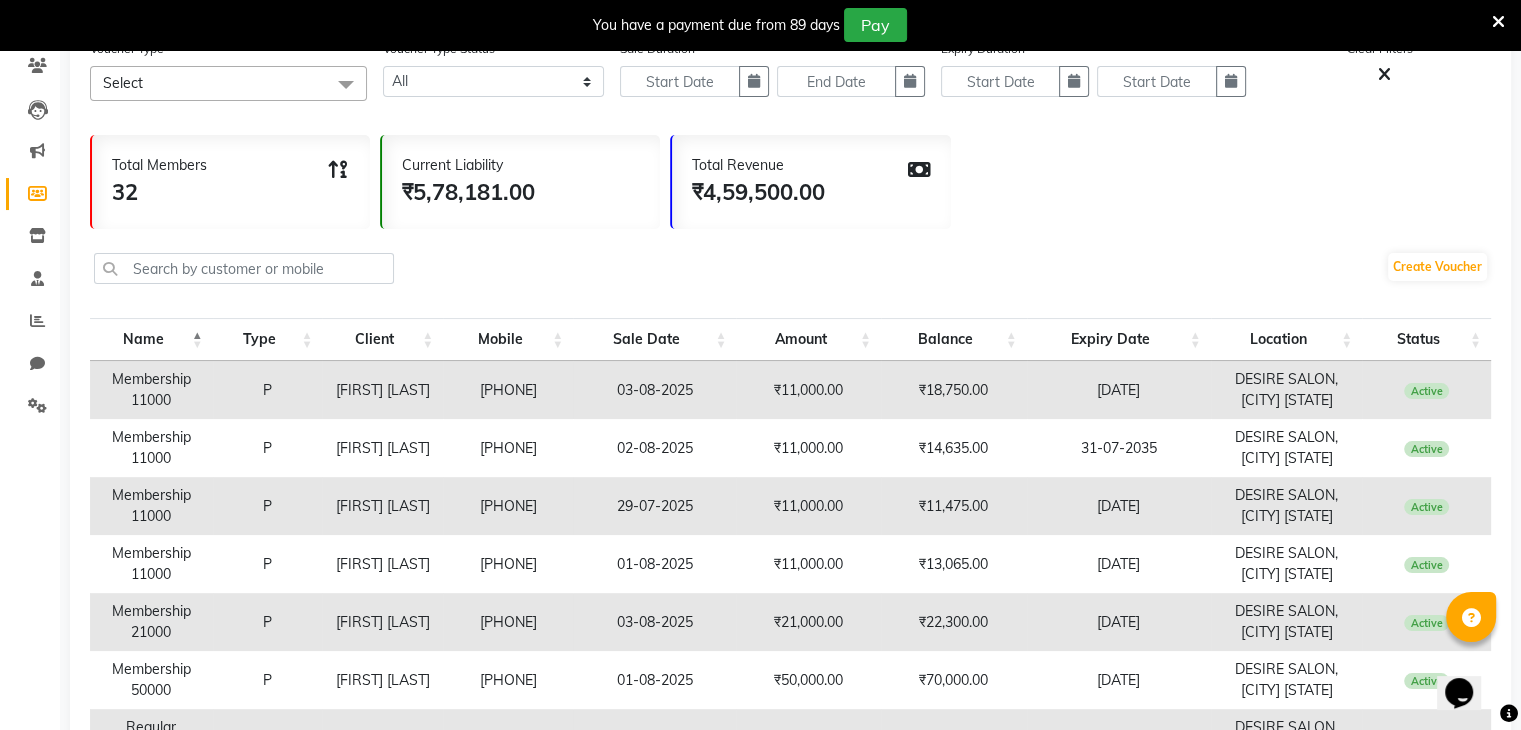 scroll, scrollTop: 168, scrollLeft: 0, axis: vertical 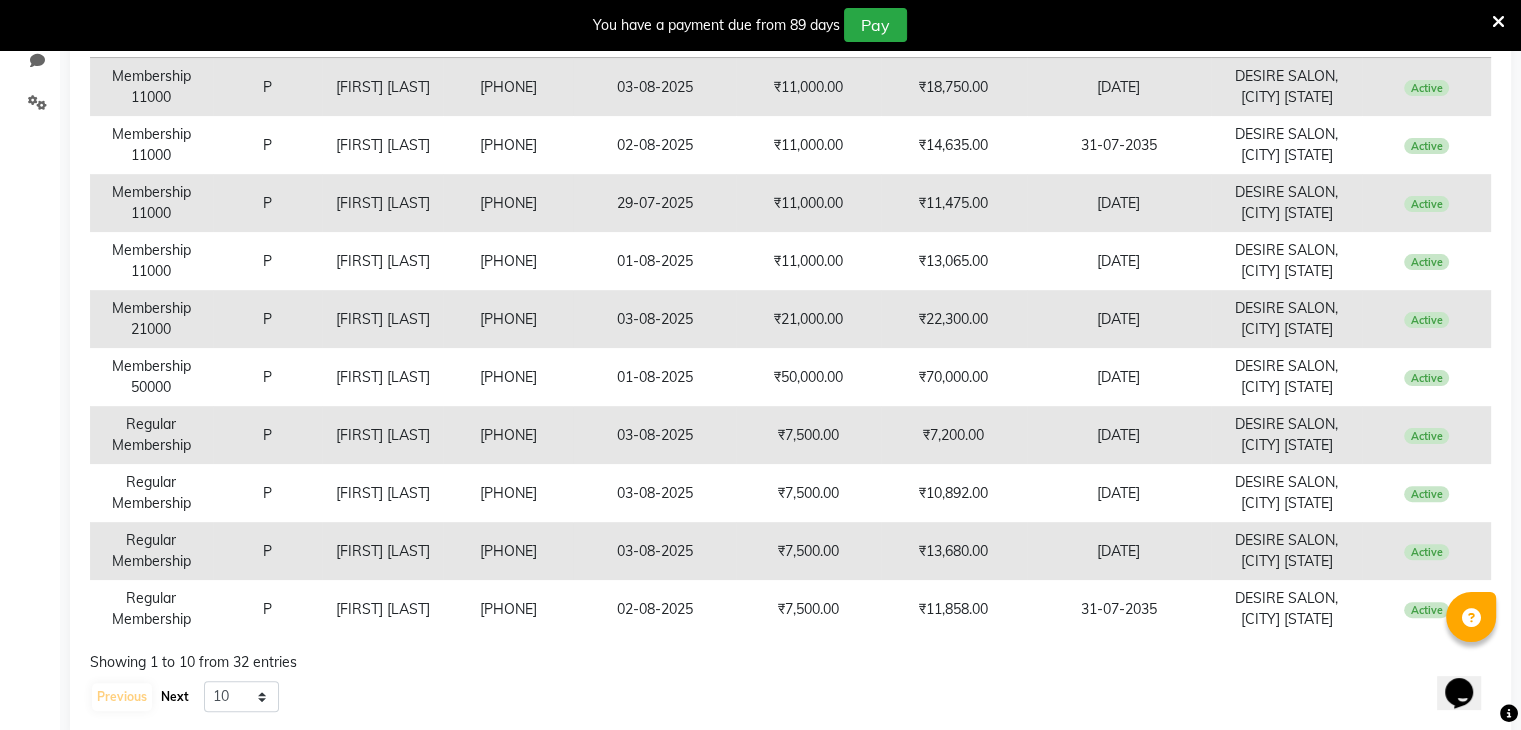 click on "Next" 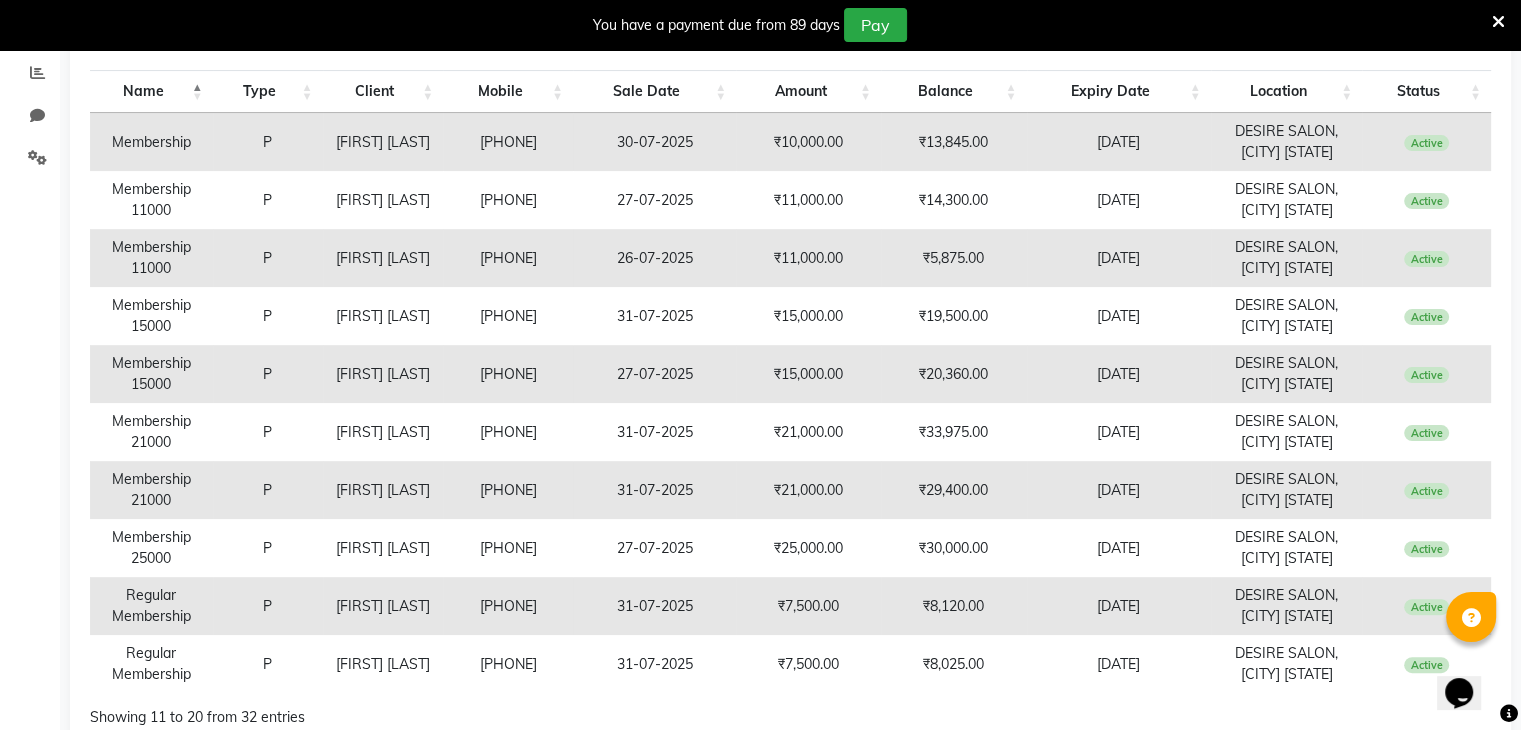 scroll, scrollTop: 398, scrollLeft: 0, axis: vertical 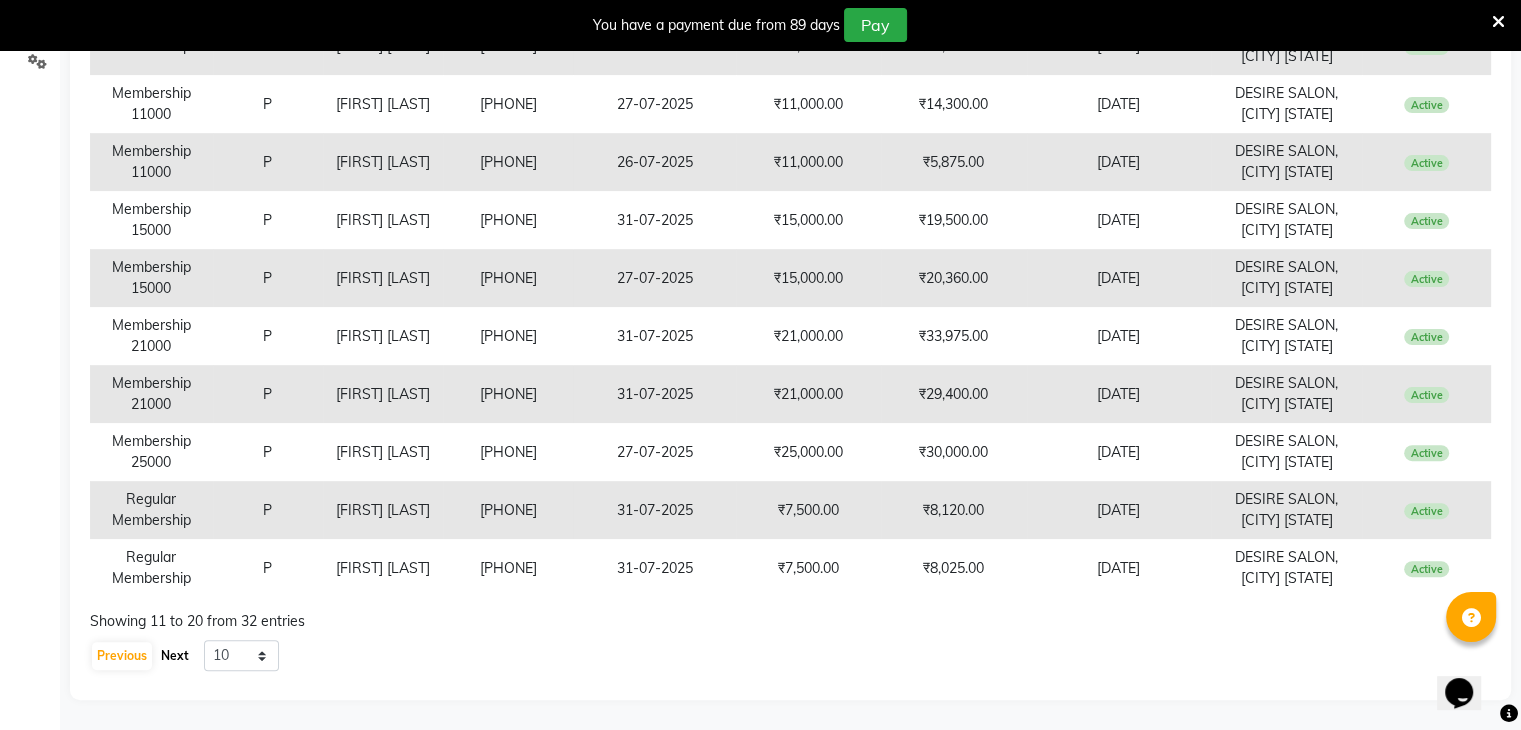 click on "Next" 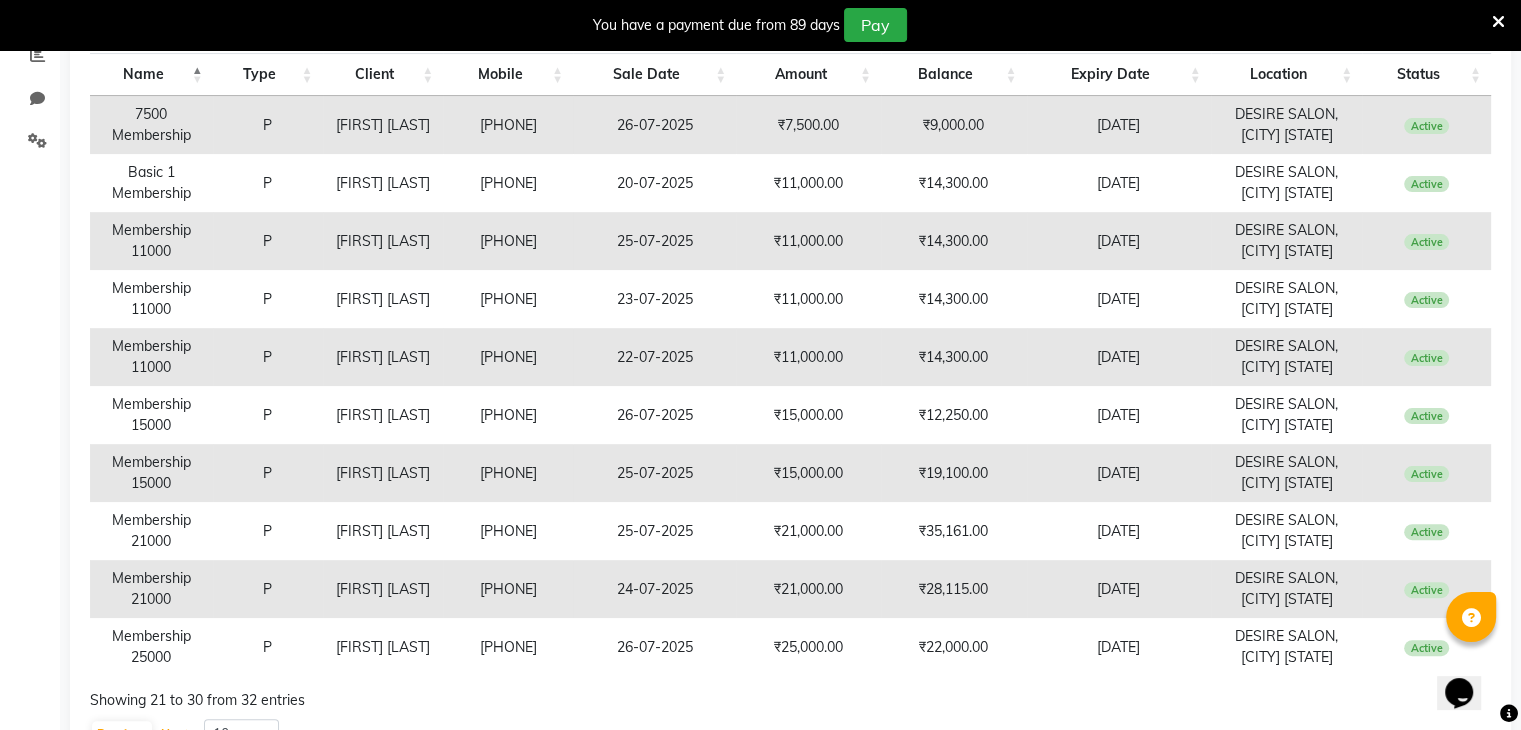scroll, scrollTop: 436, scrollLeft: 0, axis: vertical 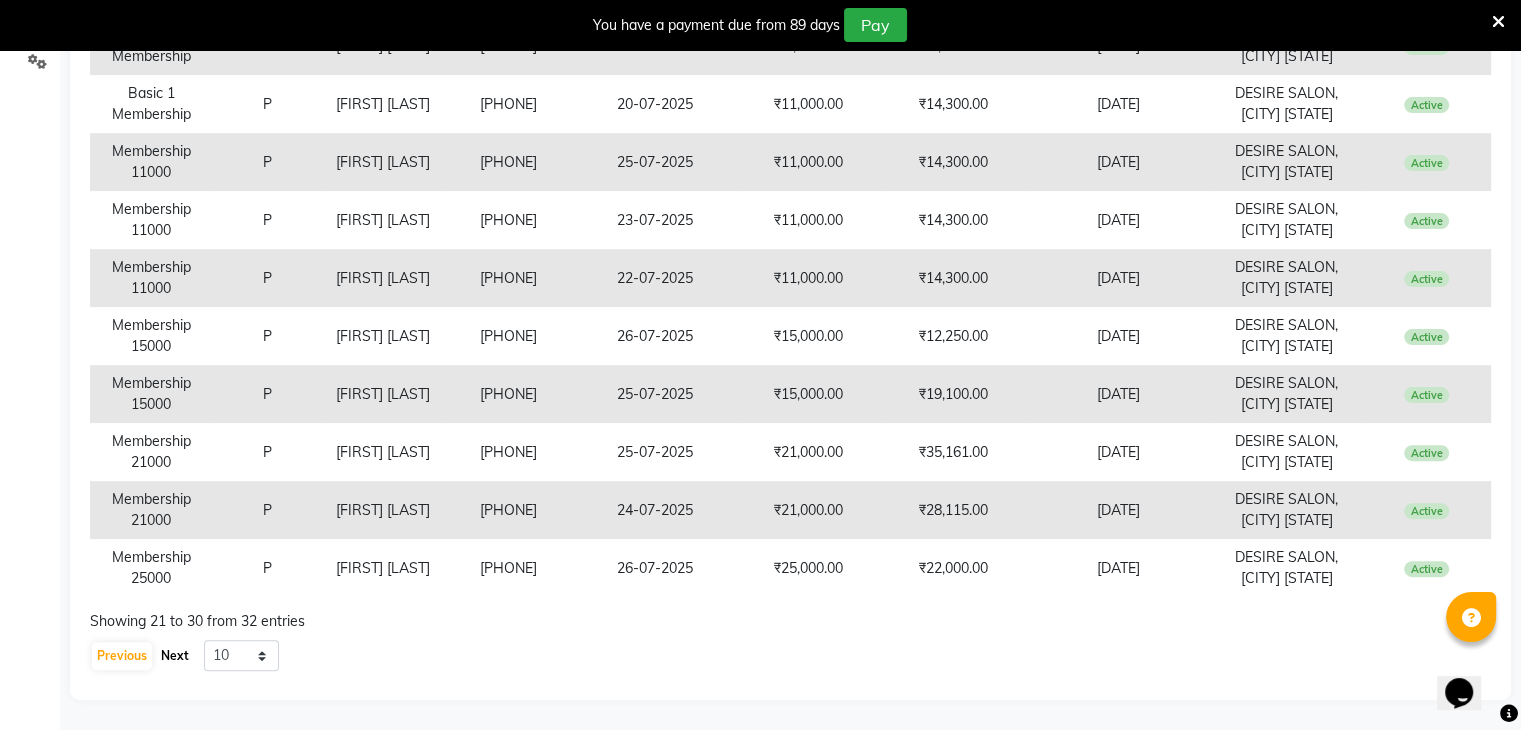 click on "Next" 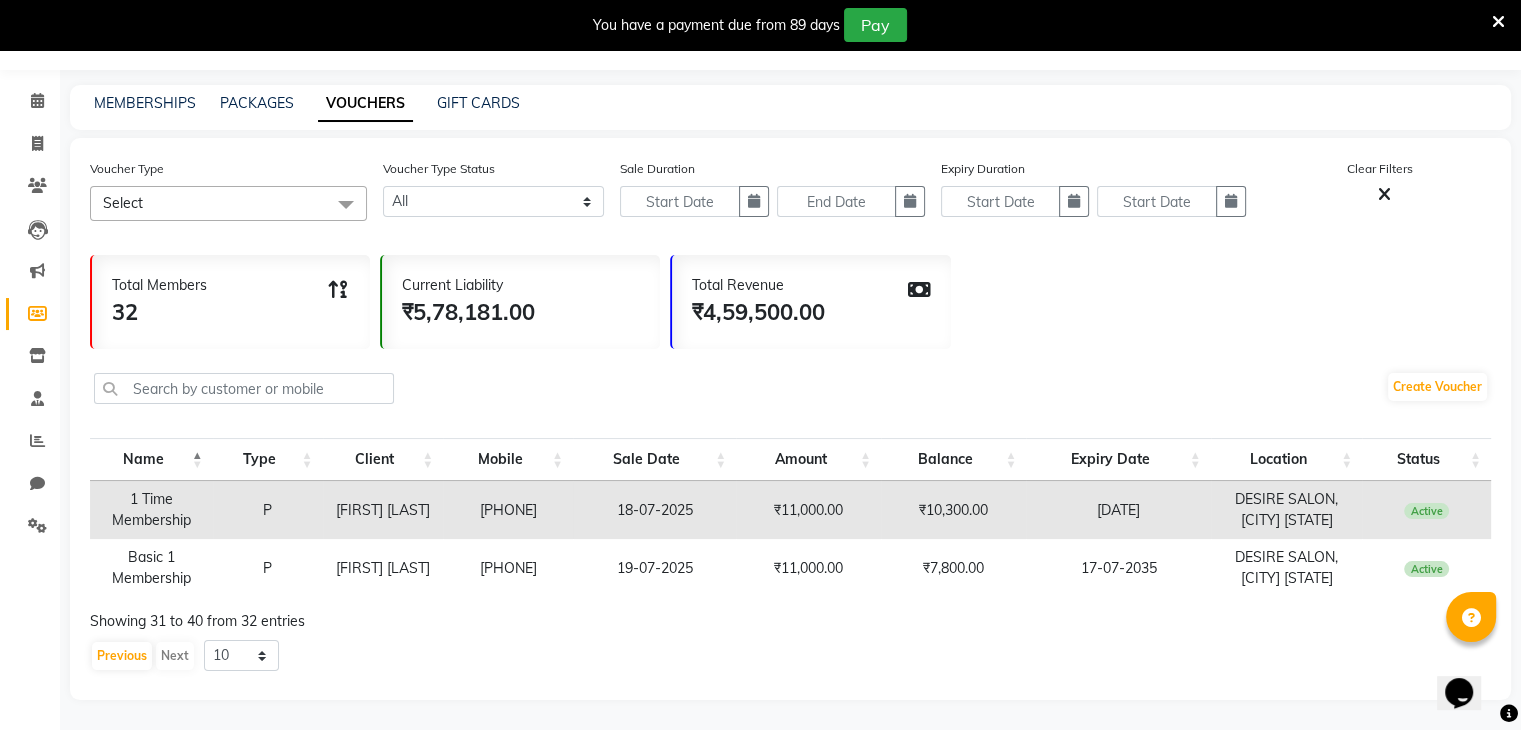 scroll, scrollTop: 53, scrollLeft: 0, axis: vertical 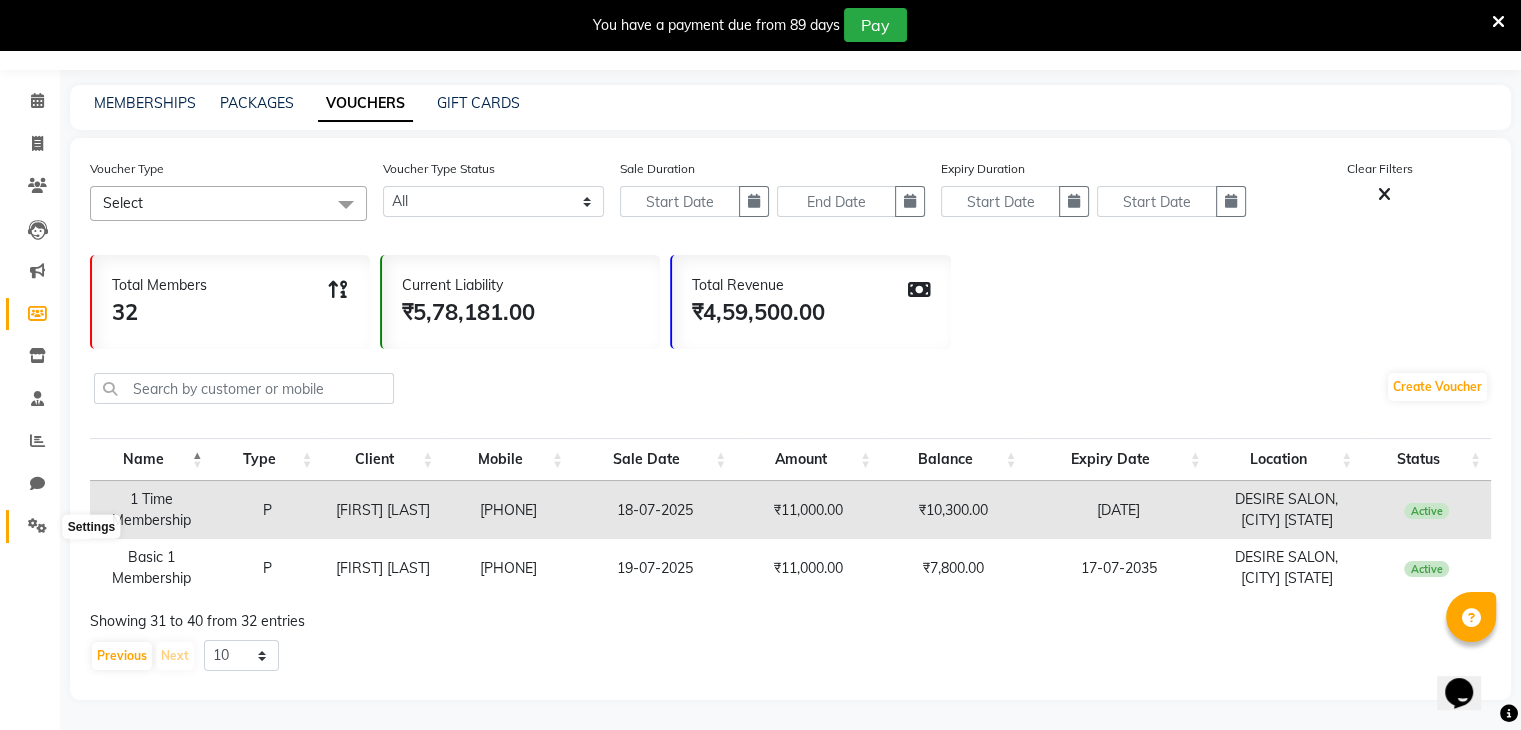click 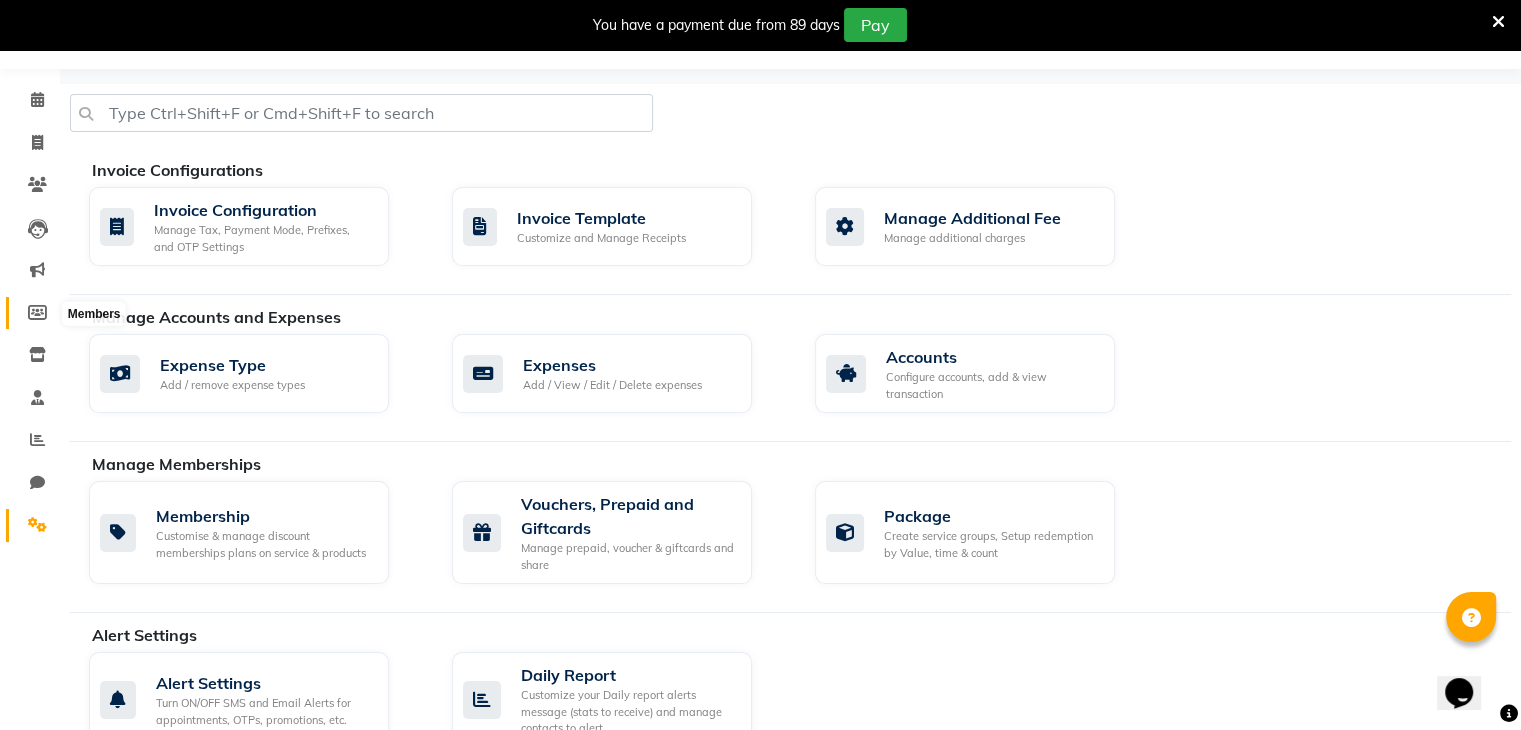 click 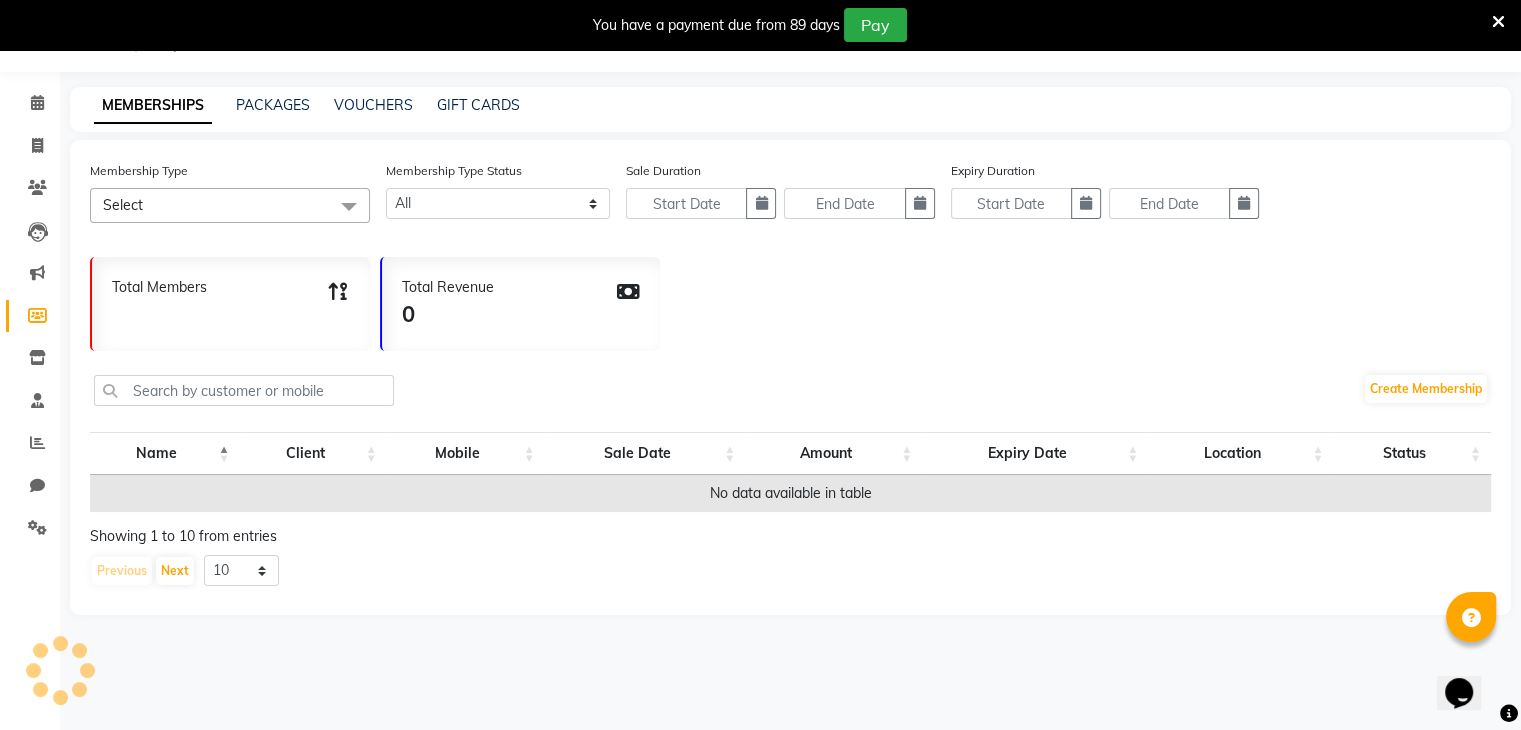 scroll, scrollTop: 50, scrollLeft: 0, axis: vertical 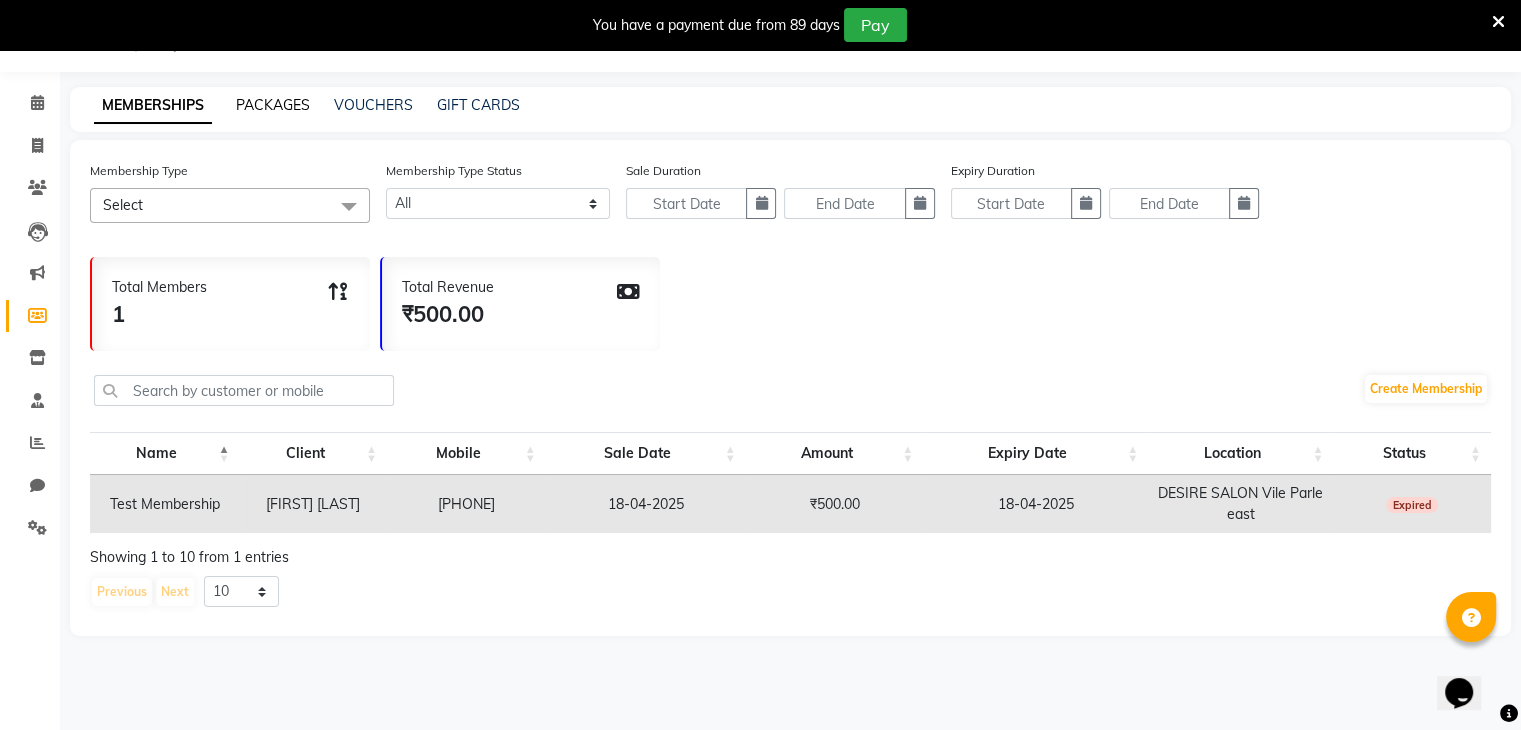 click on "PACKAGES" 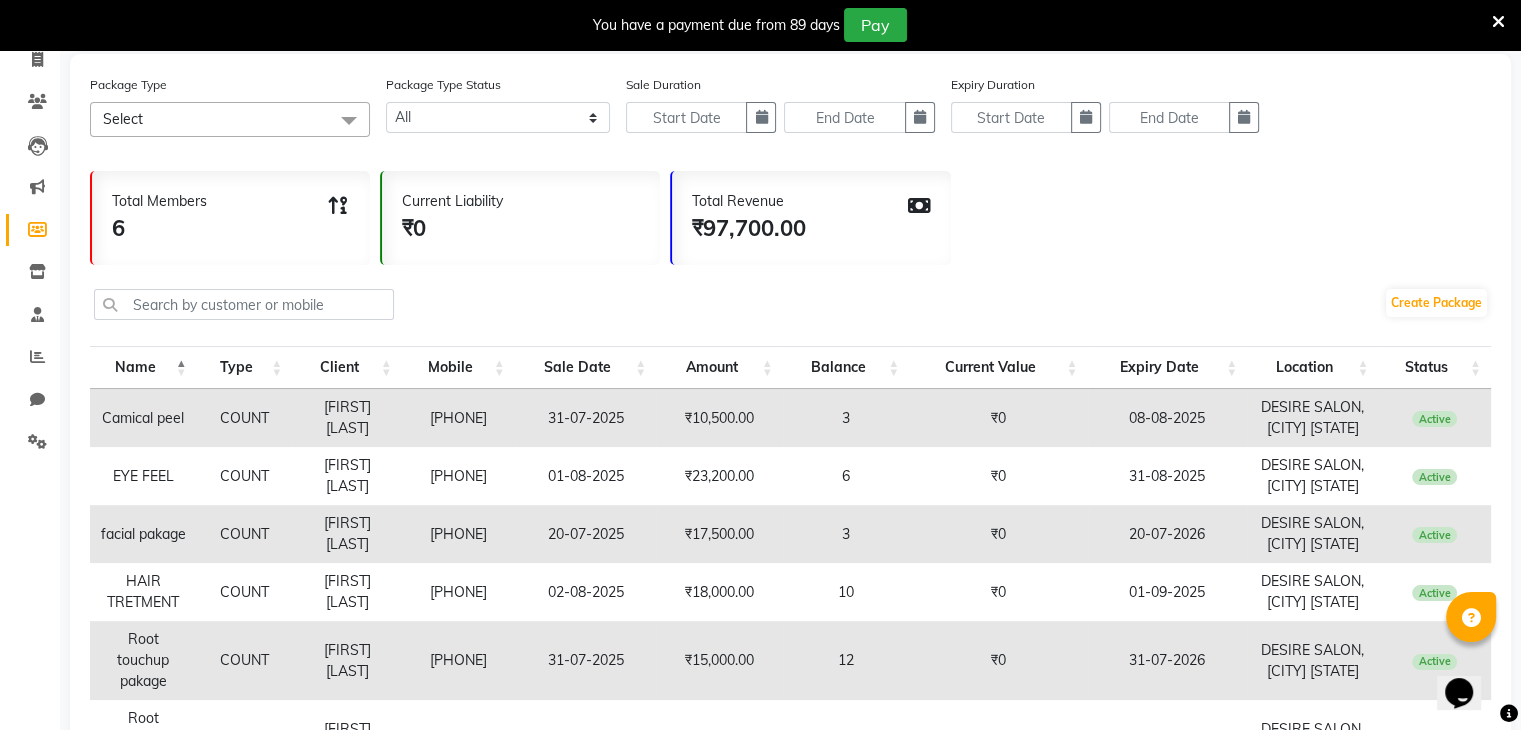 scroll, scrollTop: 139, scrollLeft: 0, axis: vertical 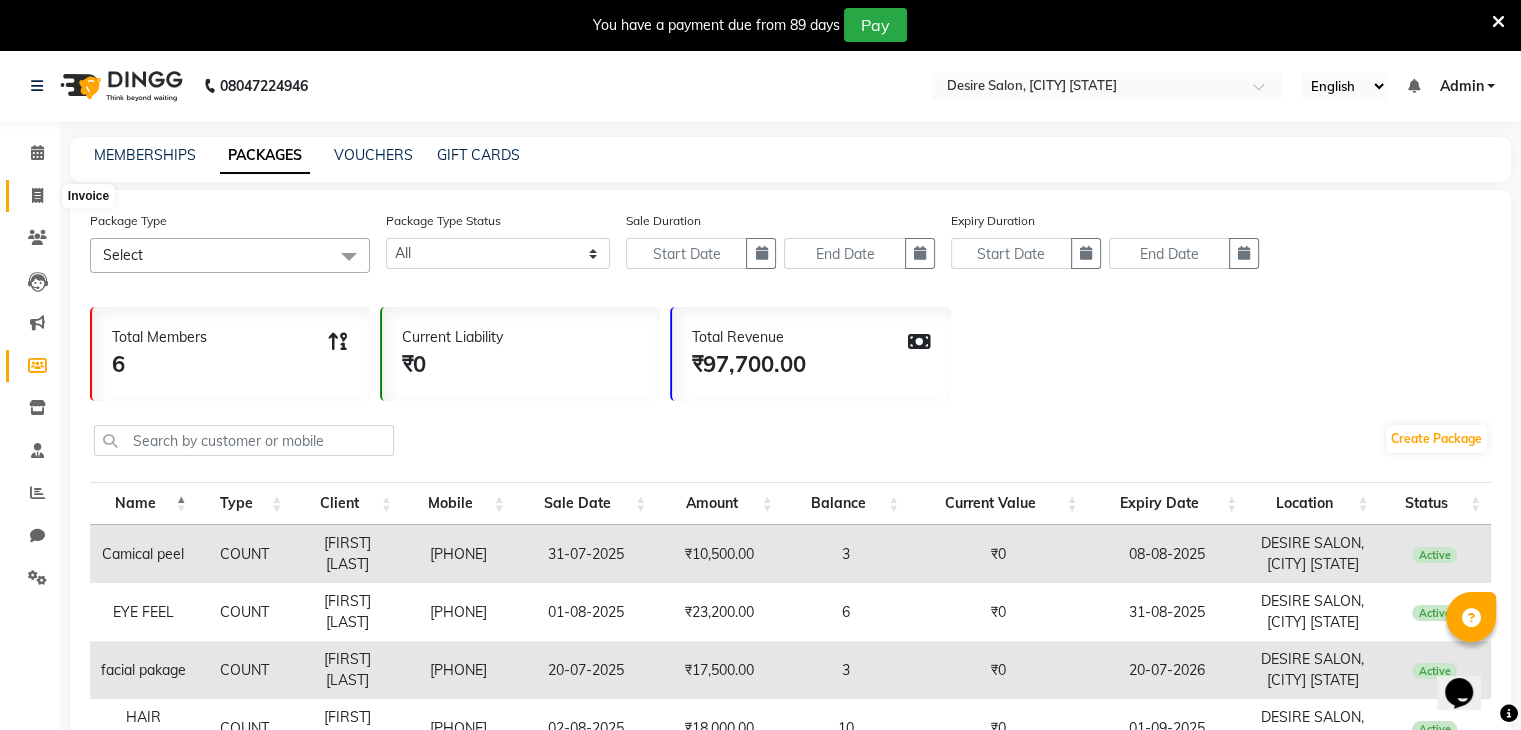 click 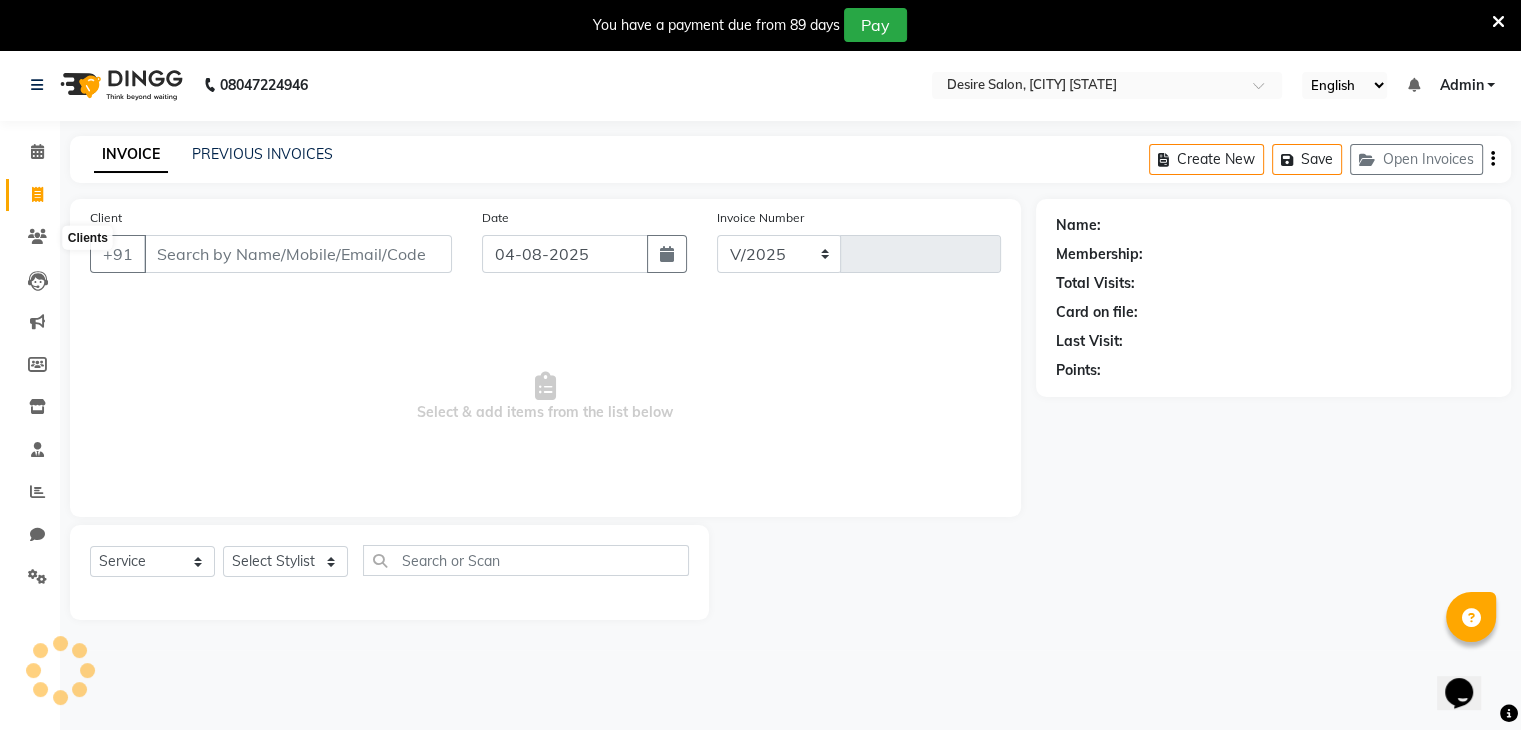 select on "8076" 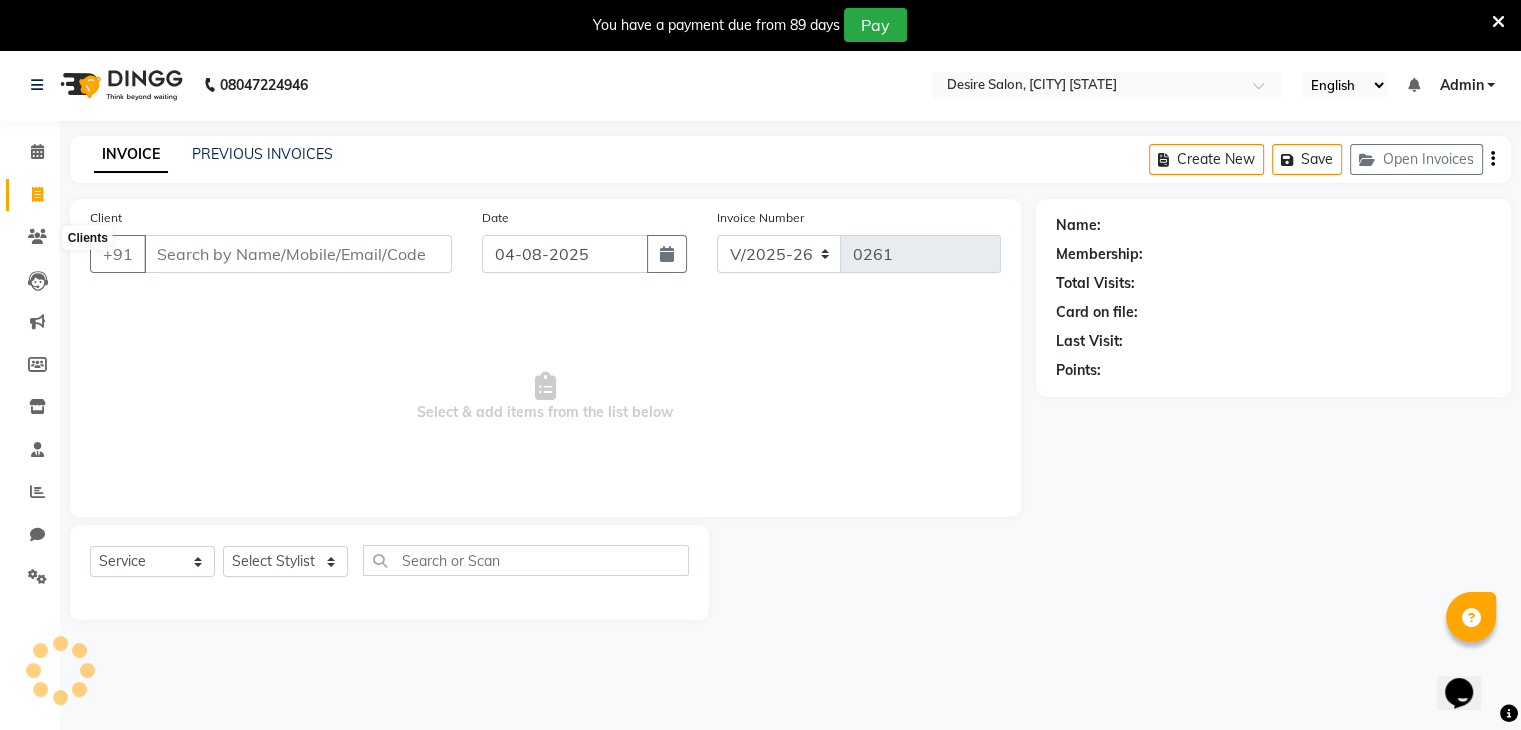 scroll, scrollTop: 50, scrollLeft: 0, axis: vertical 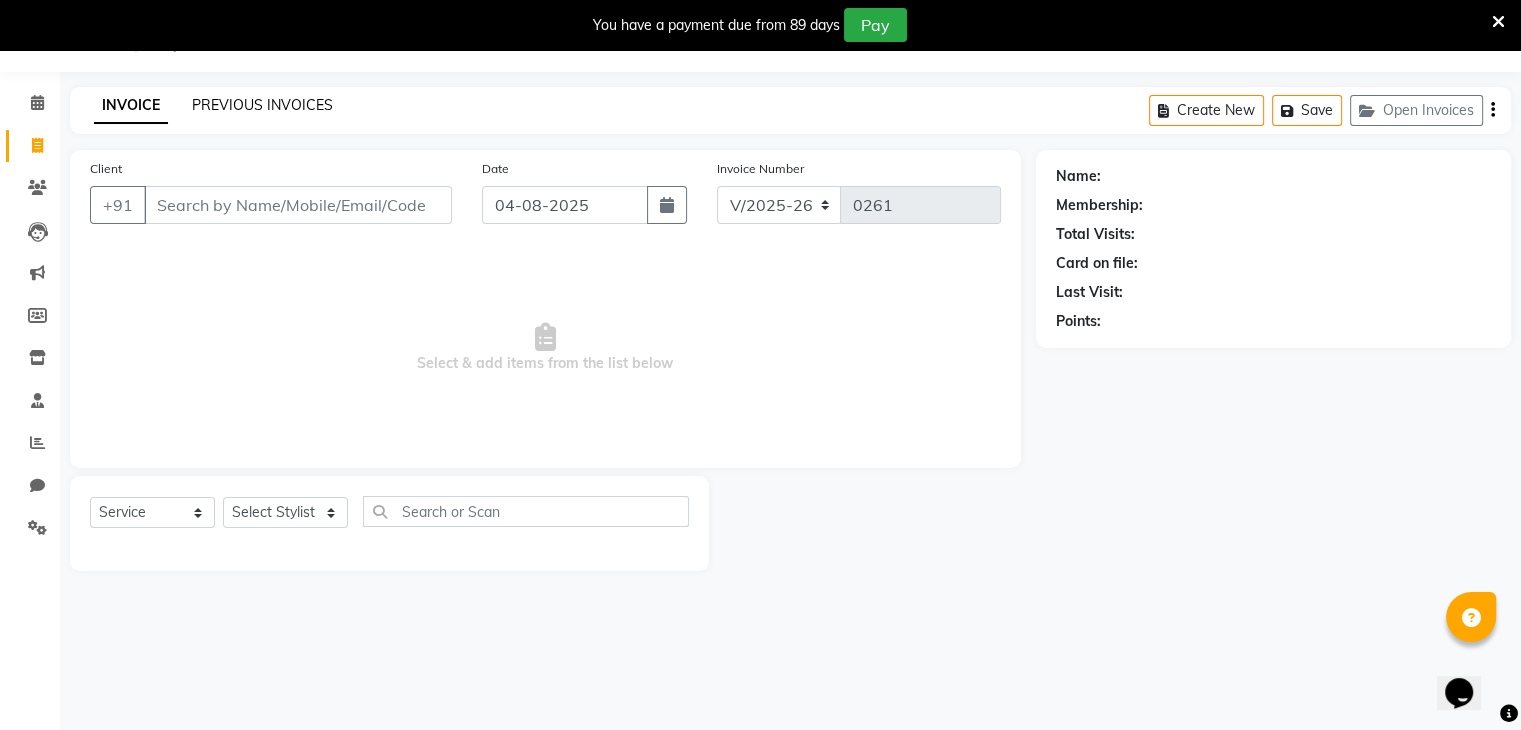 click on "PREVIOUS INVOICES" 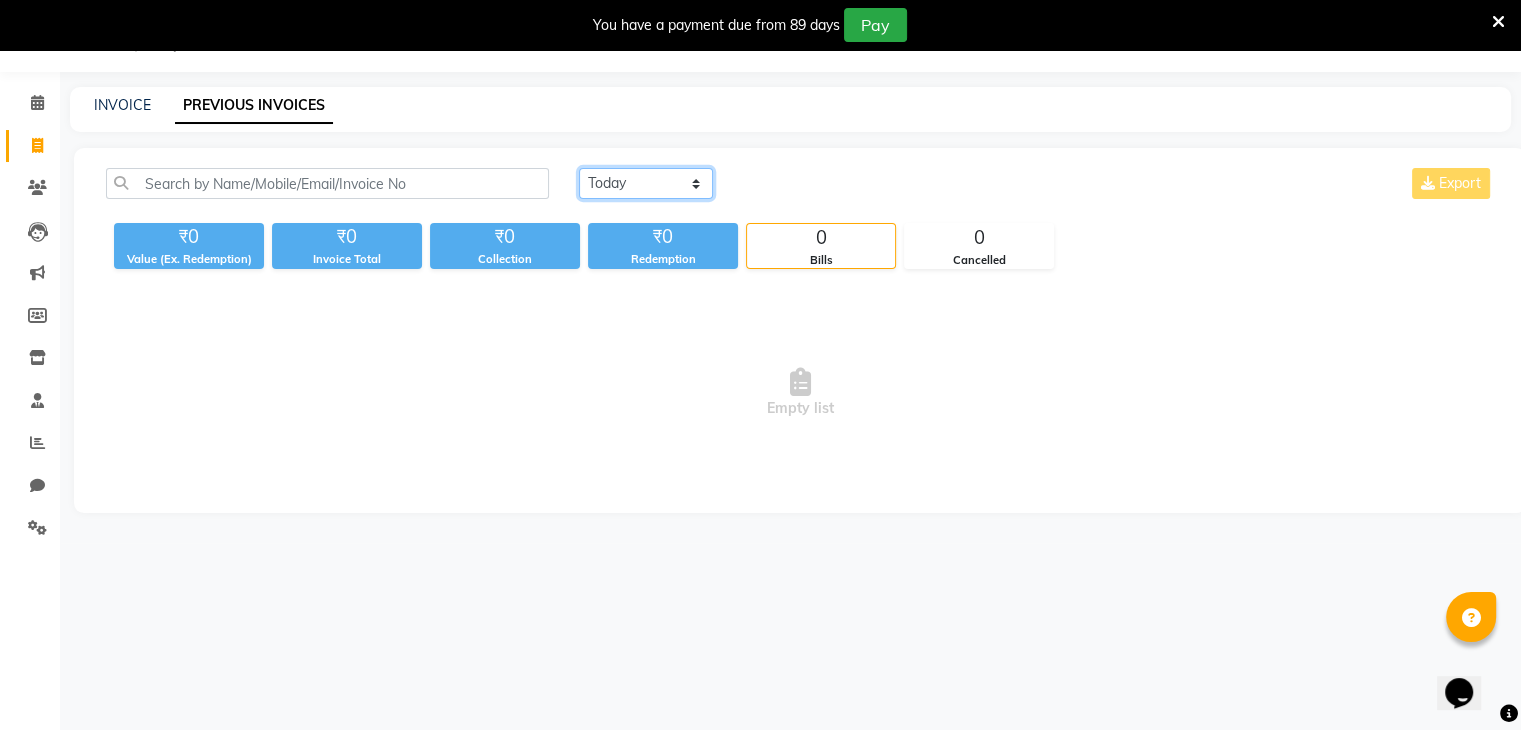 click on "Today Yesterday Custom Range" 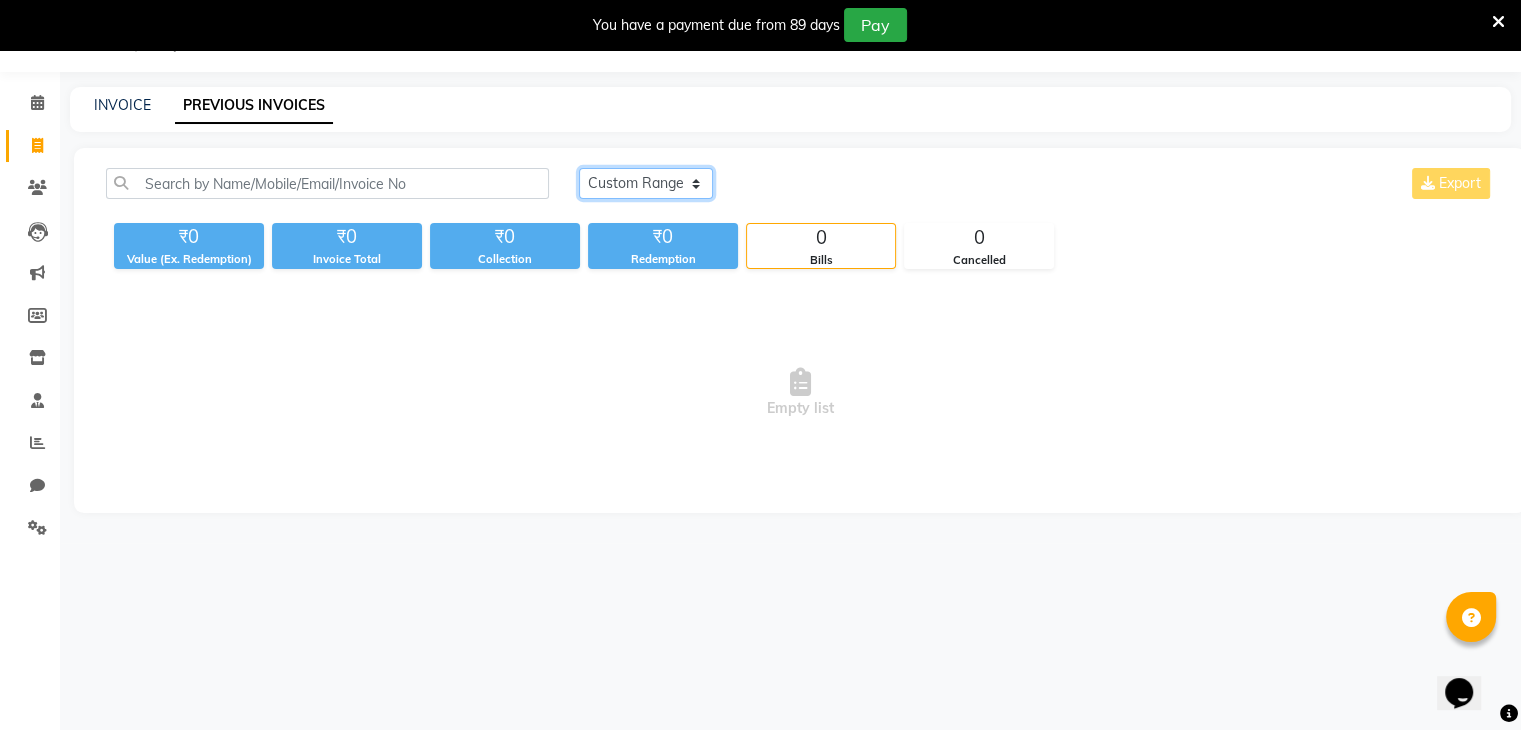 click on "Today Yesterday Custom Range" 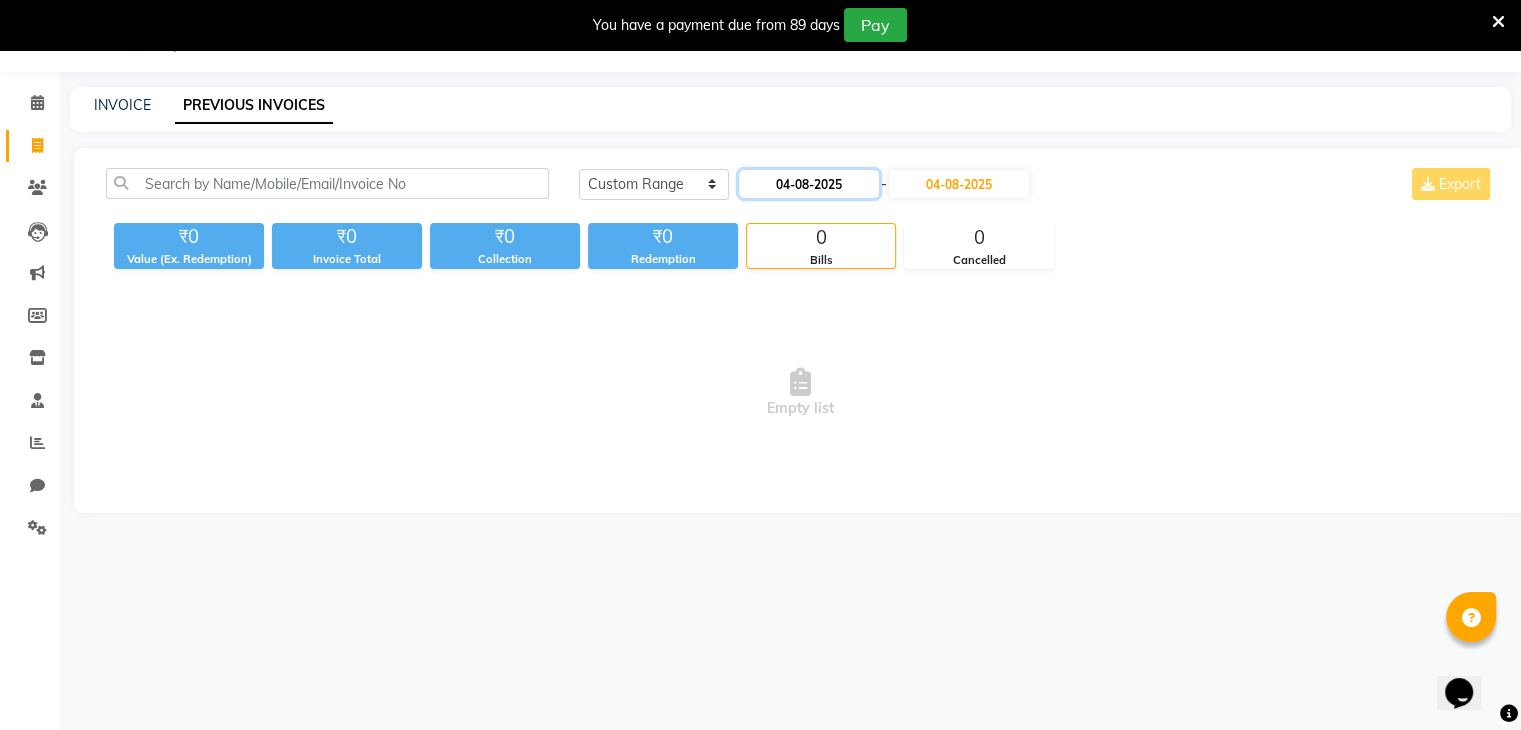 click on "04-08-2025" 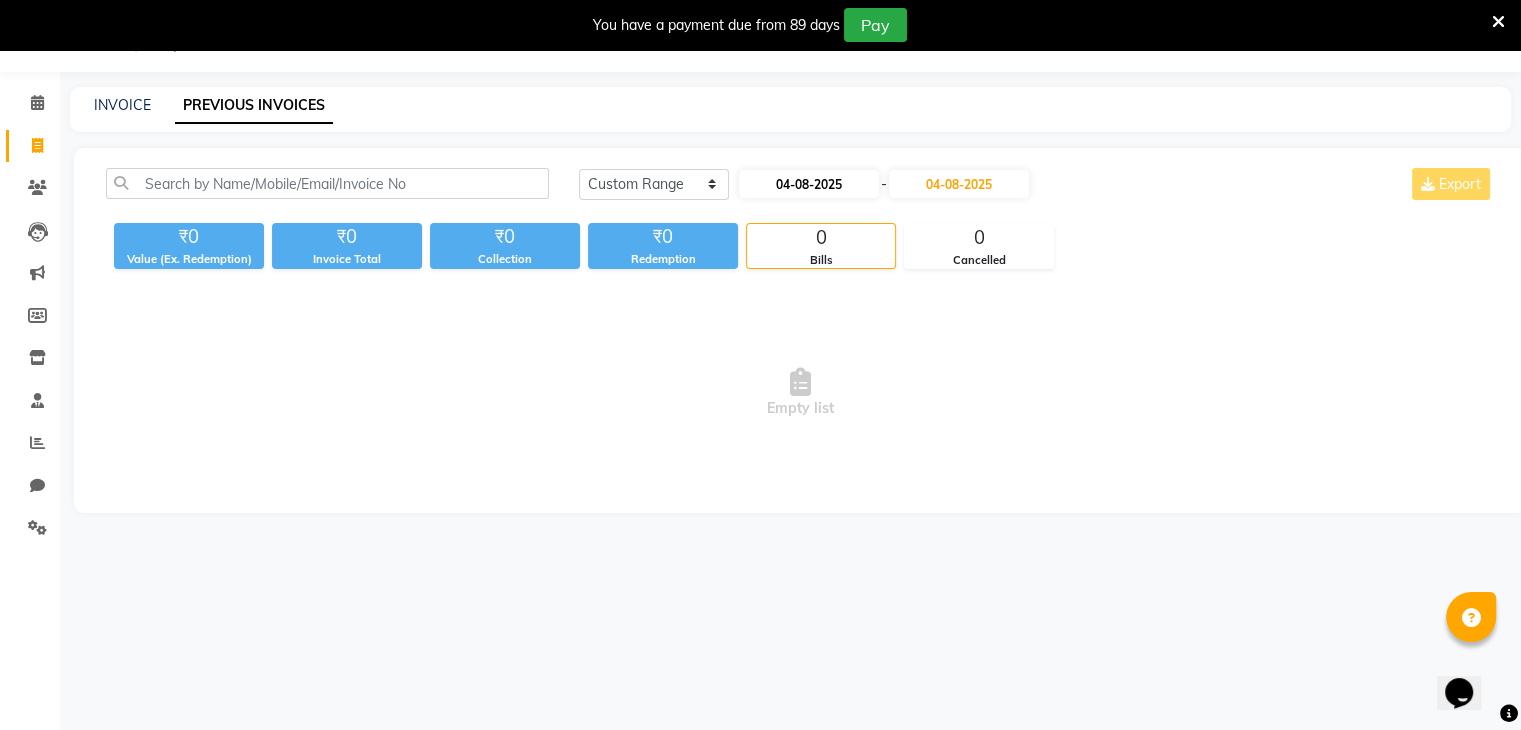 select on "8" 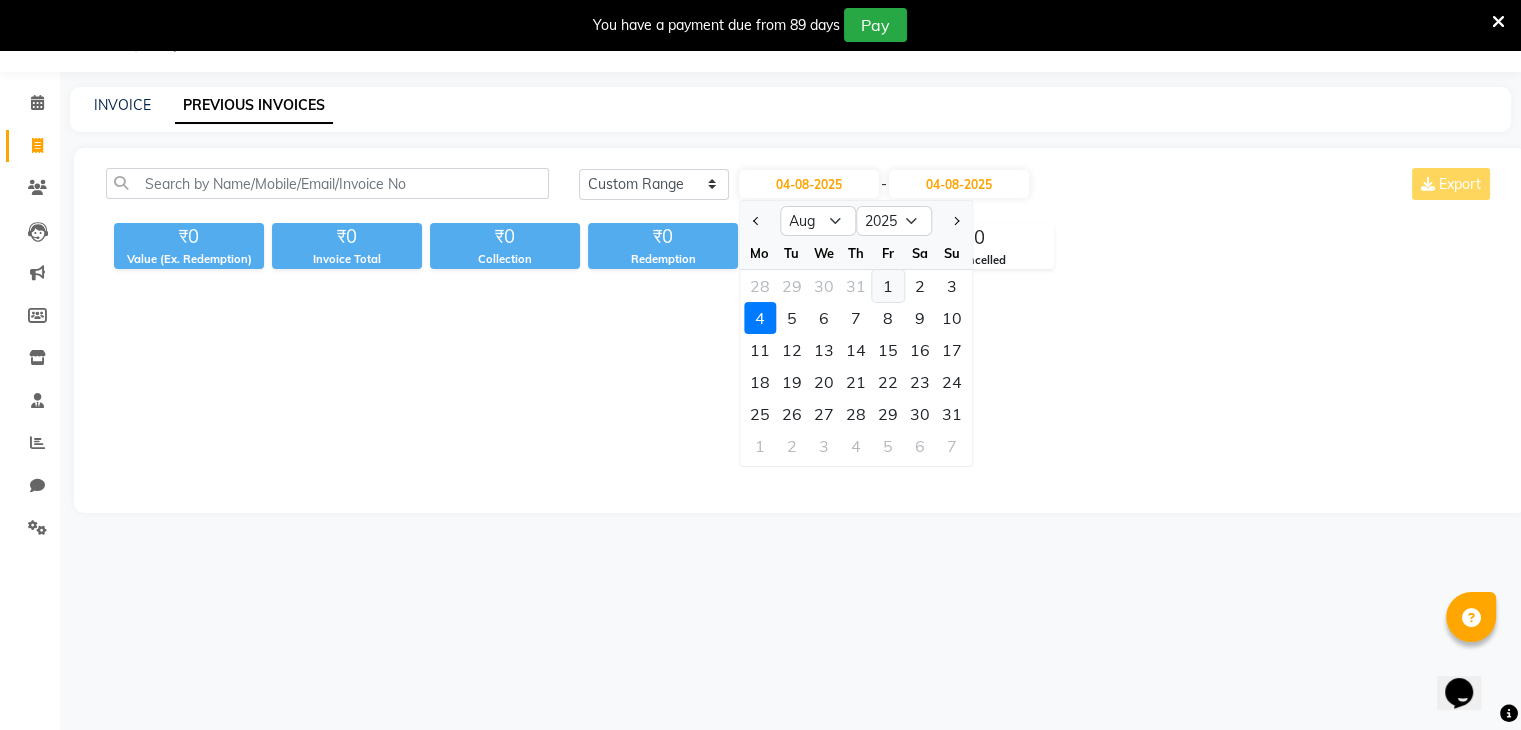 click on "1" 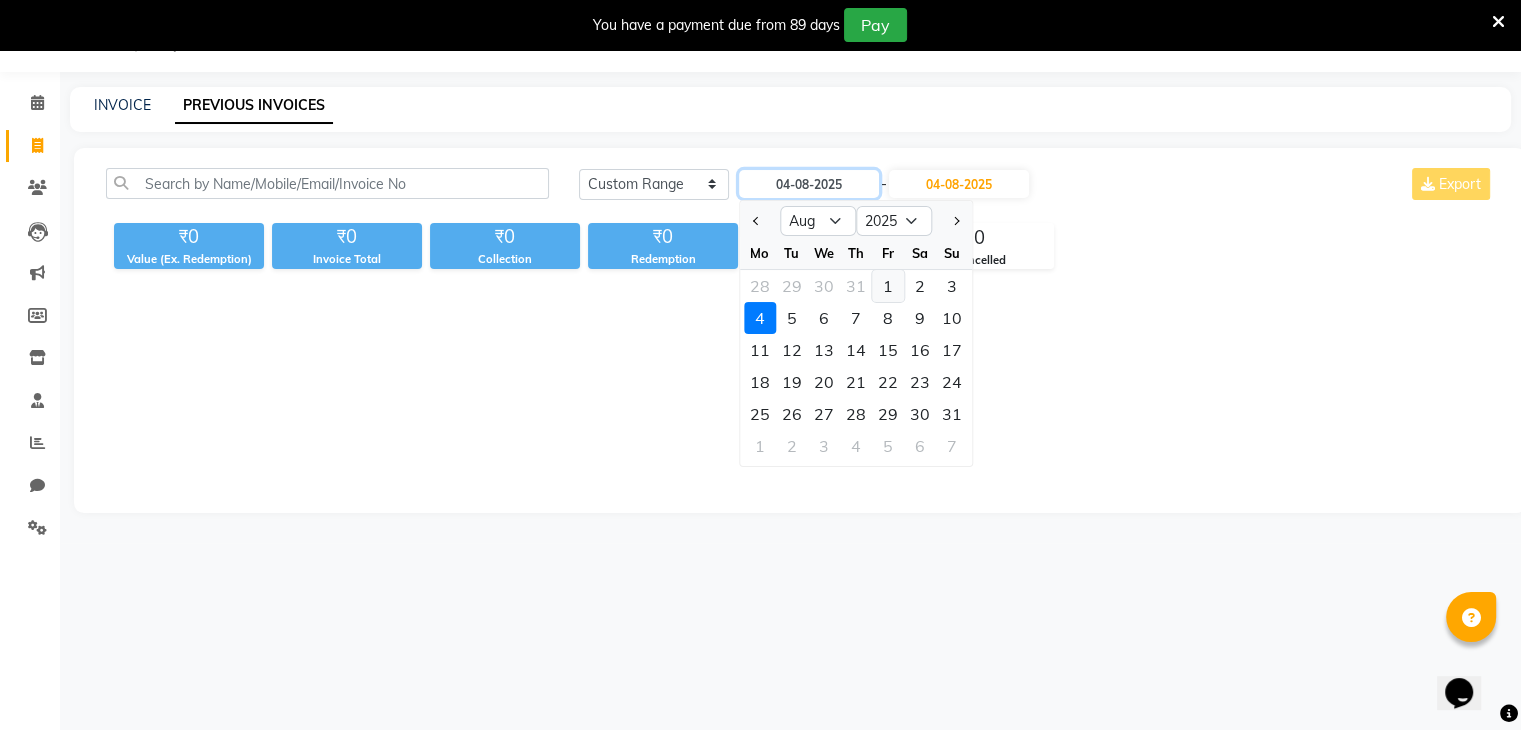 type on "01-08-2025" 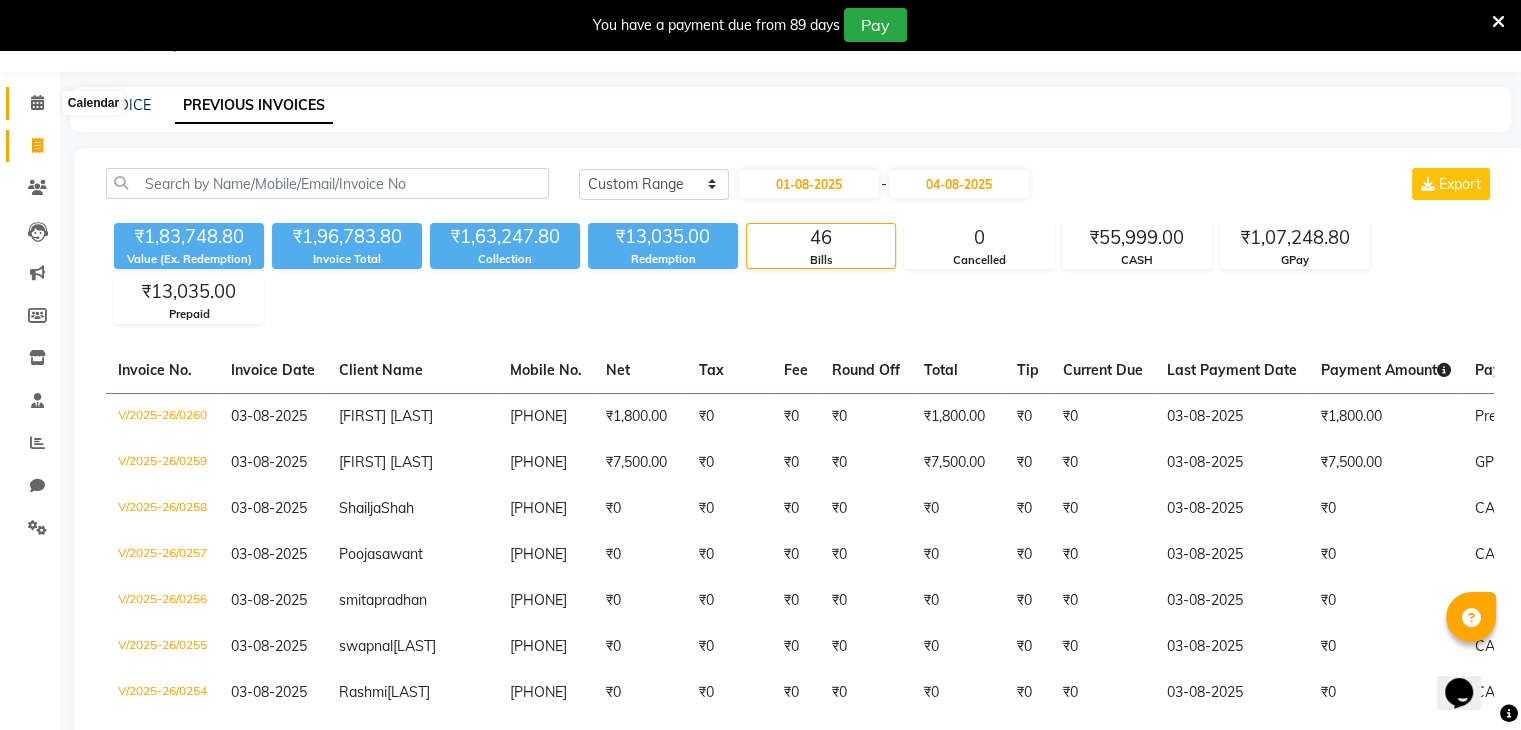 click 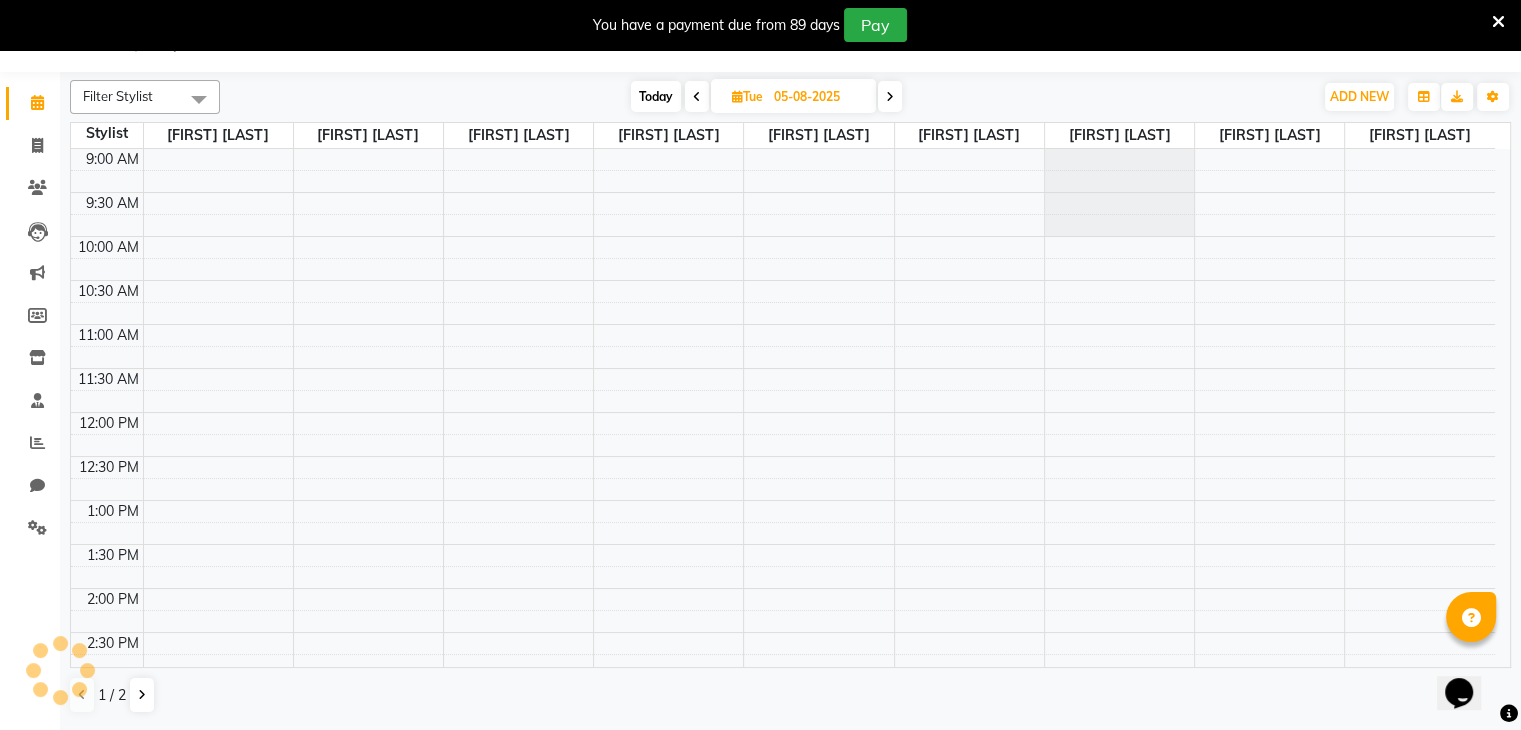 scroll, scrollTop: 0, scrollLeft: 0, axis: both 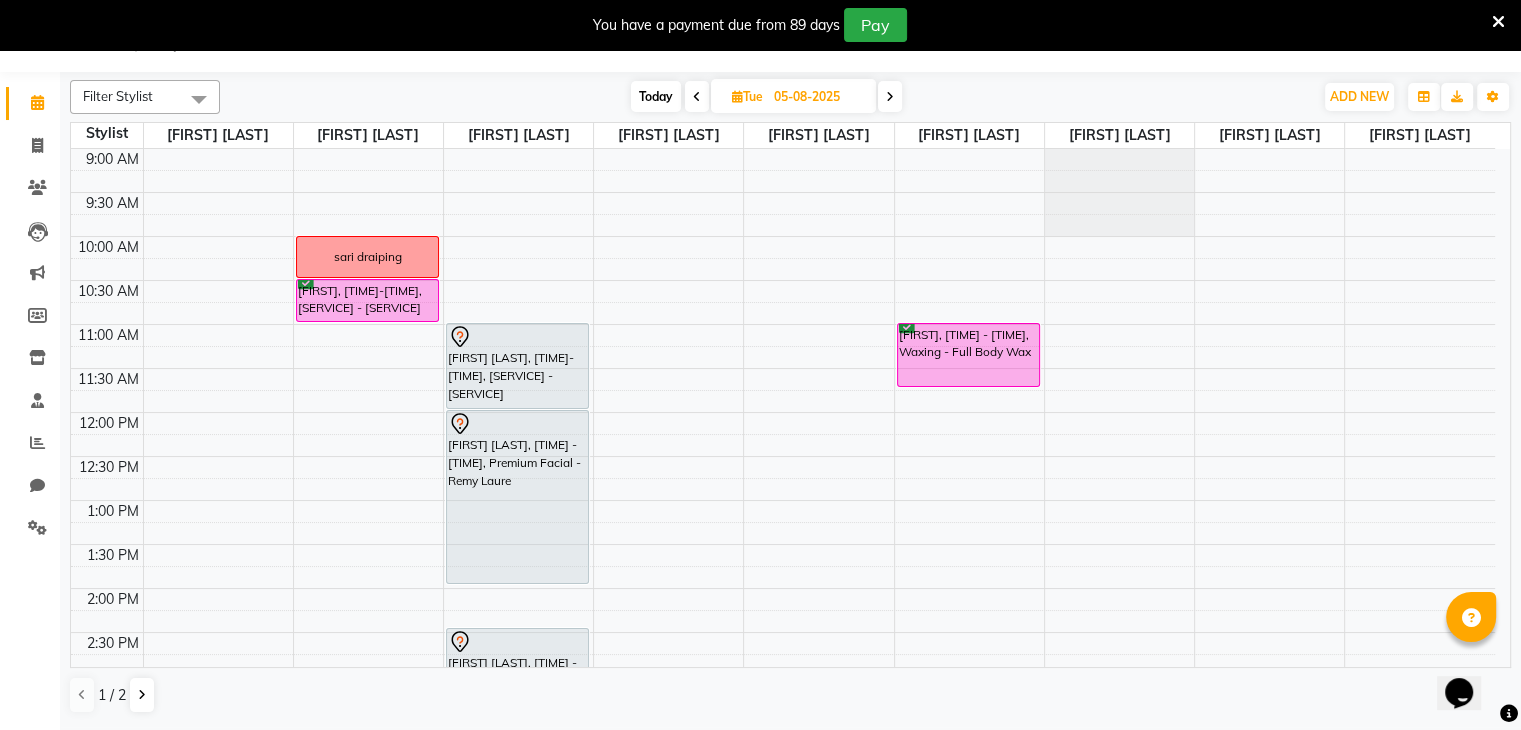 click on "Today" at bounding box center (656, 96) 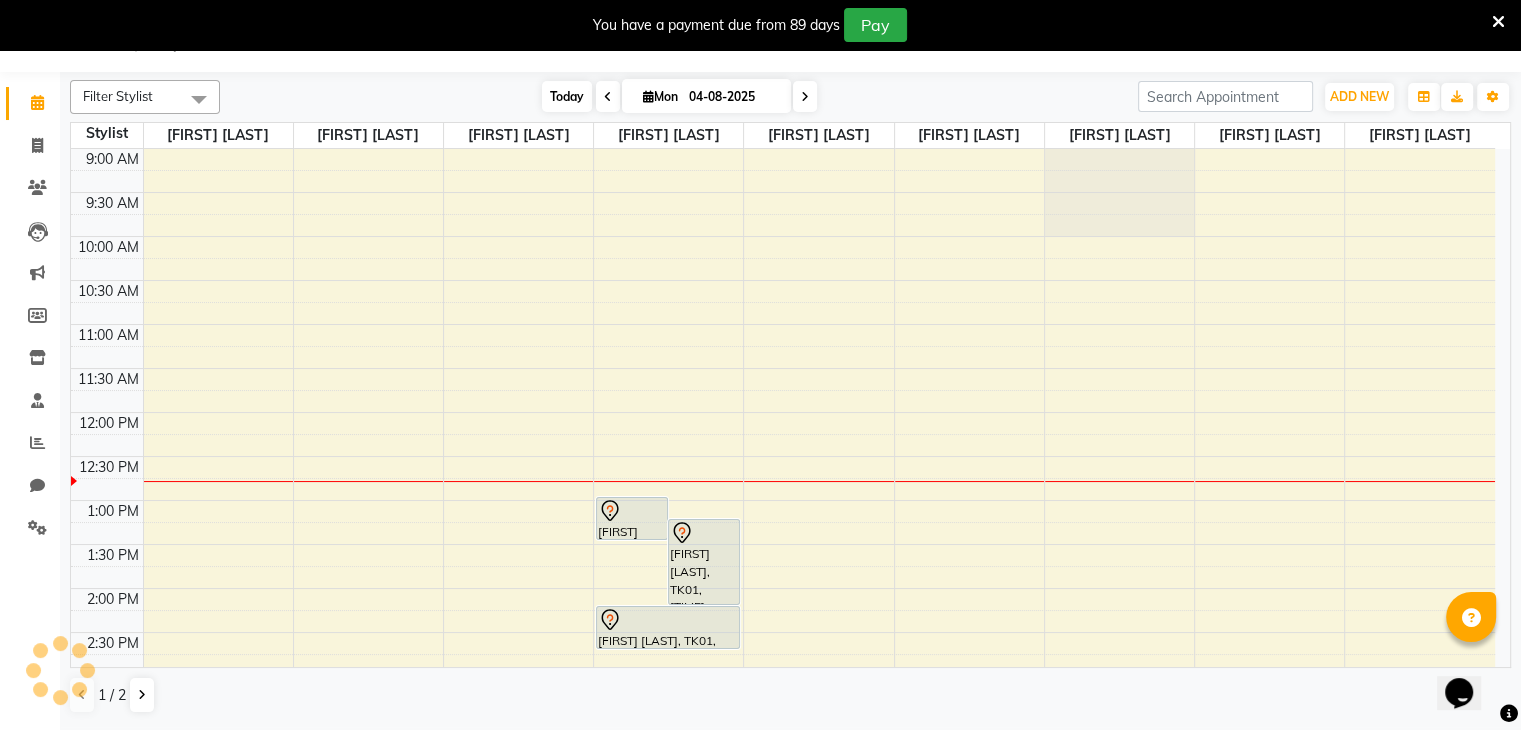 scroll, scrollTop: 263, scrollLeft: 0, axis: vertical 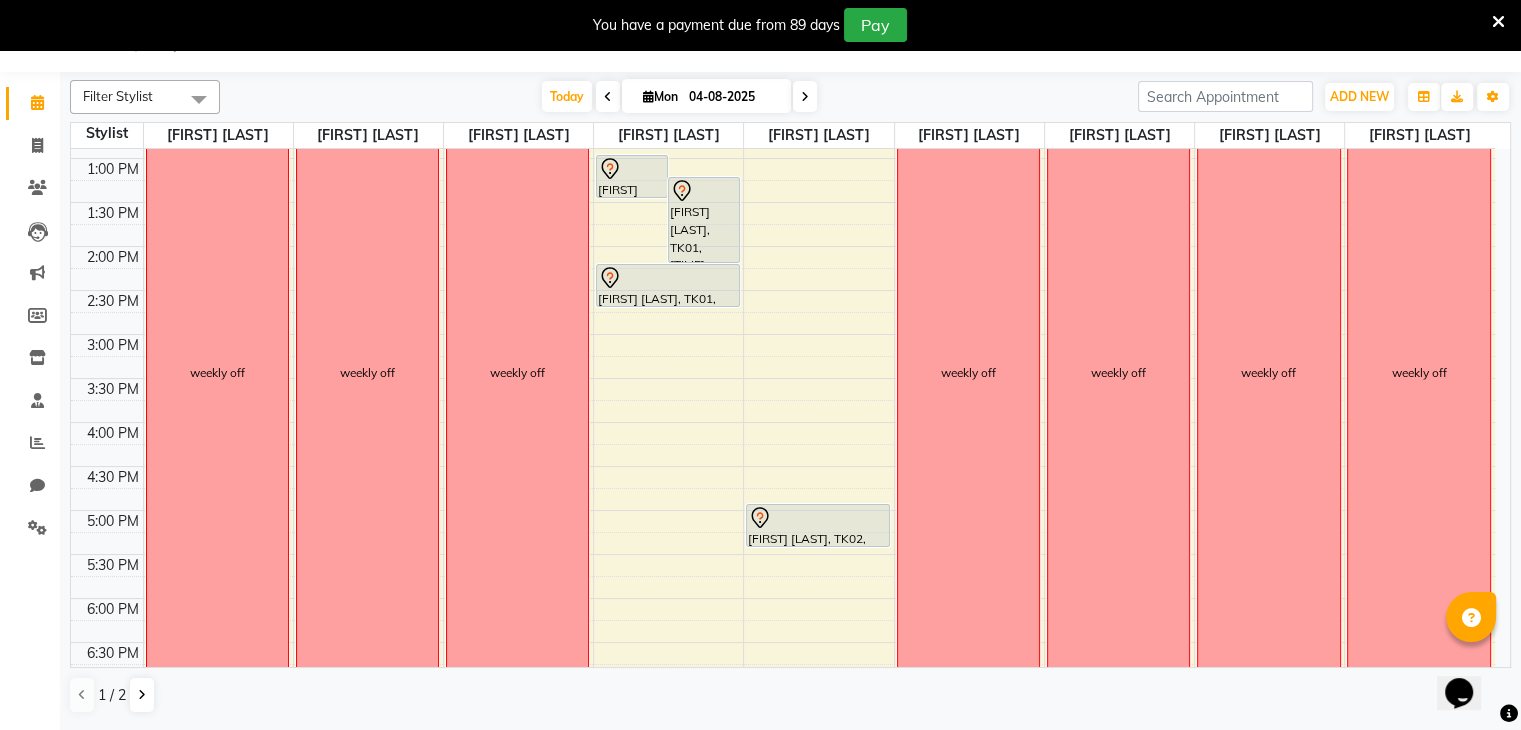 click at bounding box center (805, 96) 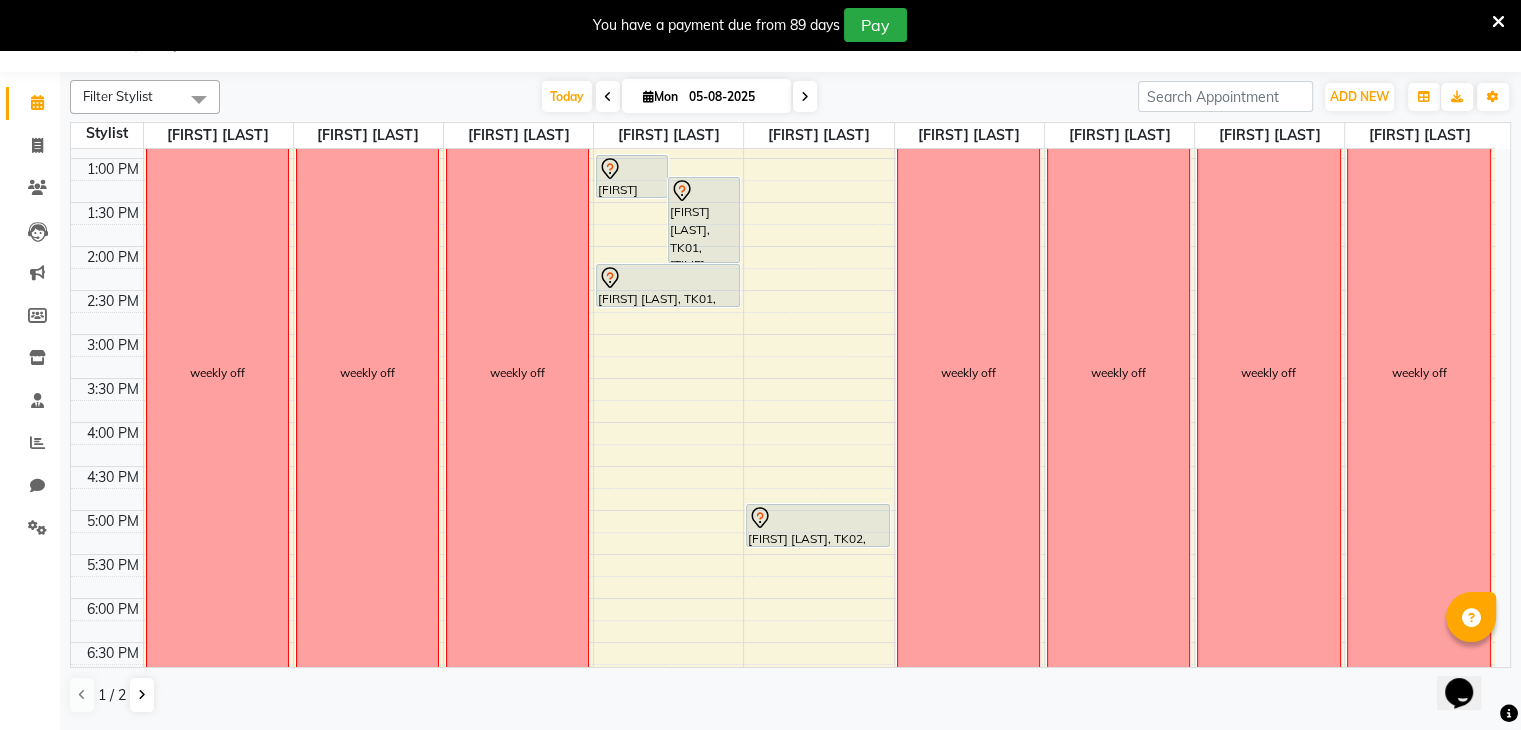 scroll, scrollTop: 263, scrollLeft: 0, axis: vertical 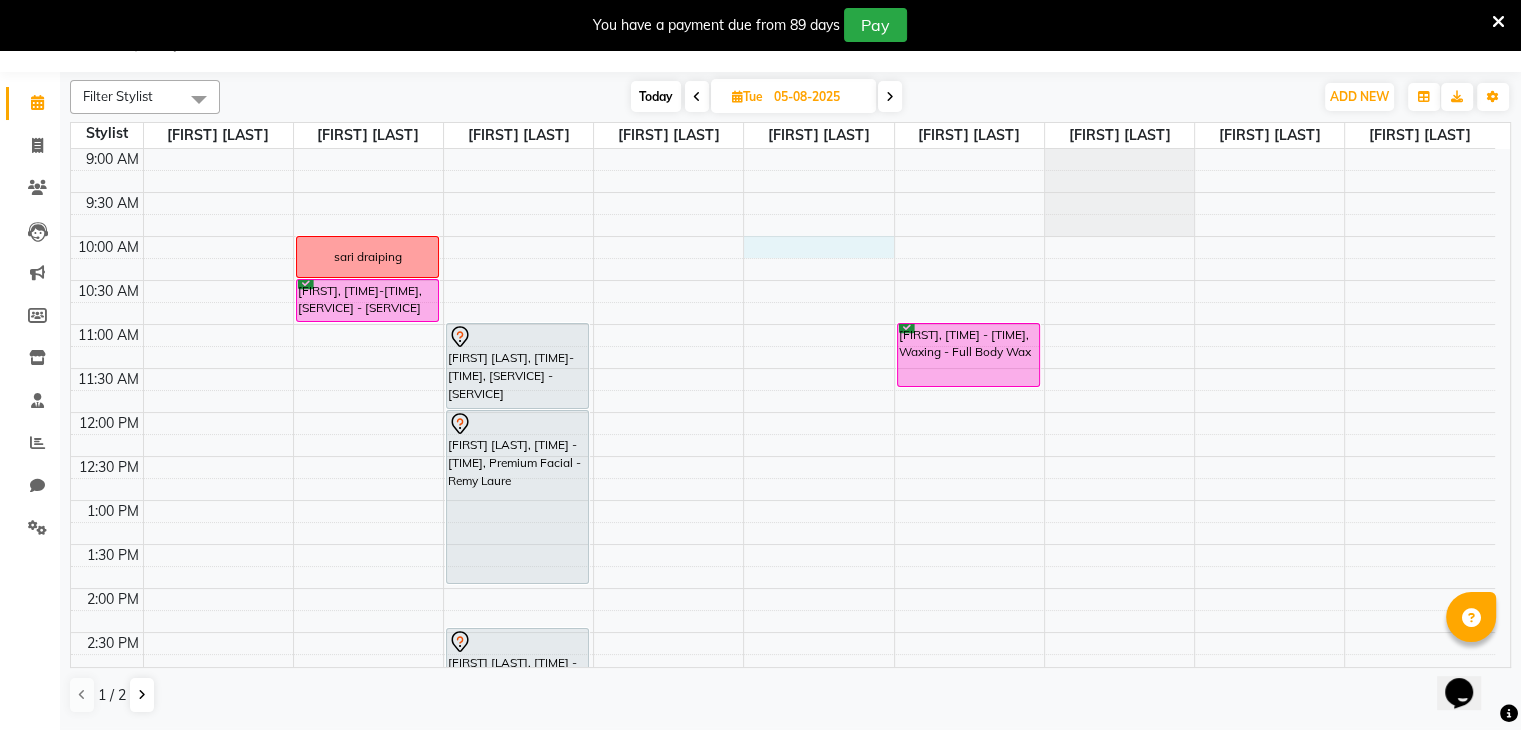 click on "[TIME] [TIME] [TIME] [TIME] [TIME] [TIME] [TIME] [TIME] [TIME] [TIME] [TIME] [TIME] [TIME] [TIME] [TIME] [TIME] [TIME] [TIME] [TIME] [TIME] [TIME] [TIME] [TIME] [TIME] [TIME] [TIME] [TIME] [FIRST] [LAST], [TIME] - [TIME], Colouring - Root Touch-up sari draiping [FIRST], [TIME] - [TIME], Hair Cut - Hair Cut Normal [FIRST] [LAST], [TIME] - [TIME], Premium Facial - Remy Laure [FIRST] [LAST], [TIME] - [TIME], Hair Therphy - Adv. Hair Treatment [FIRST] [LAST], [TIME] - [TIME], Facial With Lymphatic Massage Treatment - Casmara Facial [FIRST] [LAST], [TIME] - [TIME], Brazilian Wax - Full Hands [FIRST] [LAST], [TIME] - [TIME], Brazilian Wax - Half Legs [FIRST] [LAST], [TIME] - [TIME], Hair Therphy - Adv. Hair Treatment [FIRST] [LAST], [TIME] - [TIME], Face bleech [FIRST], [TIME] - [TIME], Waxing - Full Body Wax" at bounding box center (783, 720) 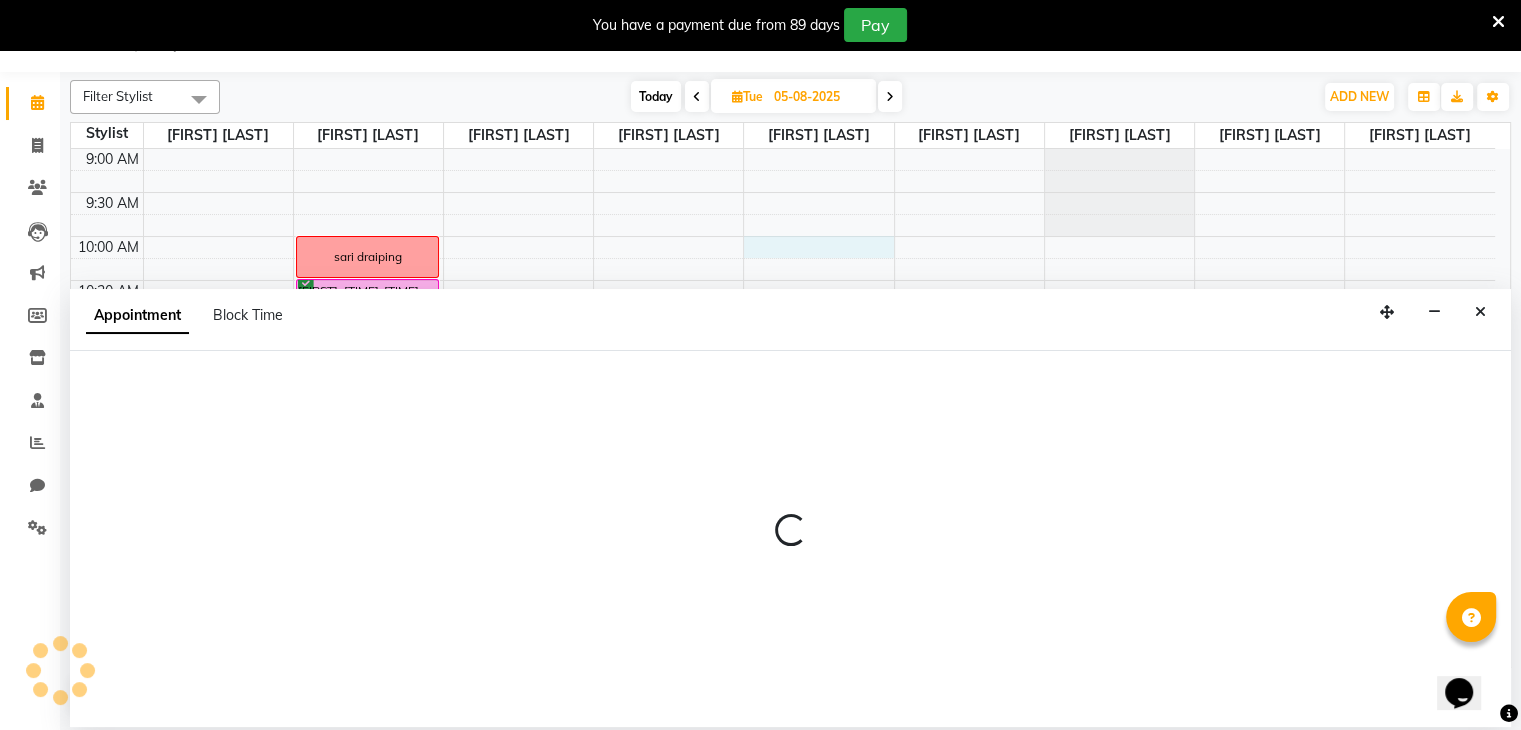 select on "75802" 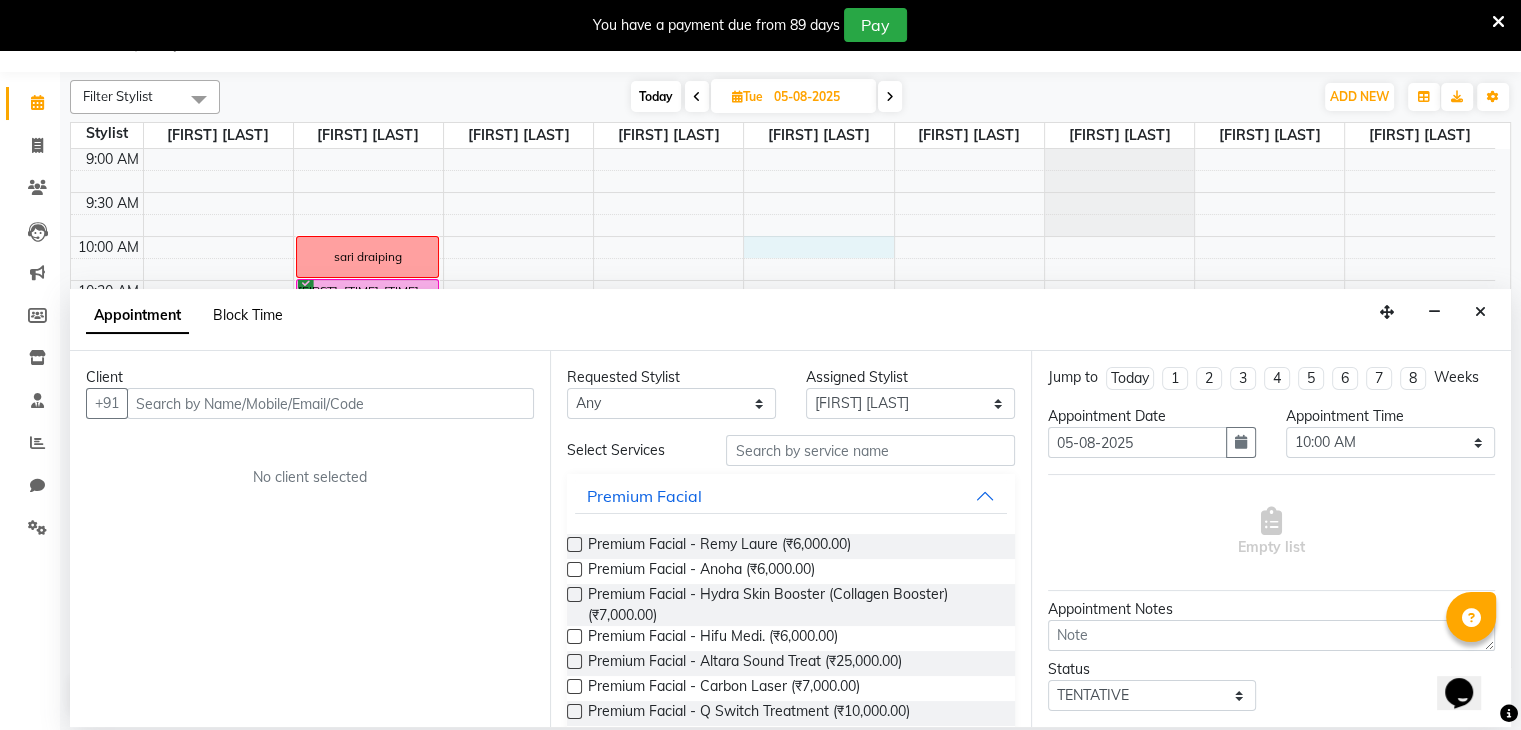 click on "Block Time" at bounding box center (248, 315) 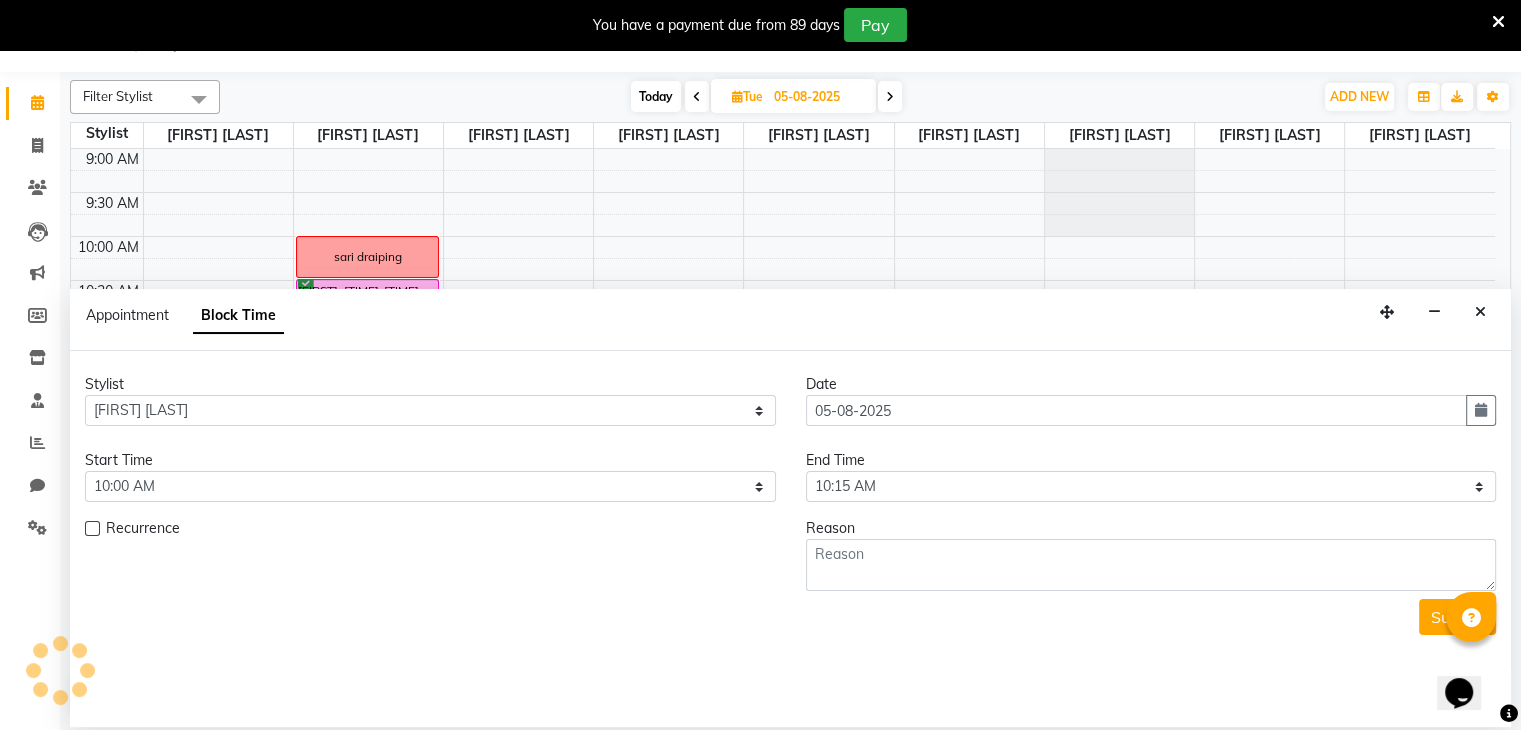 scroll, scrollTop: 263, scrollLeft: 0, axis: vertical 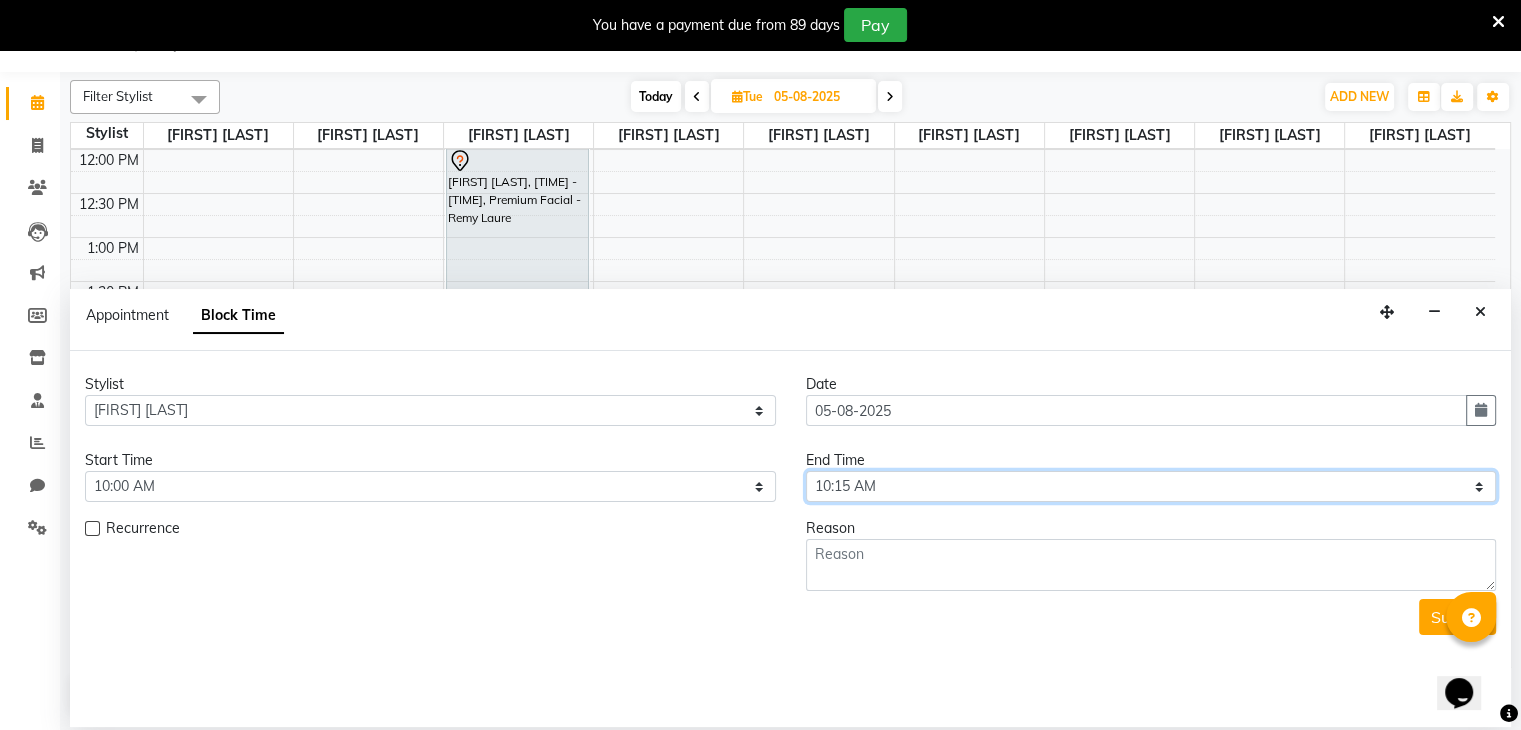 click on "Select 10:00 AM 10:15 AM 10:30 AM 10:45 AM 11:00 AM 11:15 AM 11:30 AM 11:45 AM 12:00 PM 12:15 PM 12:30 PM 12:45 PM 01:00 PM 01:15 PM 01:30 PM 01:45 PM 02:00 PM 02:15 PM 02:30 PM 02:45 PM 03:00 PM 03:15 PM 03:30 PM 03:45 PM 04:00 PM 04:15 PM 04:30 PM 04:45 PM 05:00 PM 05:15 PM 05:30 PM 05:45 PM 06:00 PM 06:15 PM 06:30 PM 06:45 PM 07:00 PM 07:15 PM 07:30 PM 07:45 PM 08:00 PM 08:15 PM 08:30 PM 08:45 PM 09:00 PM" at bounding box center [1151, 486] 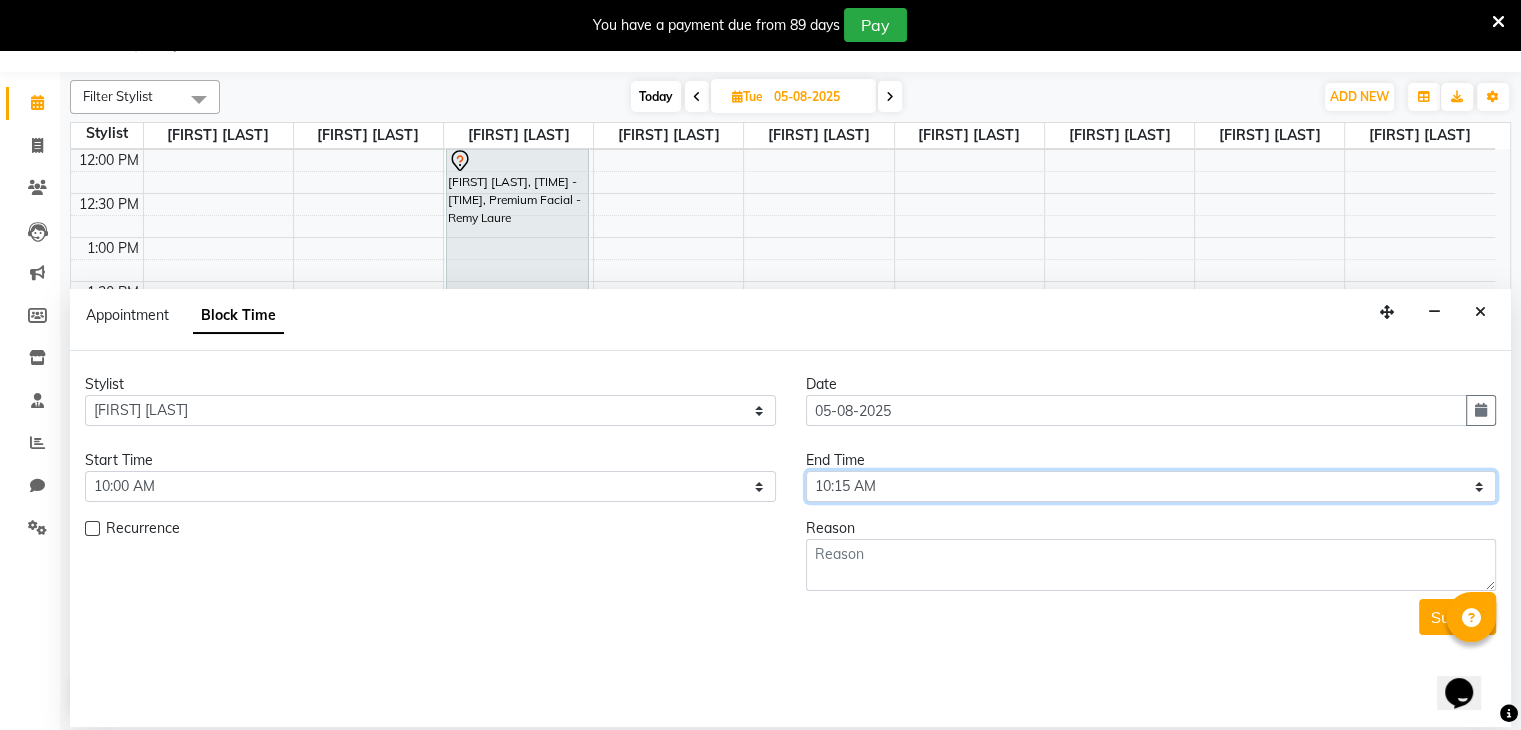 select on "1230" 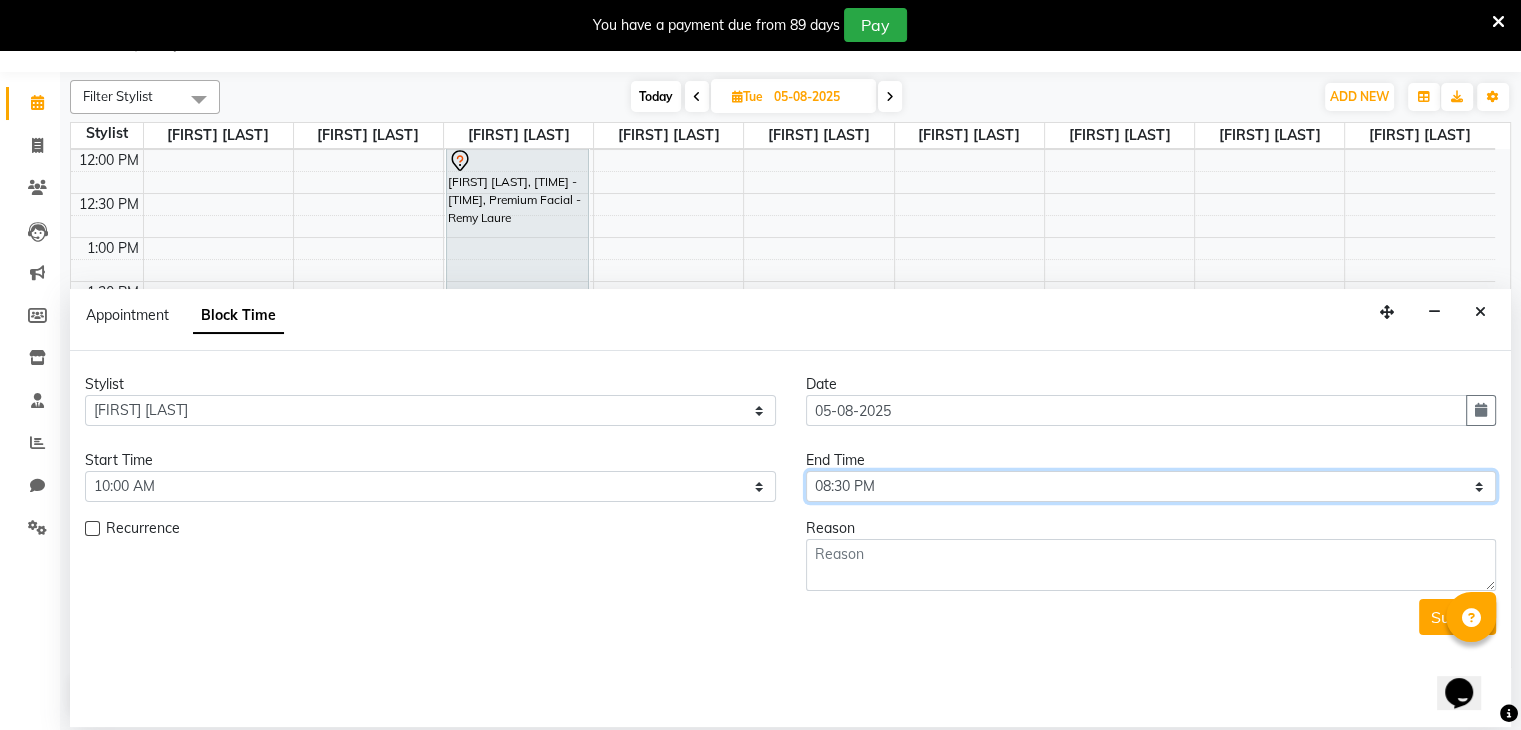 click on "Select 10:00 AM 10:15 AM 10:30 AM 10:45 AM 11:00 AM 11:15 AM 11:30 AM 11:45 AM 12:00 PM 12:15 PM 12:30 PM 12:45 PM 01:00 PM 01:15 PM 01:30 PM 01:45 PM 02:00 PM 02:15 PM 02:30 PM 02:45 PM 03:00 PM 03:15 PM 03:30 PM 03:45 PM 04:00 PM 04:15 PM 04:30 PM 04:45 PM 05:00 PM 05:15 PM 05:30 PM 05:45 PM 06:00 PM 06:15 PM 06:30 PM 06:45 PM 07:00 PM 07:15 PM 07:30 PM 07:45 PM 08:00 PM 08:15 PM 08:30 PM 08:45 PM 09:00 PM" at bounding box center [1151, 486] 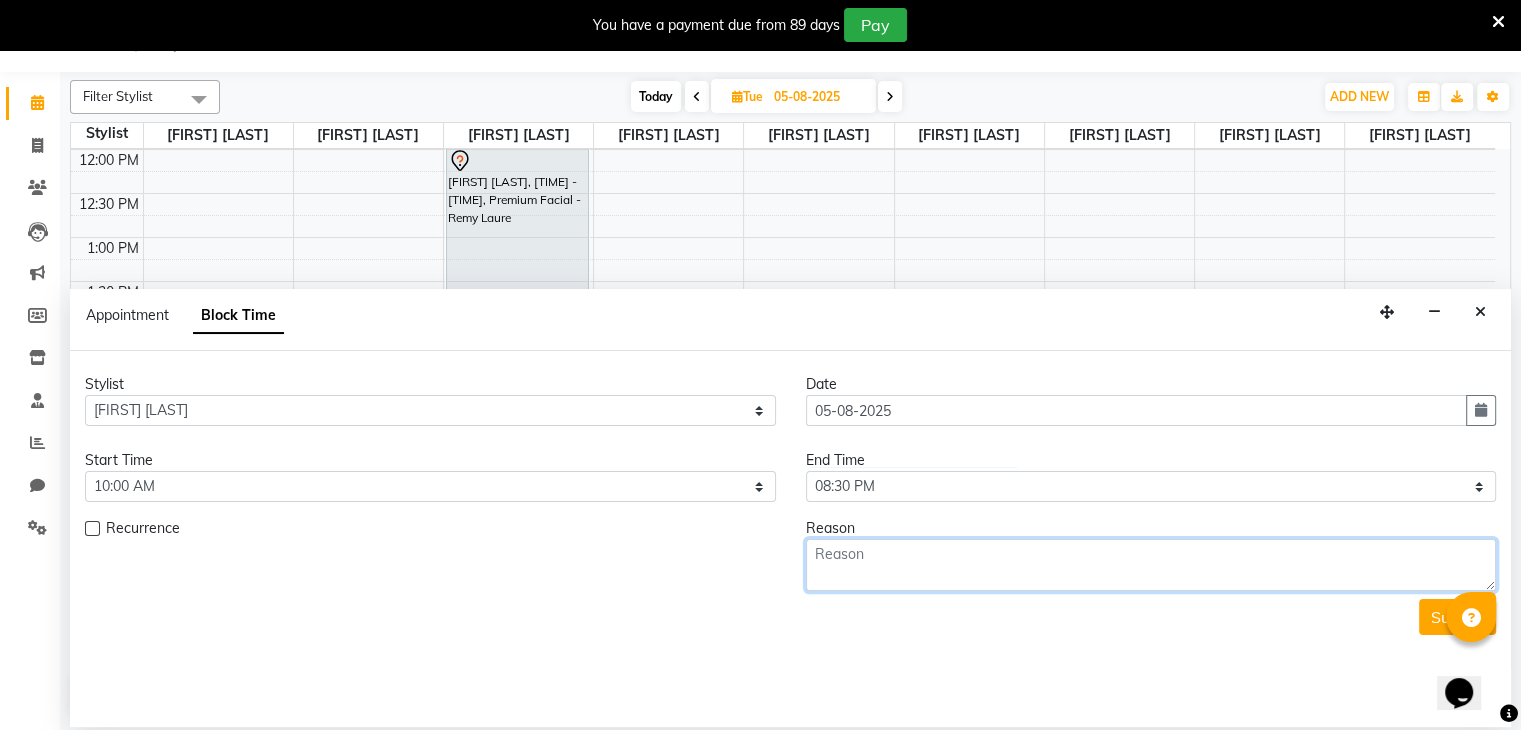 click at bounding box center [1151, 565] 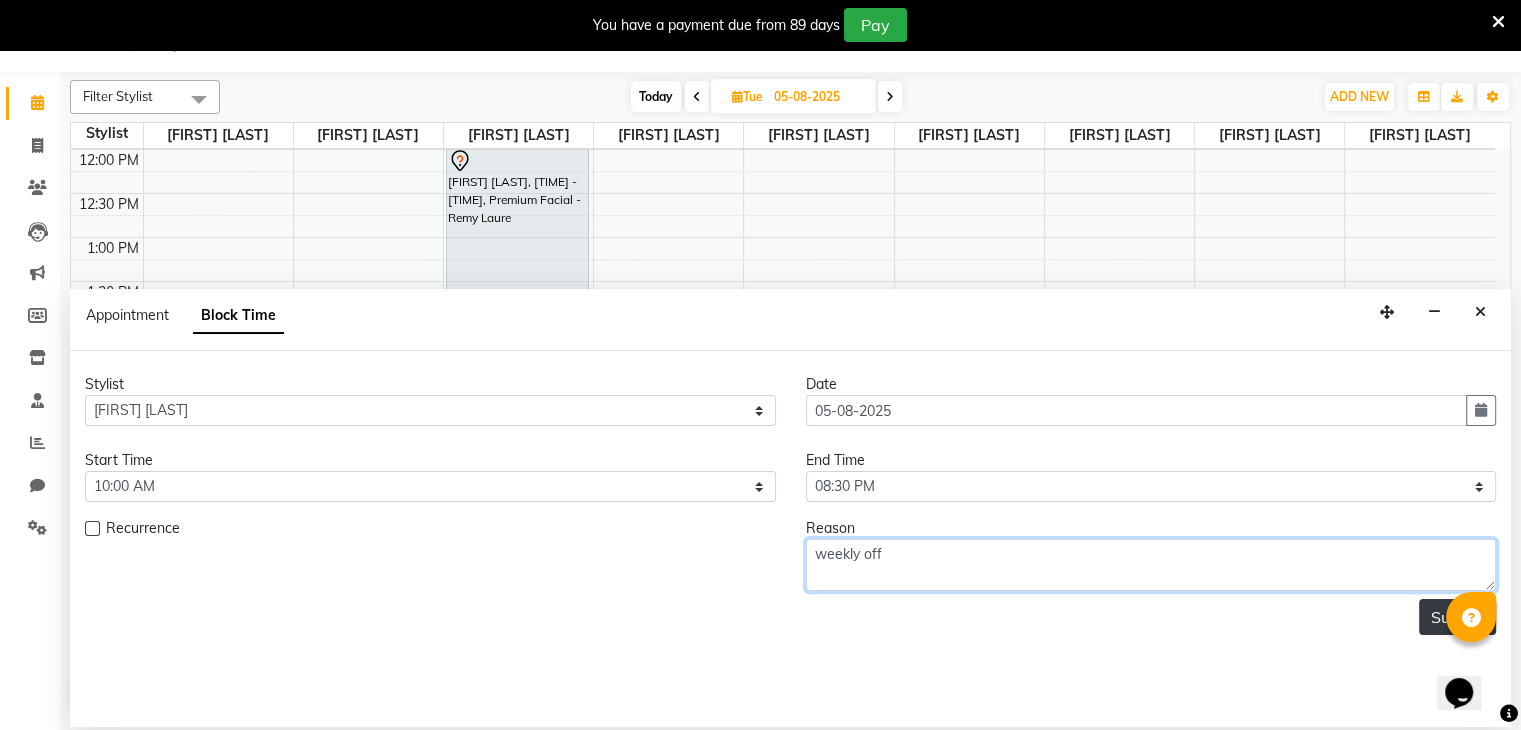 type on "weekly off" 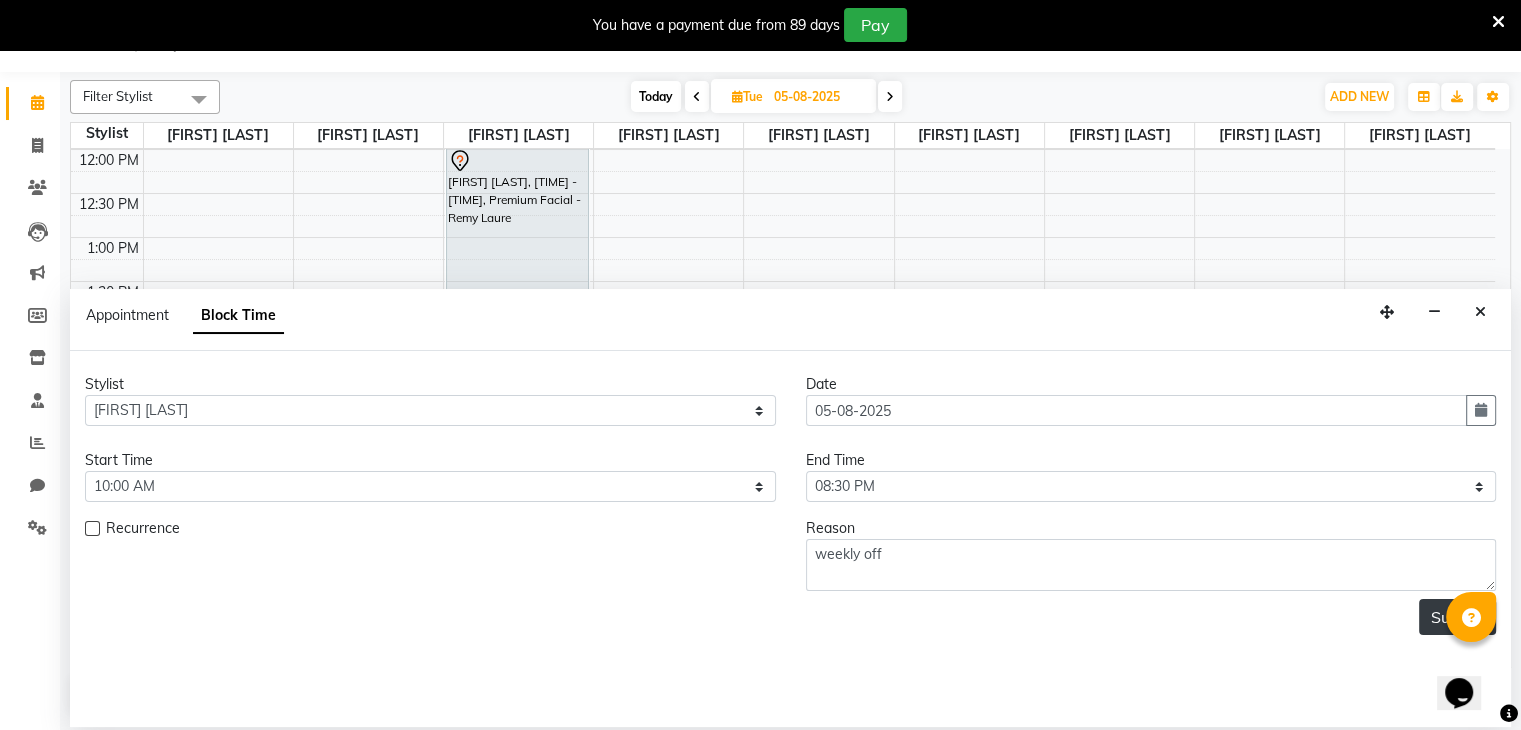 click on "Submit" at bounding box center (1457, 617) 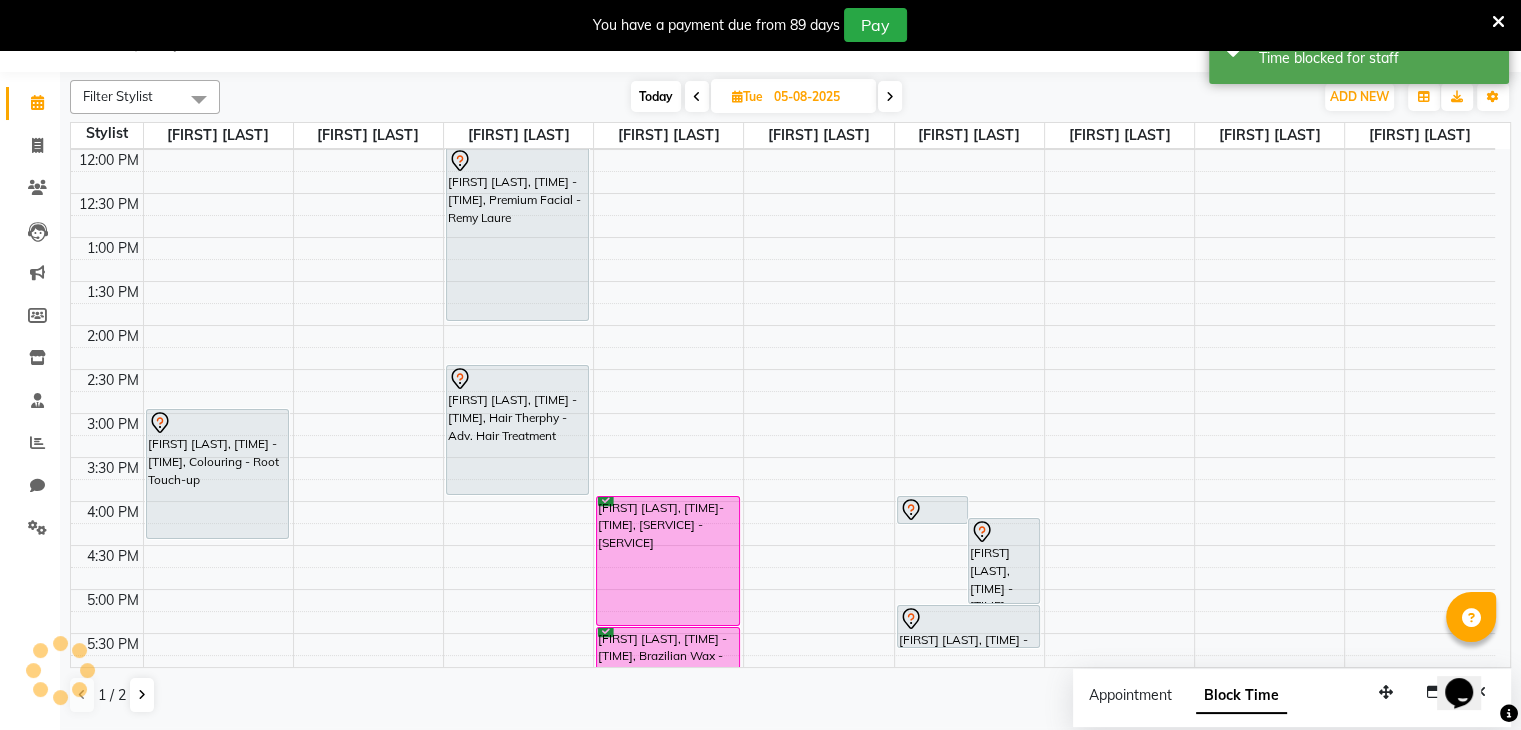 scroll, scrollTop: 0, scrollLeft: 0, axis: both 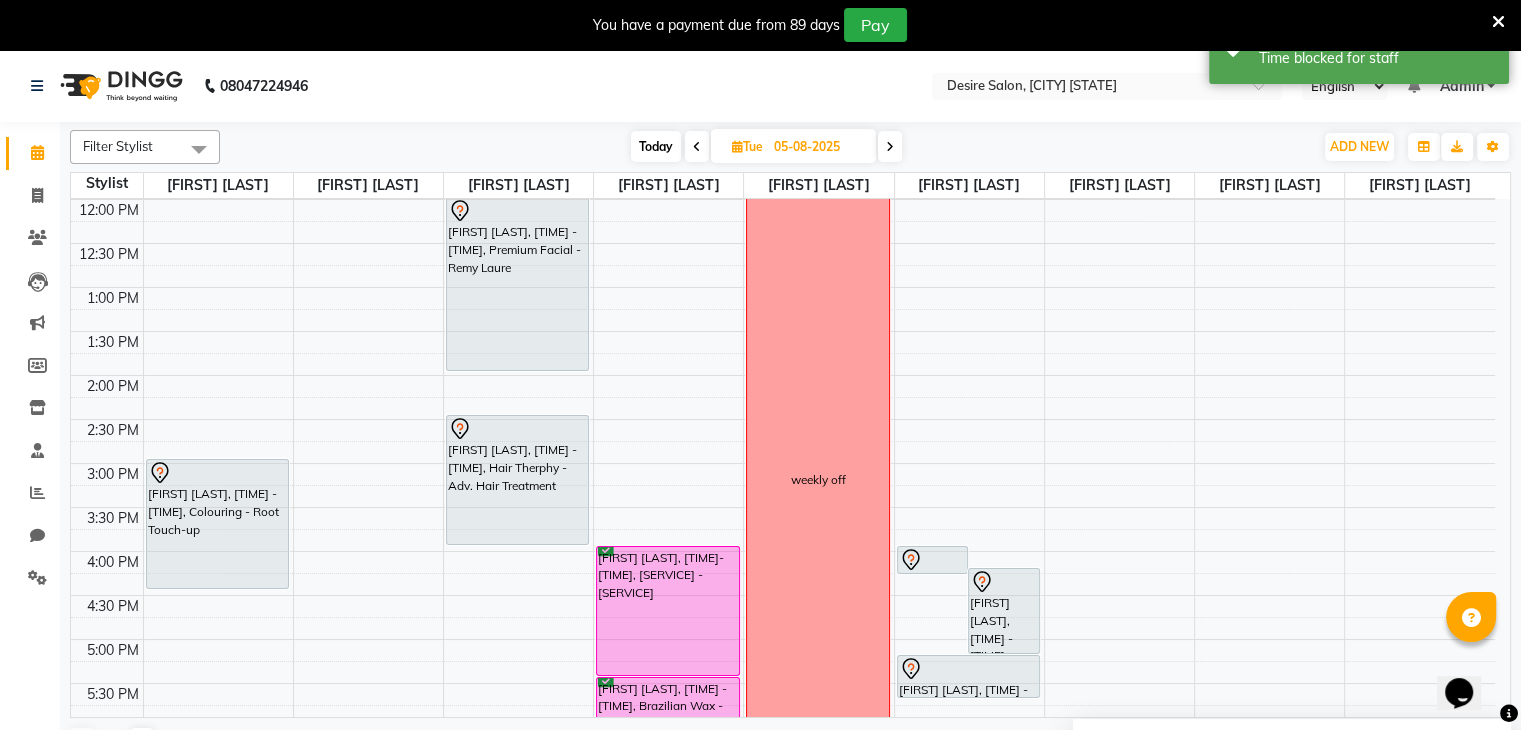 click at bounding box center [890, 147] 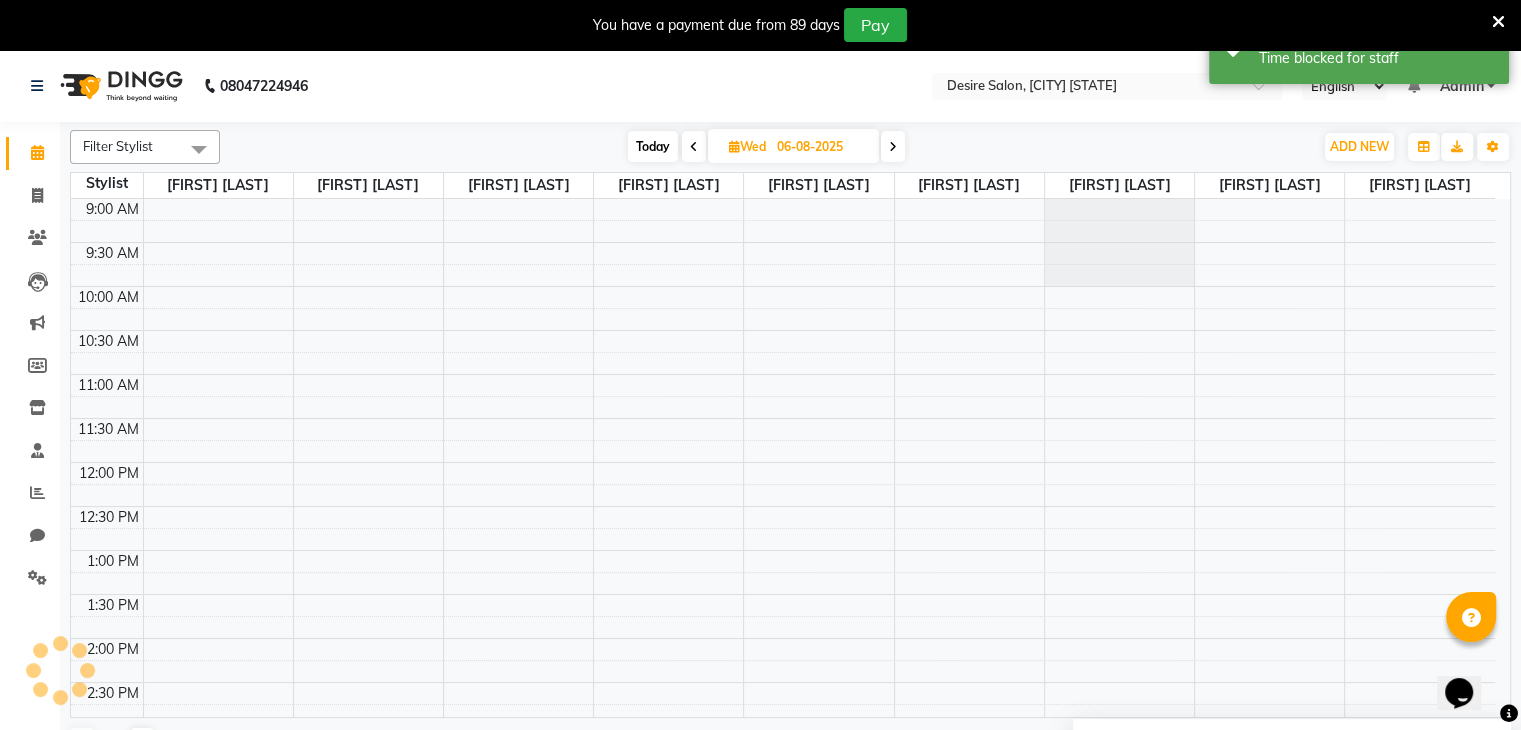 scroll, scrollTop: 263, scrollLeft: 0, axis: vertical 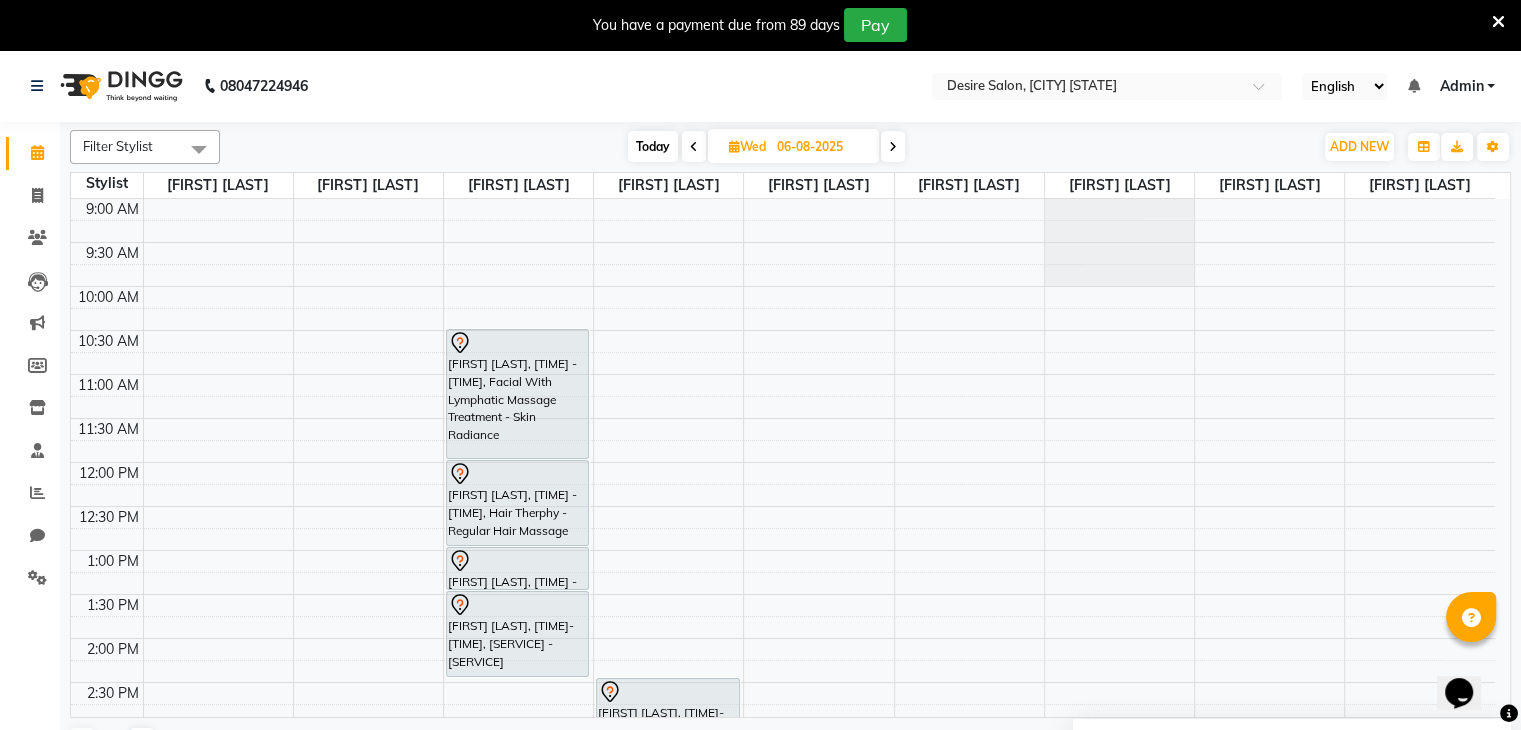 click on "Today" at bounding box center [653, 146] 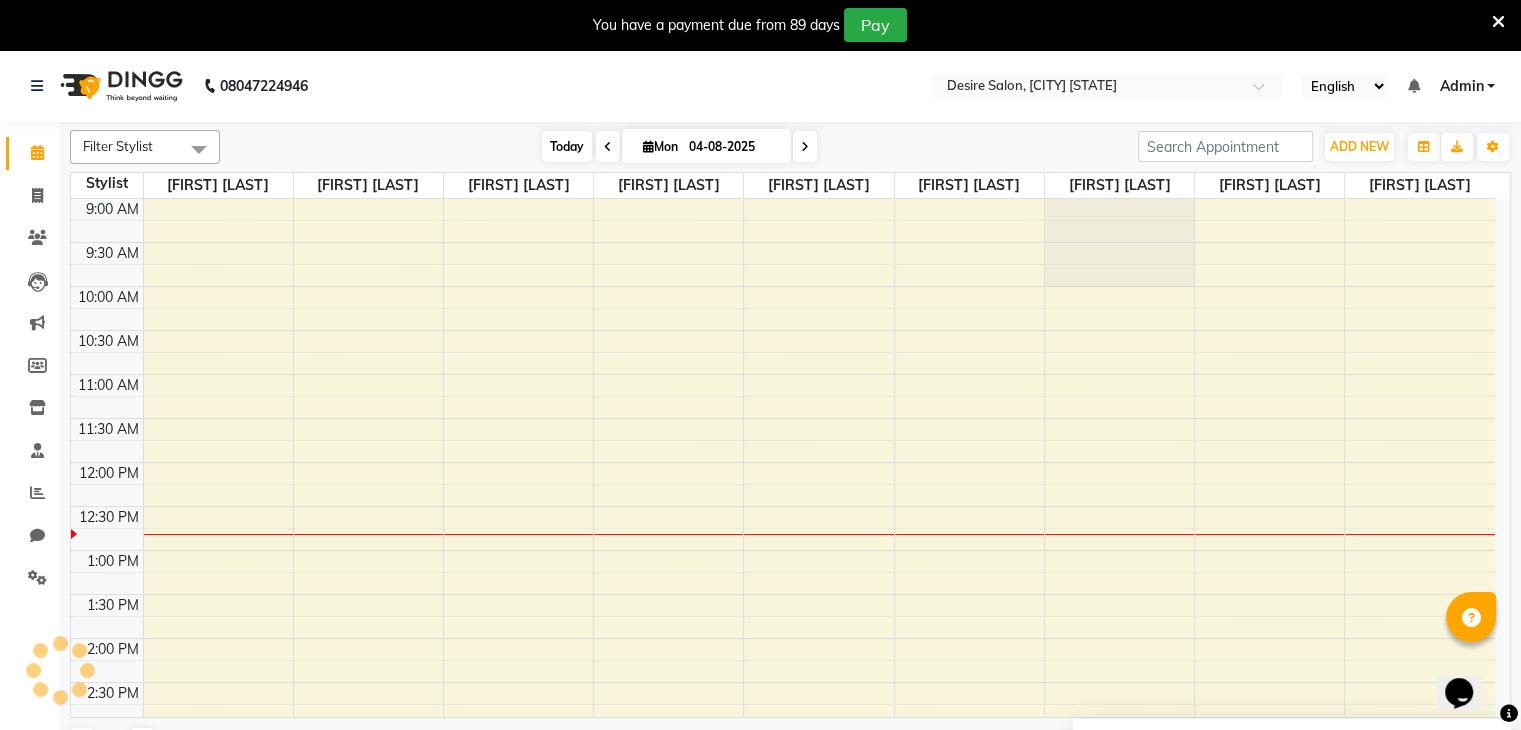scroll, scrollTop: 263, scrollLeft: 0, axis: vertical 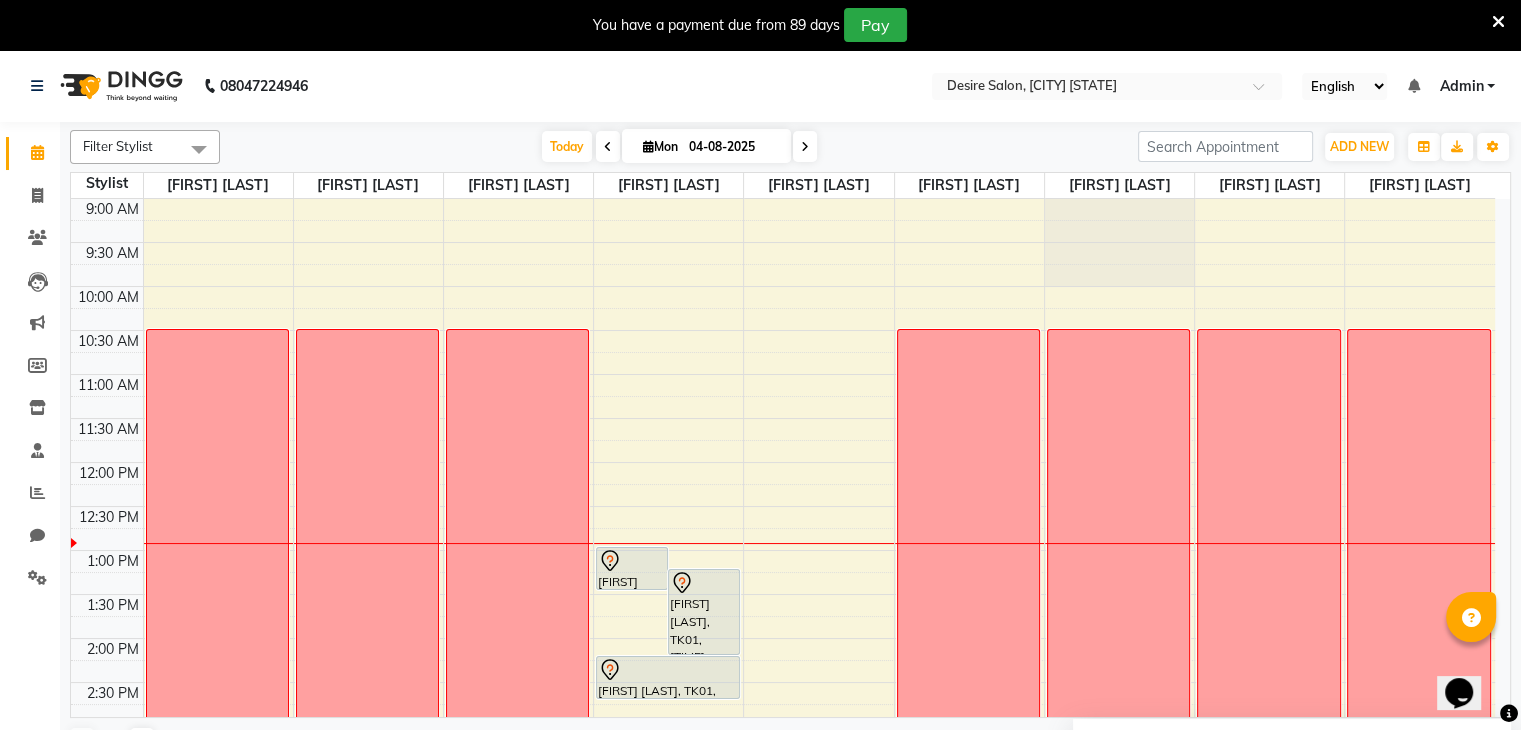 click at bounding box center [805, 146] 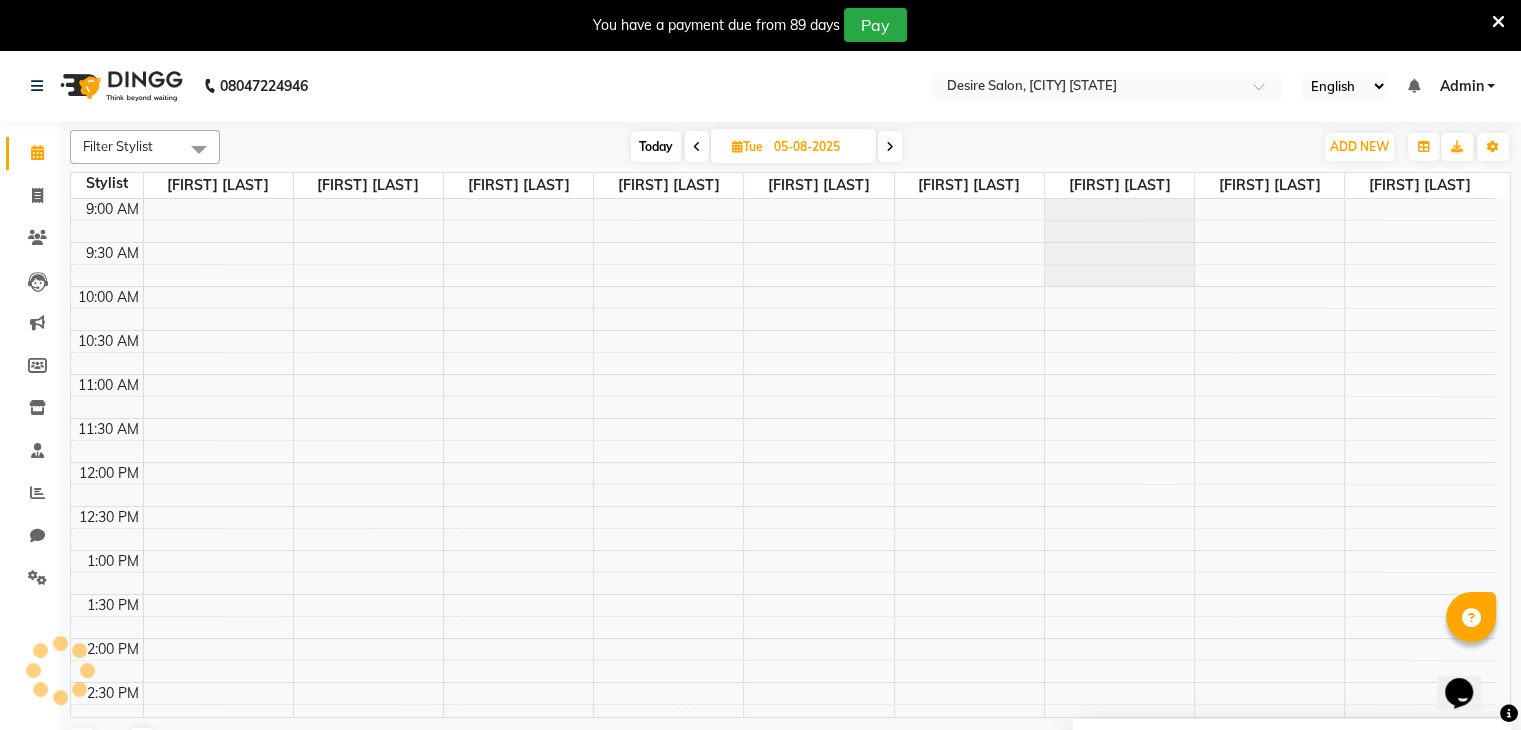 scroll, scrollTop: 263, scrollLeft: 0, axis: vertical 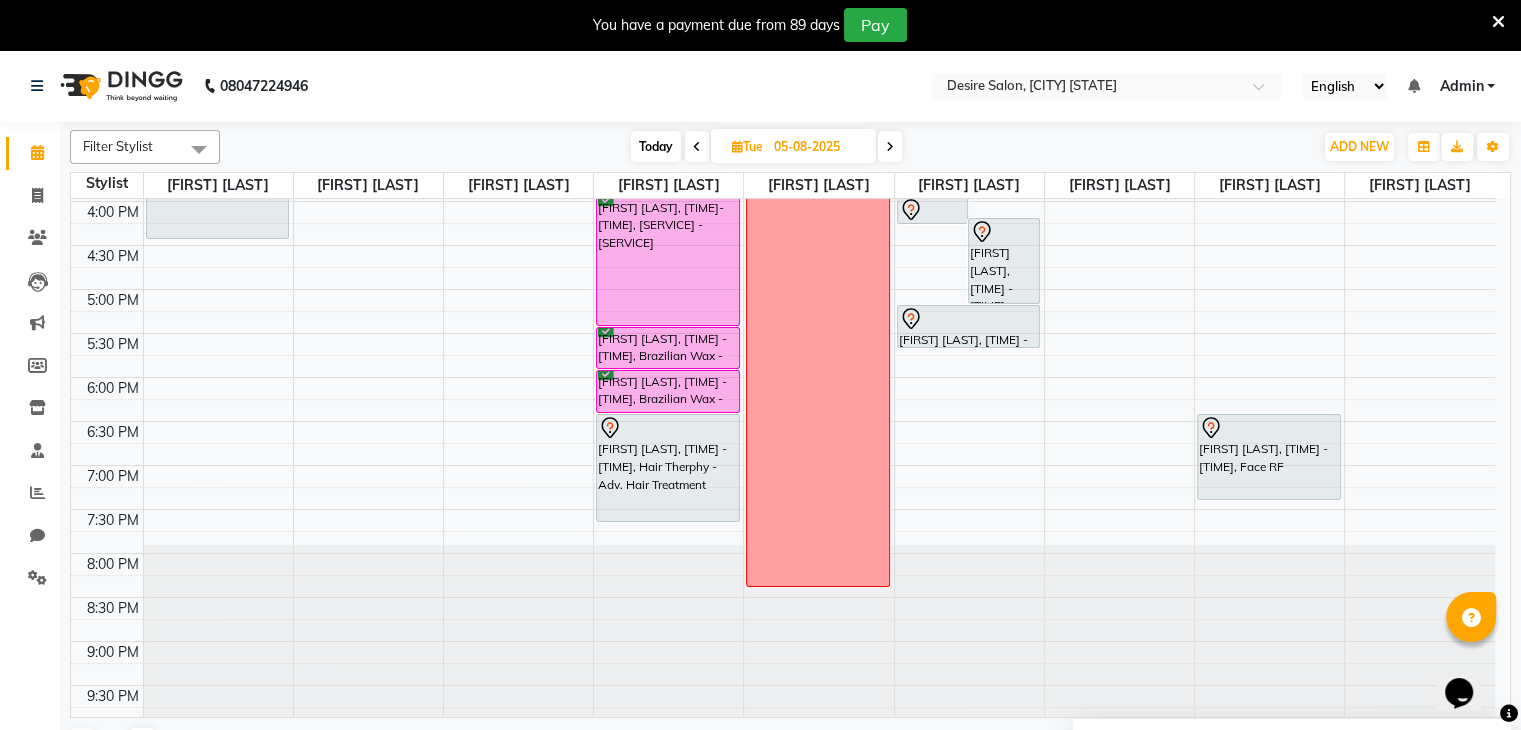click at bounding box center [890, 146] 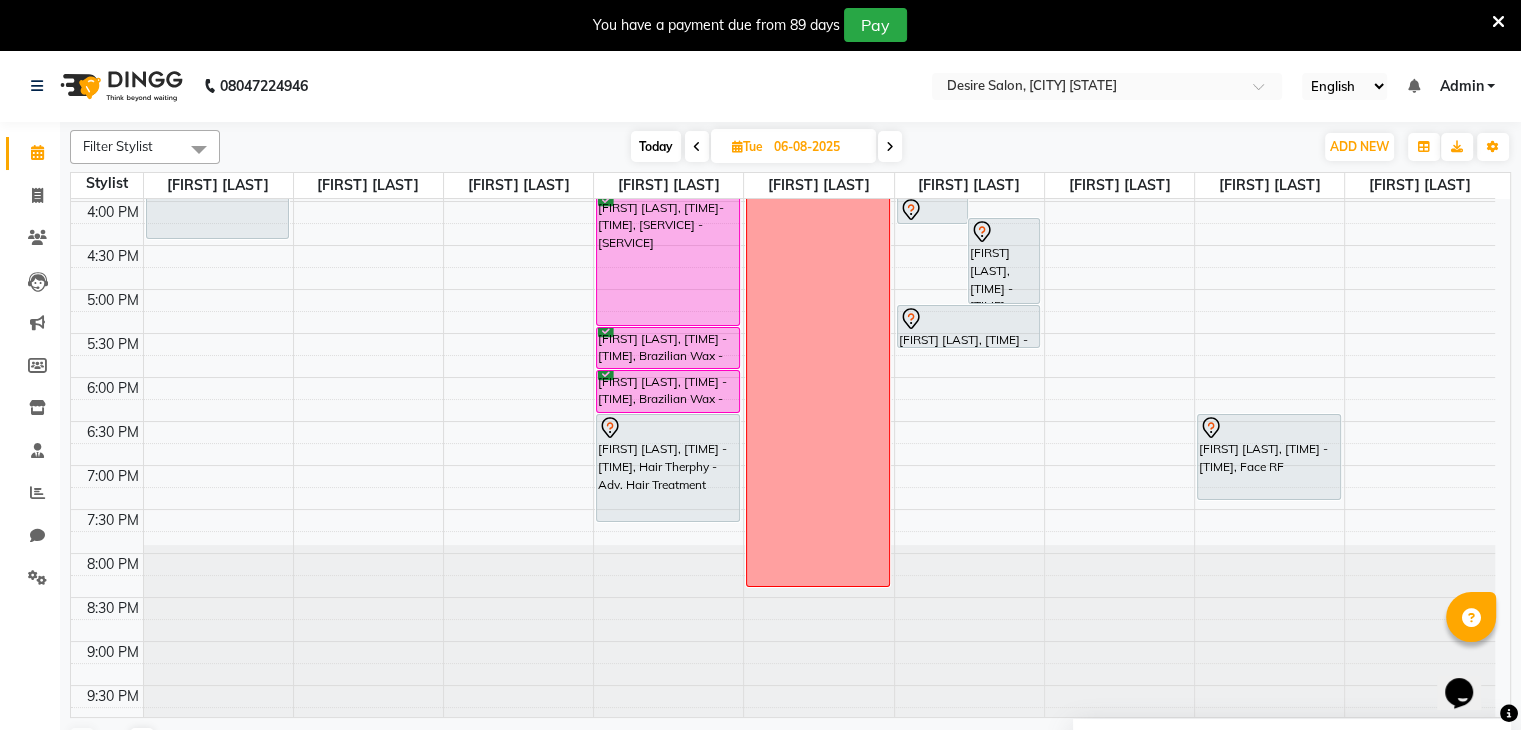 scroll, scrollTop: 263, scrollLeft: 0, axis: vertical 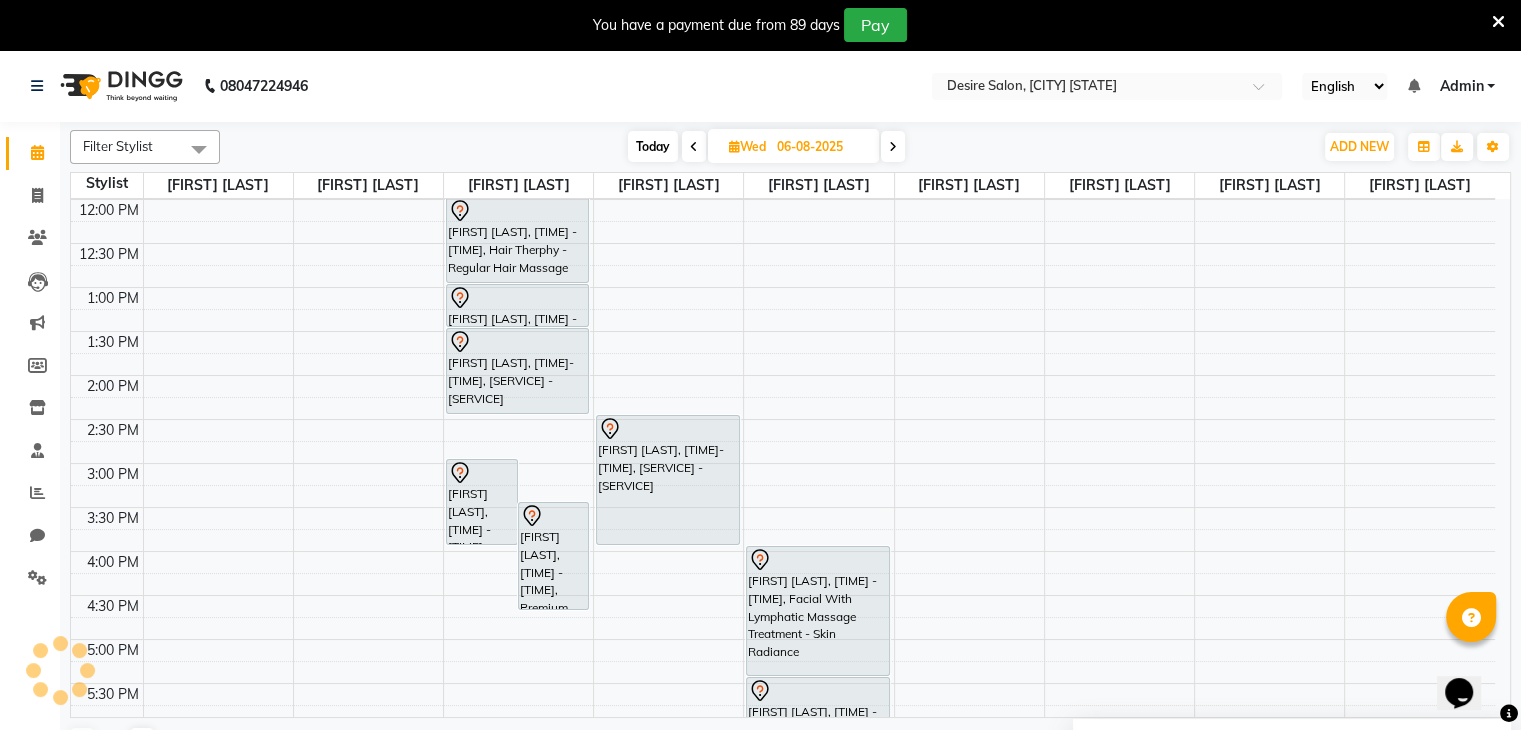 click at bounding box center [893, 146] 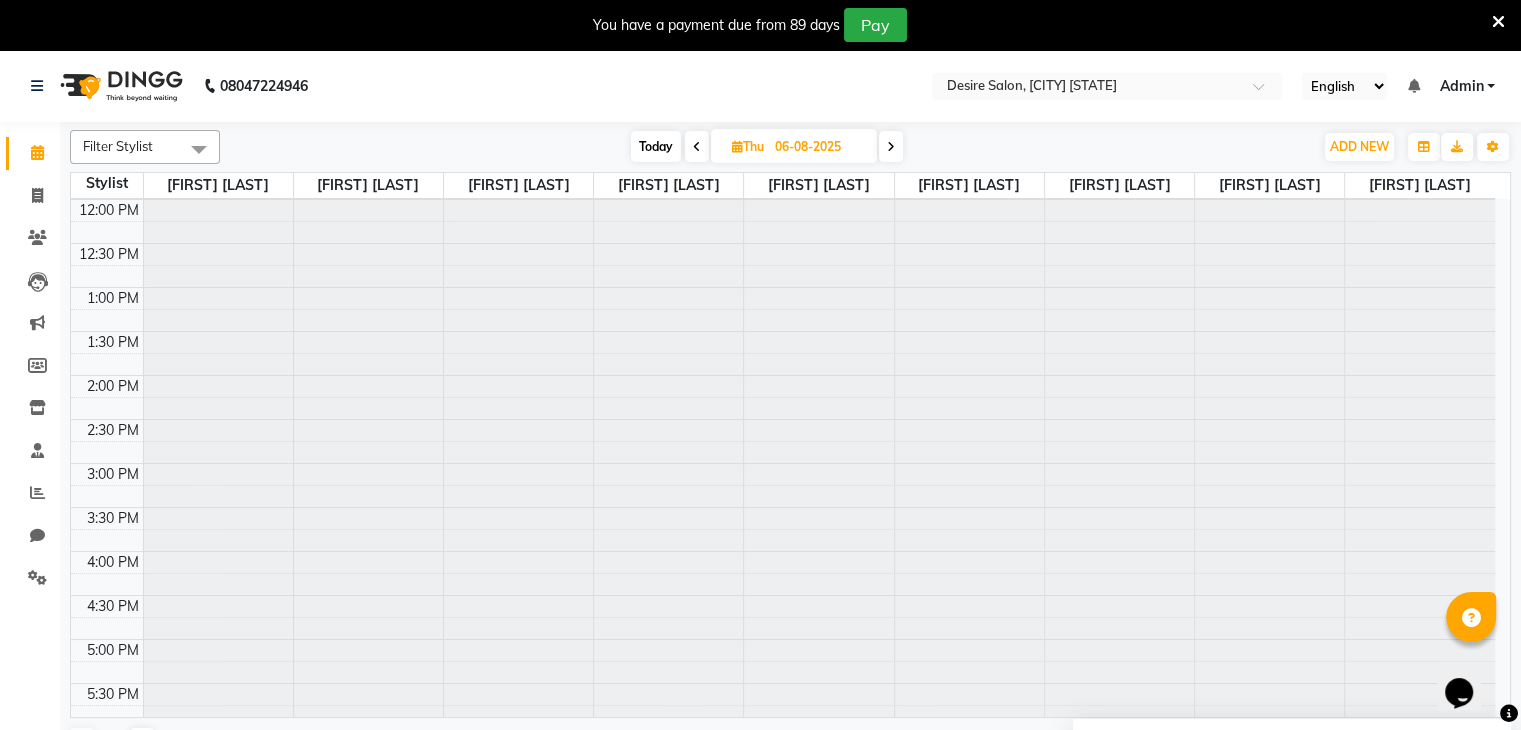 type on "07-08-2025" 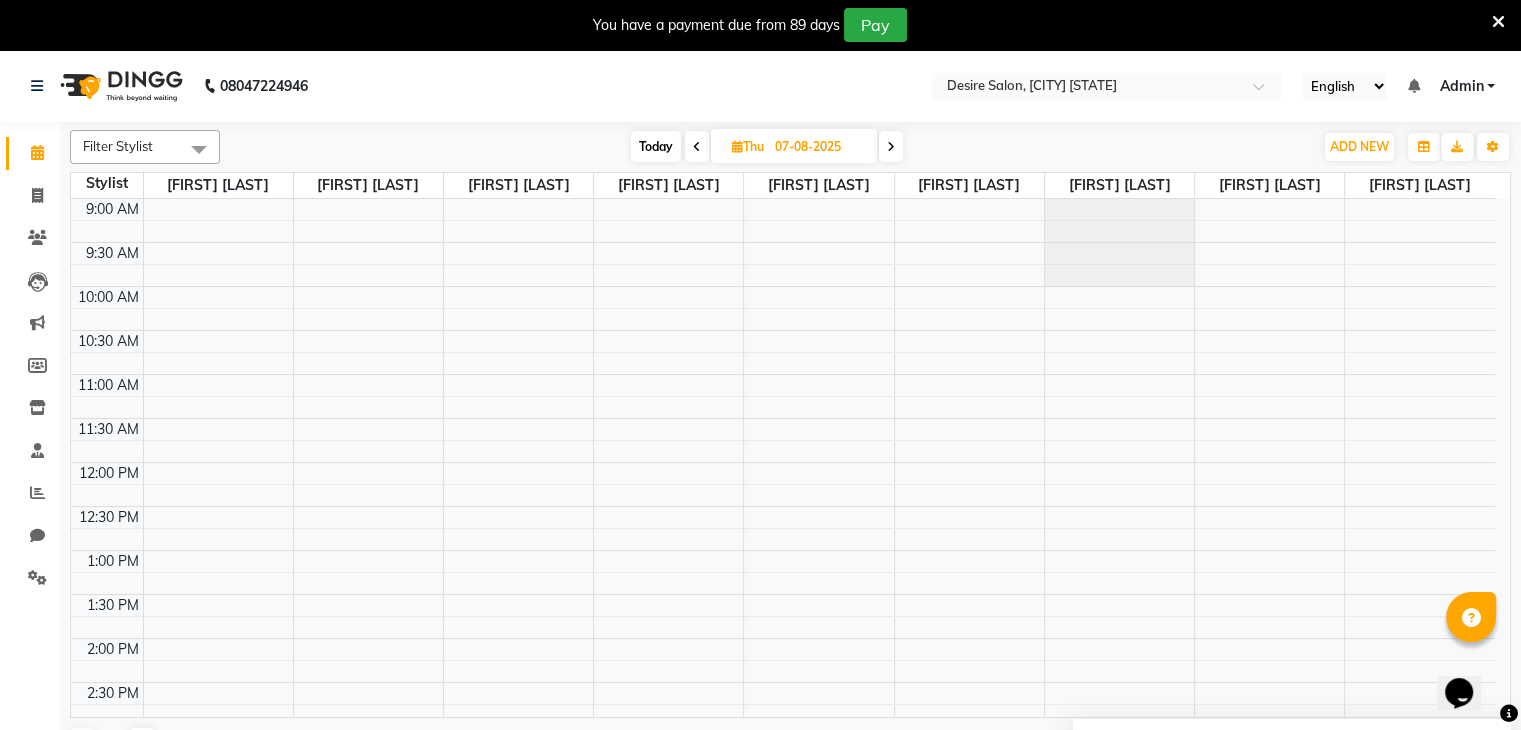 scroll, scrollTop: 263, scrollLeft: 0, axis: vertical 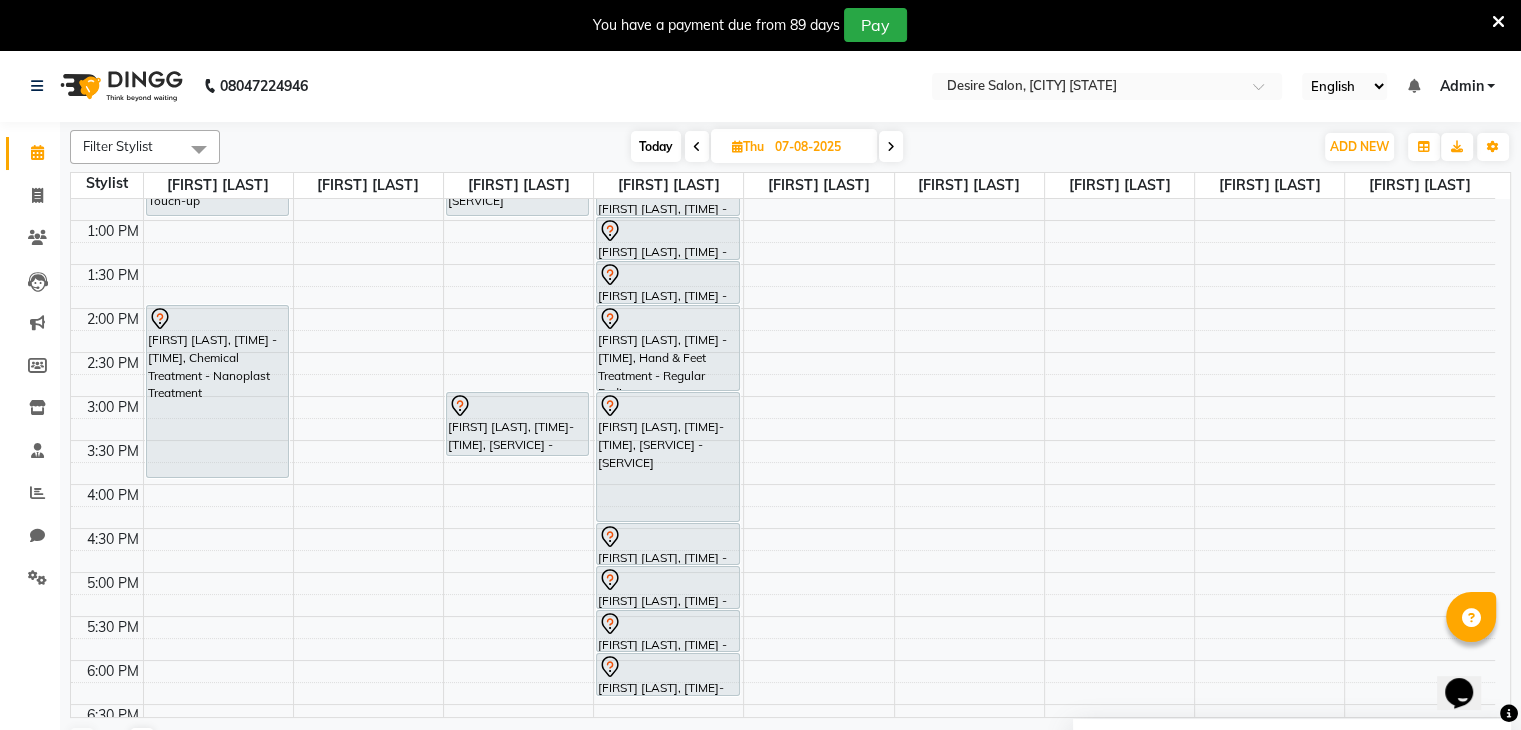 click on "07-08-2025" at bounding box center [819, 147] 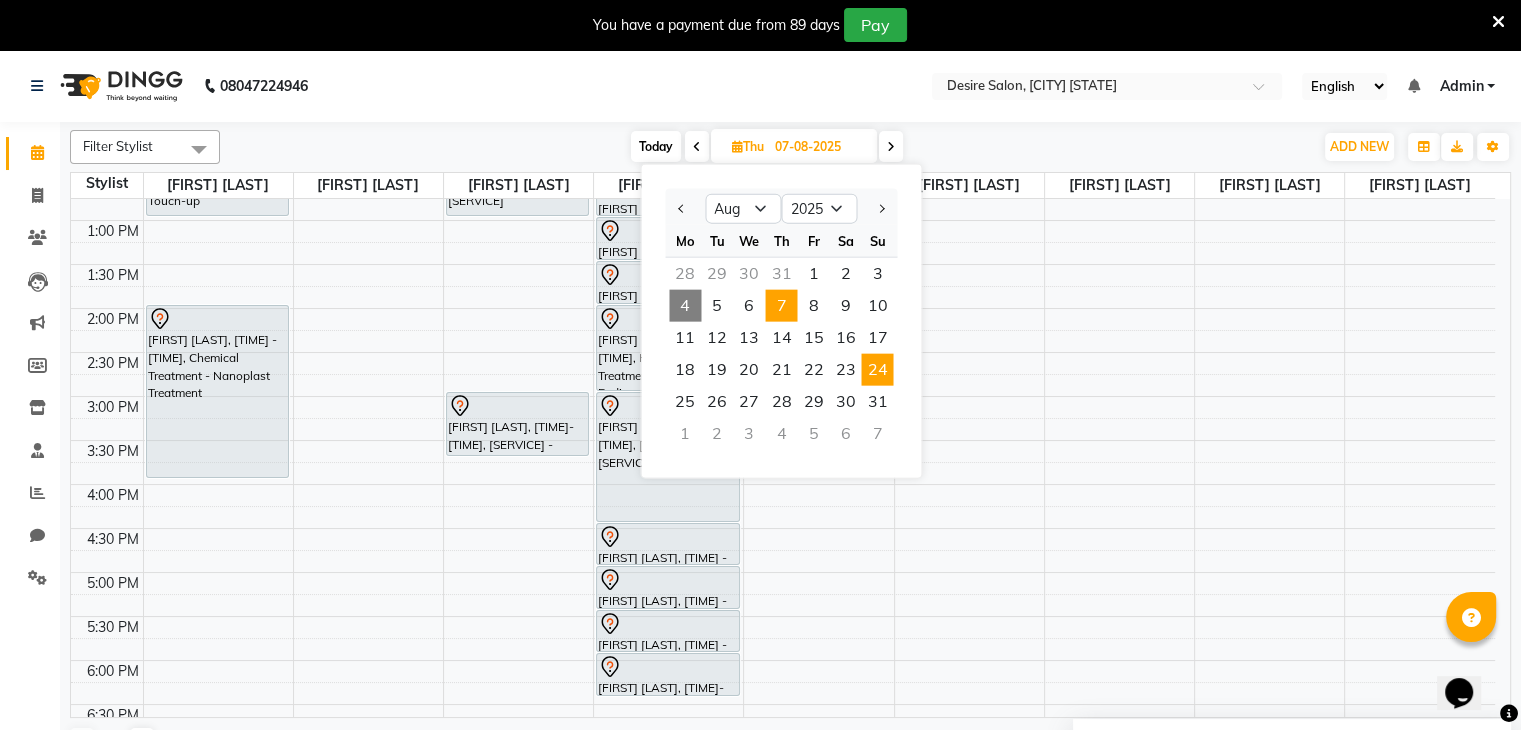 click on "24" at bounding box center (877, 370) 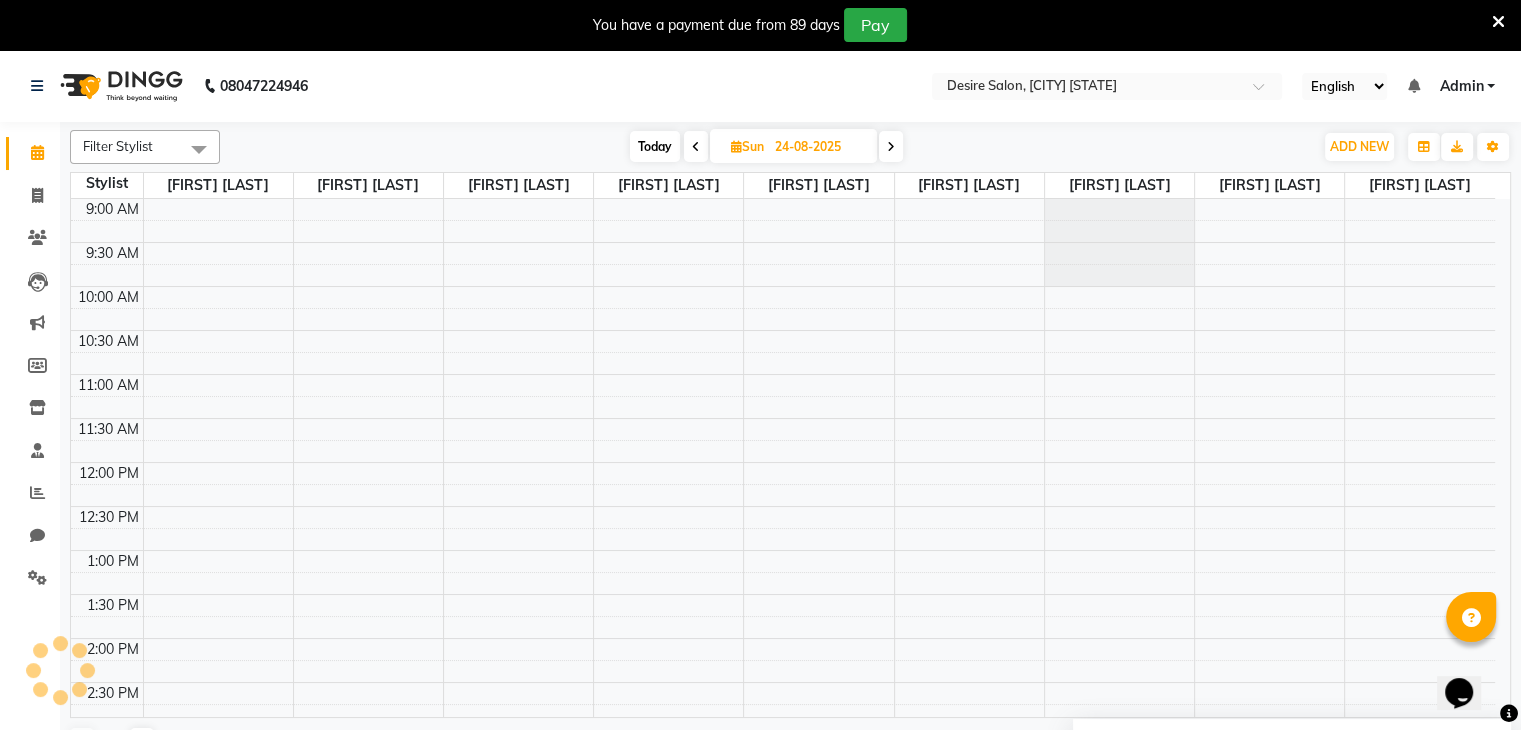 scroll, scrollTop: 263, scrollLeft: 0, axis: vertical 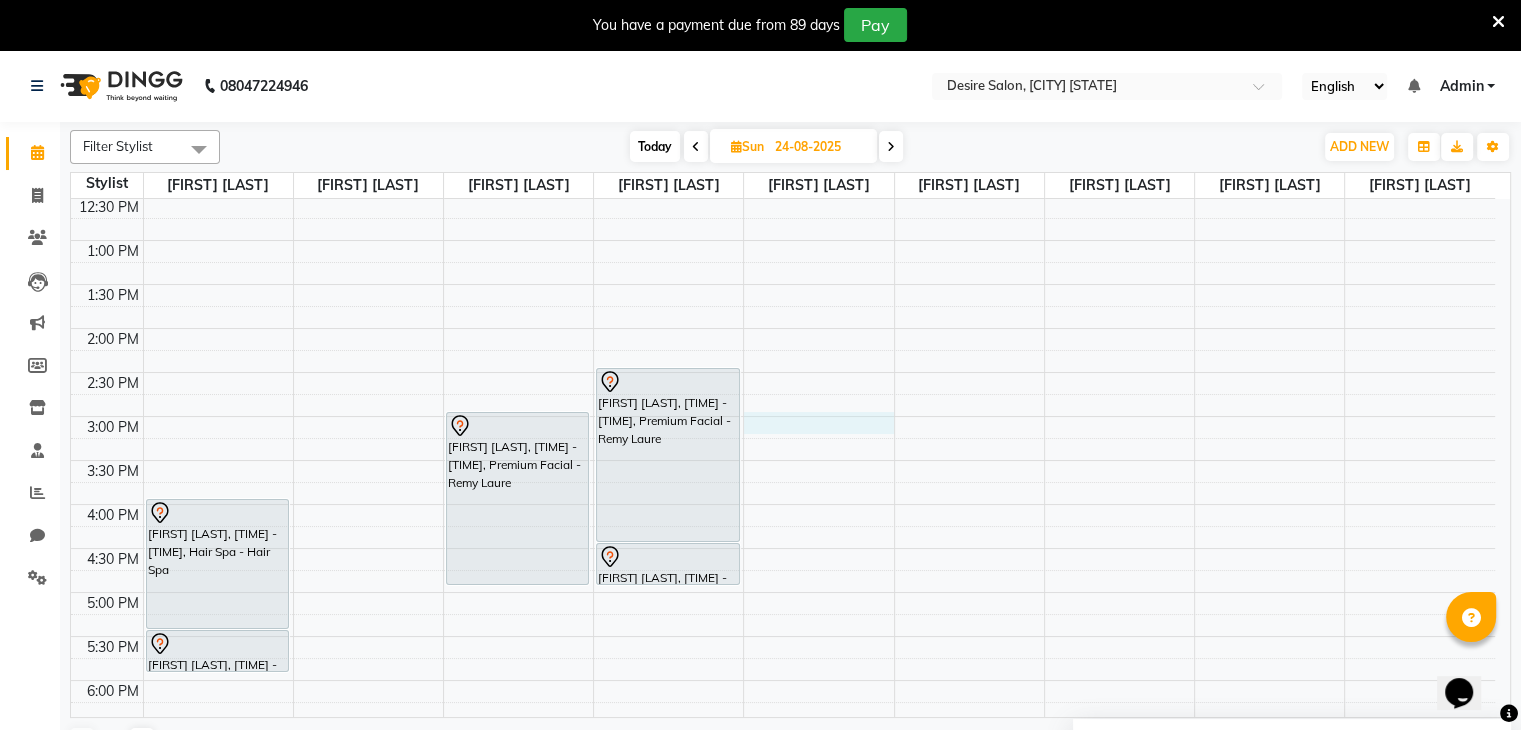 click on "[TIME] [TIME] [TIME] [TIME] [TIME] [TIME] [TIME] [TIME] [TIME] [TIME] [TIME] [TIME] [TIME] [TIME] [TIME] [TIME] [TIME] [TIME] [TIME] [TIME] [TIME] [TIME] [TIME] [TIME] [TIME] [TIME] [TIME] [FIRST] [LAST], [TIME] - [TIME], Hair Spa - Hair Spa [FIRST] [LAST], [TIME] - [TIME], Hair Spa - Hair Spa [FIRST] [LAST], [TIME] - [TIME], Threading - Eyebrow [FIRST] [LAST], [TIME] - [TIME], Clean-up - Glow Clean-up [FIRST] [LAST], [TIME] - [TIME], Premium Facial - Remy Laure [FIRST] [LAST], [TIME] - [TIME], Hand & Feet Treatment - Spa Pedicure [FIRST] [LAST], [TIME] - [TIME], Premium Facial - Remy Laure [FIRST] [LAST], [TIME] - [TIME], Waxing - Full Hands" at bounding box center (783, 460) 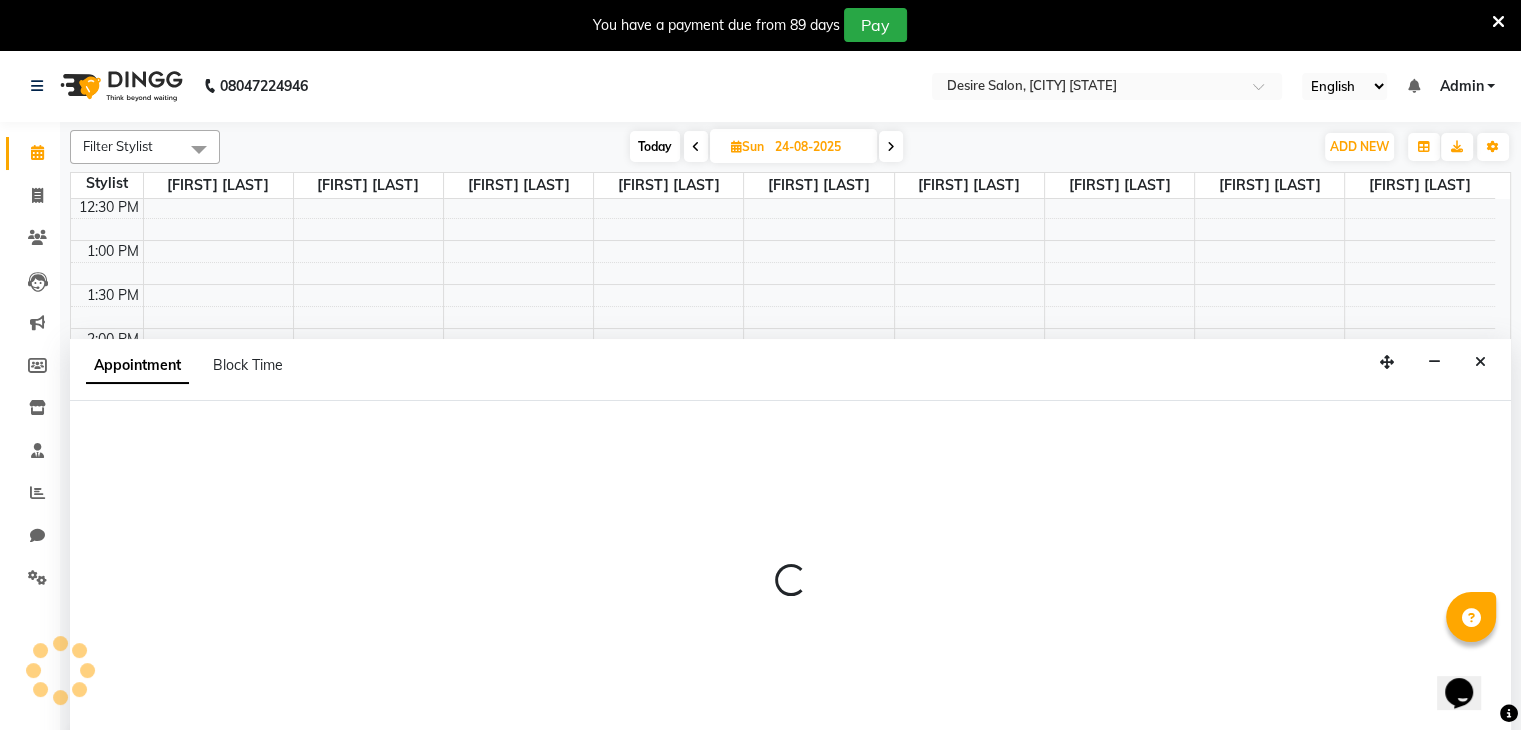 select on "75802" 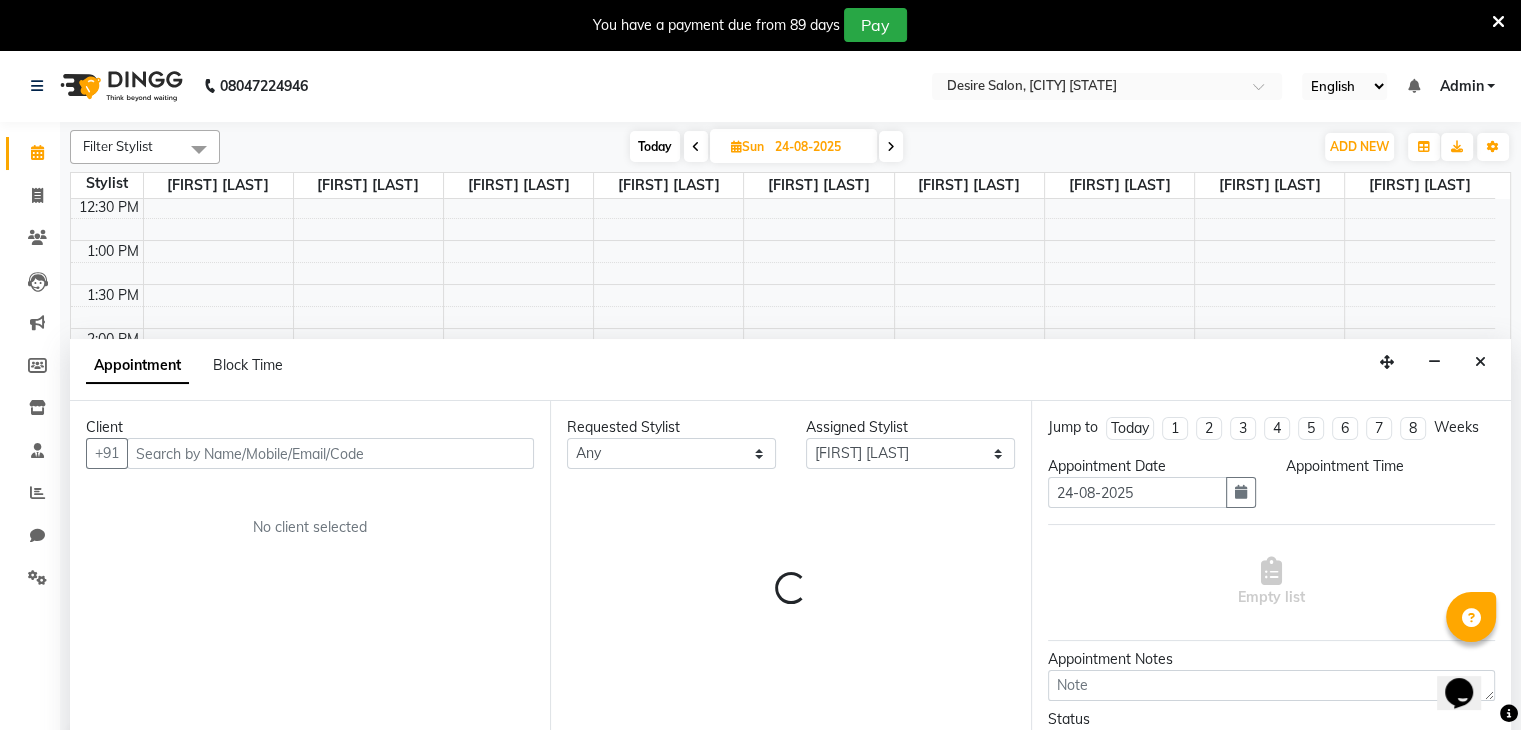 scroll, scrollTop: 50, scrollLeft: 0, axis: vertical 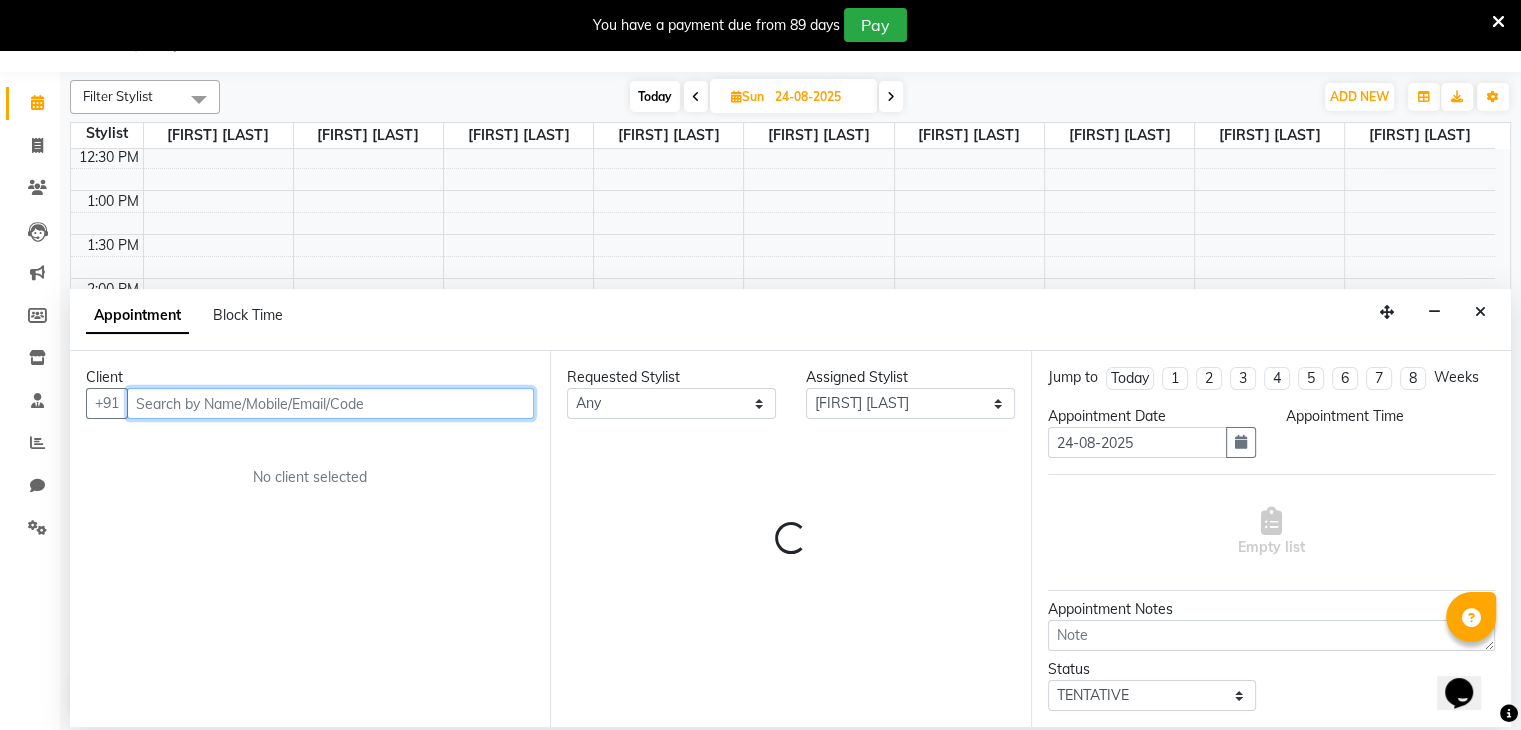 select on "900" 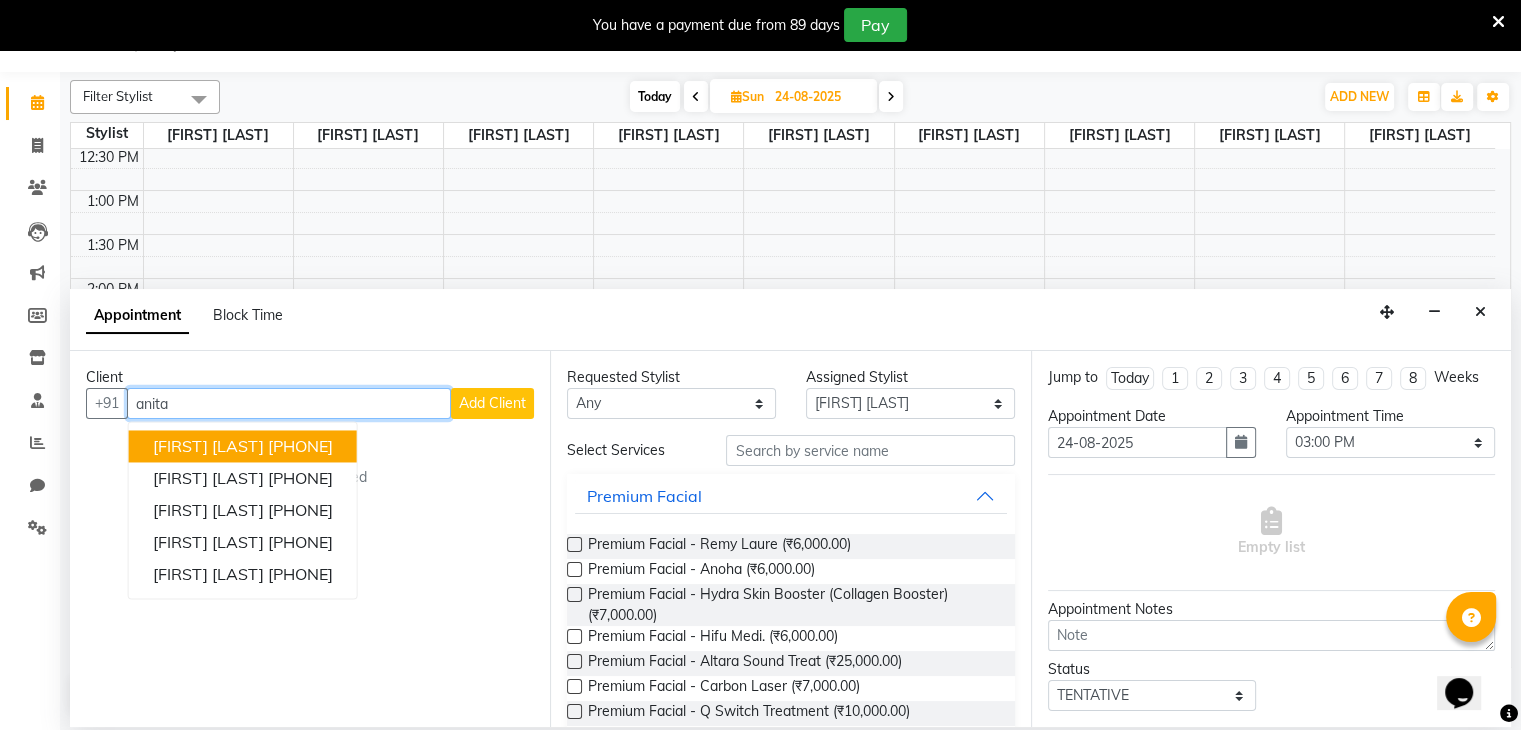 click on "[FIRST] [LAST] [PHONE]" at bounding box center [243, 447] 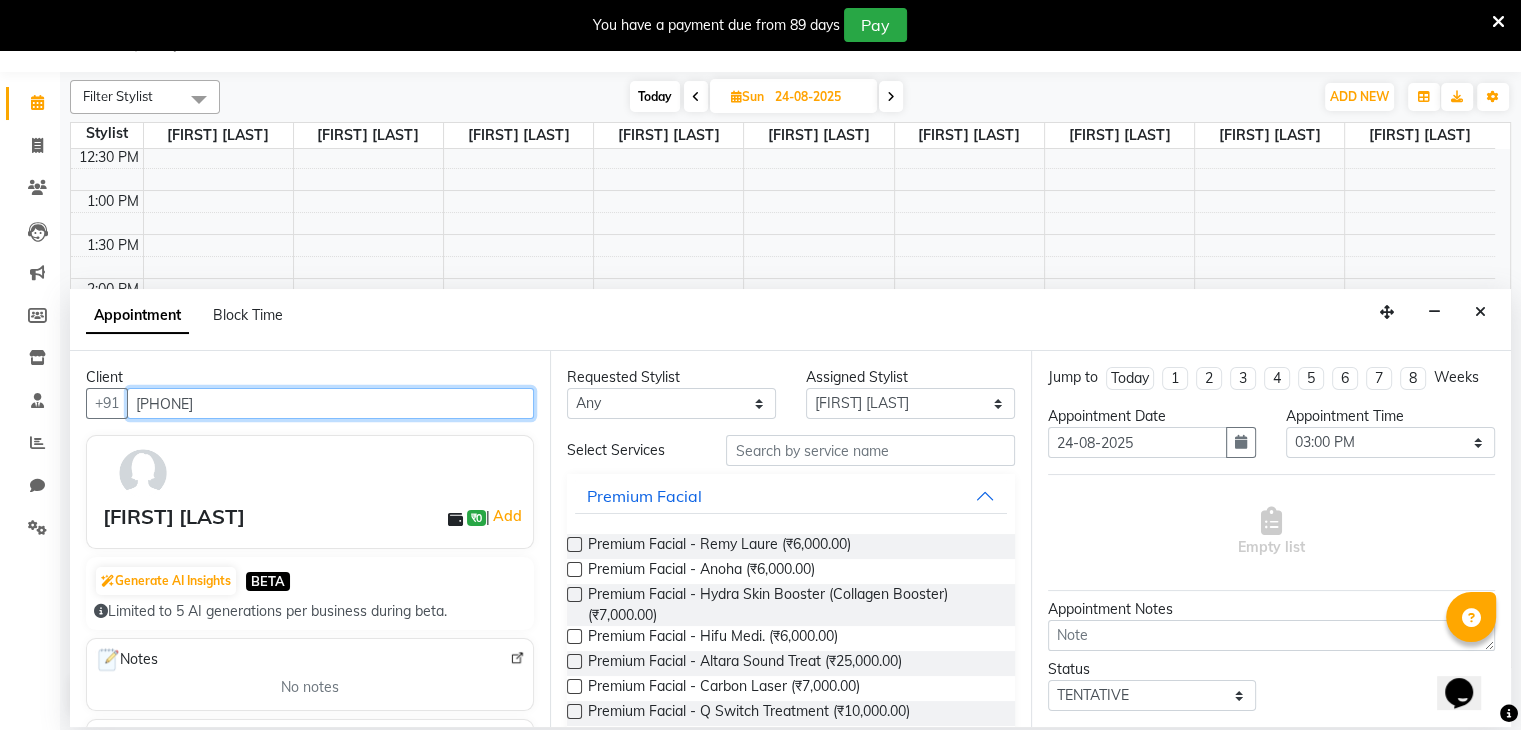 type on "[PHONE]" 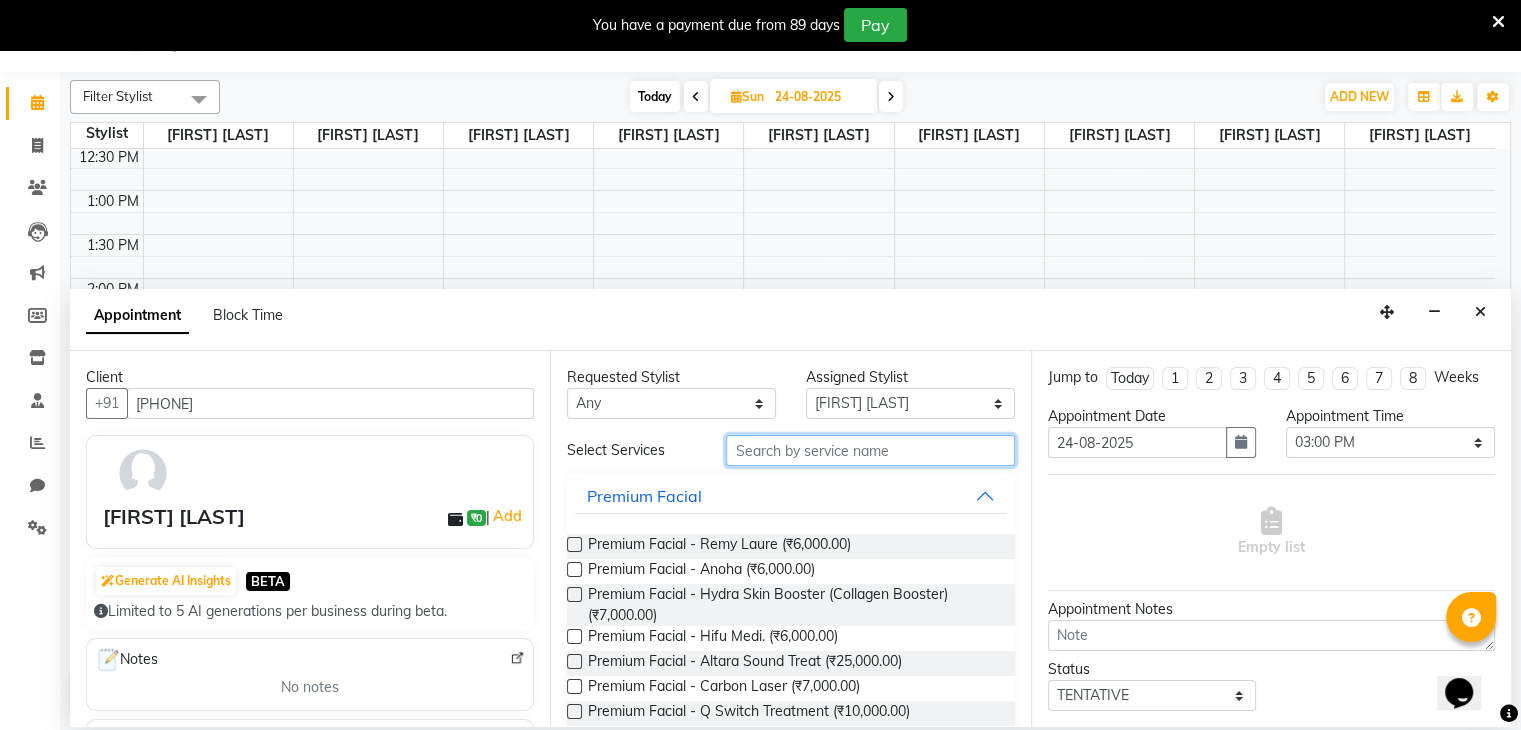 click at bounding box center (870, 450) 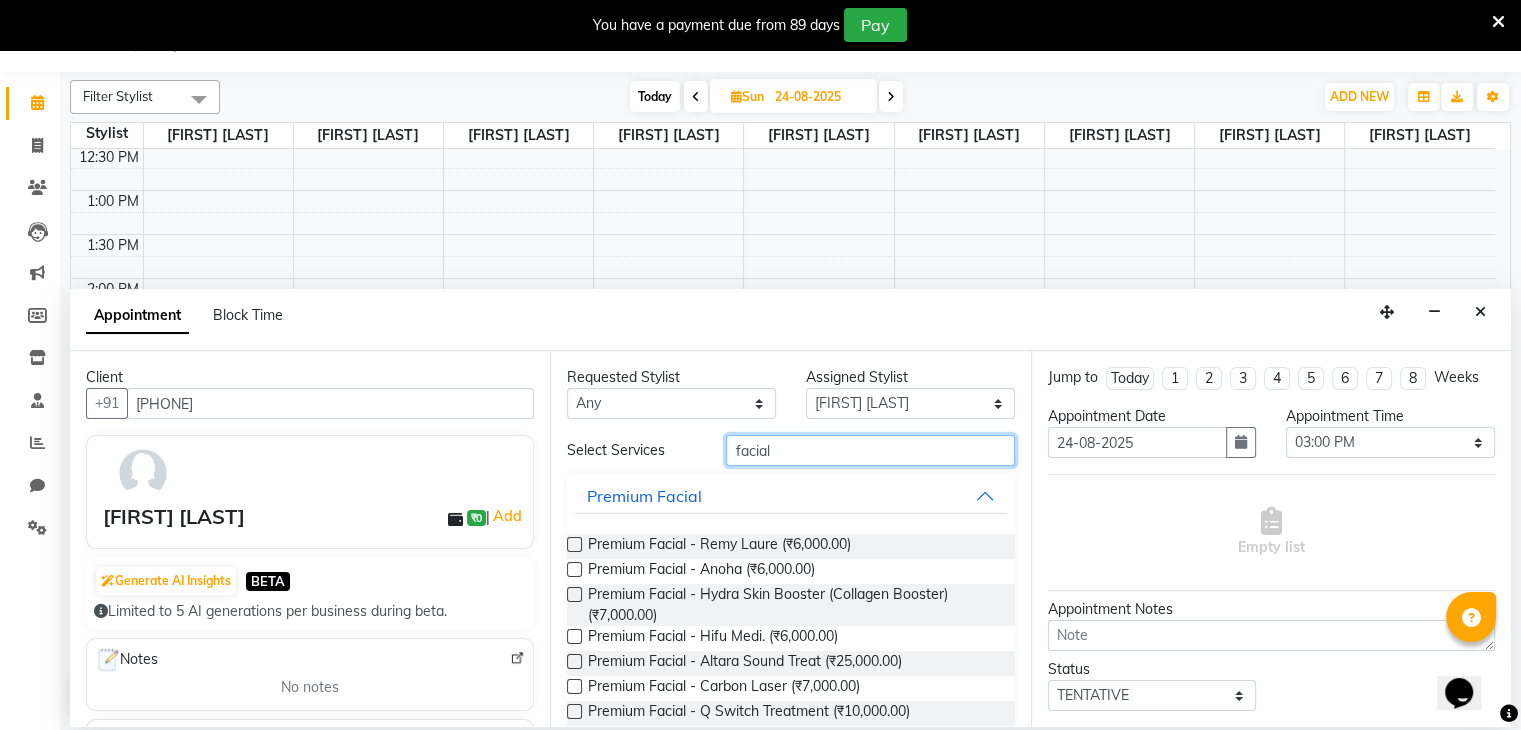scroll, scrollTop: 100, scrollLeft: 0, axis: vertical 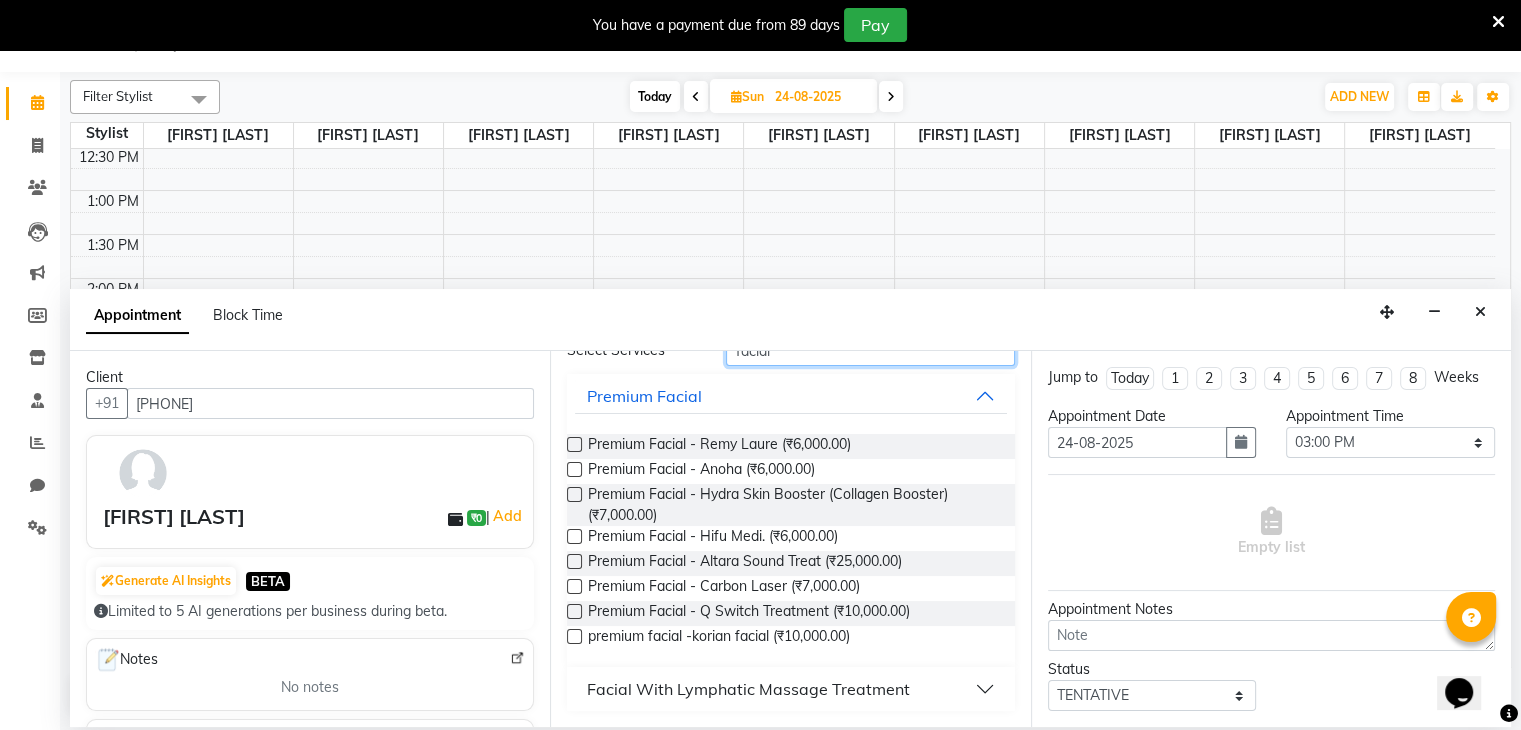 type on "facial" 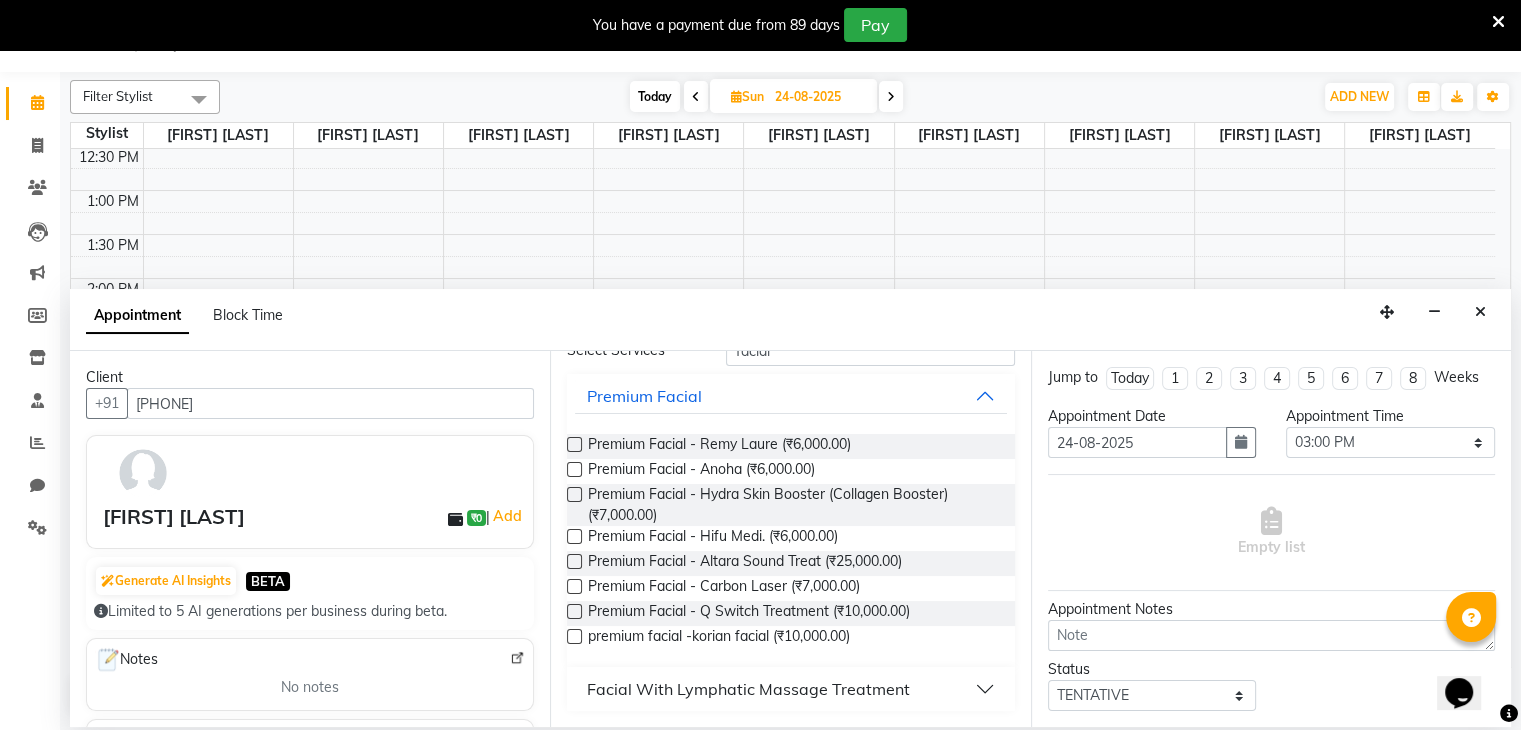 click on "Facial With Lymphatic Massage Treatment" at bounding box center [790, 689] 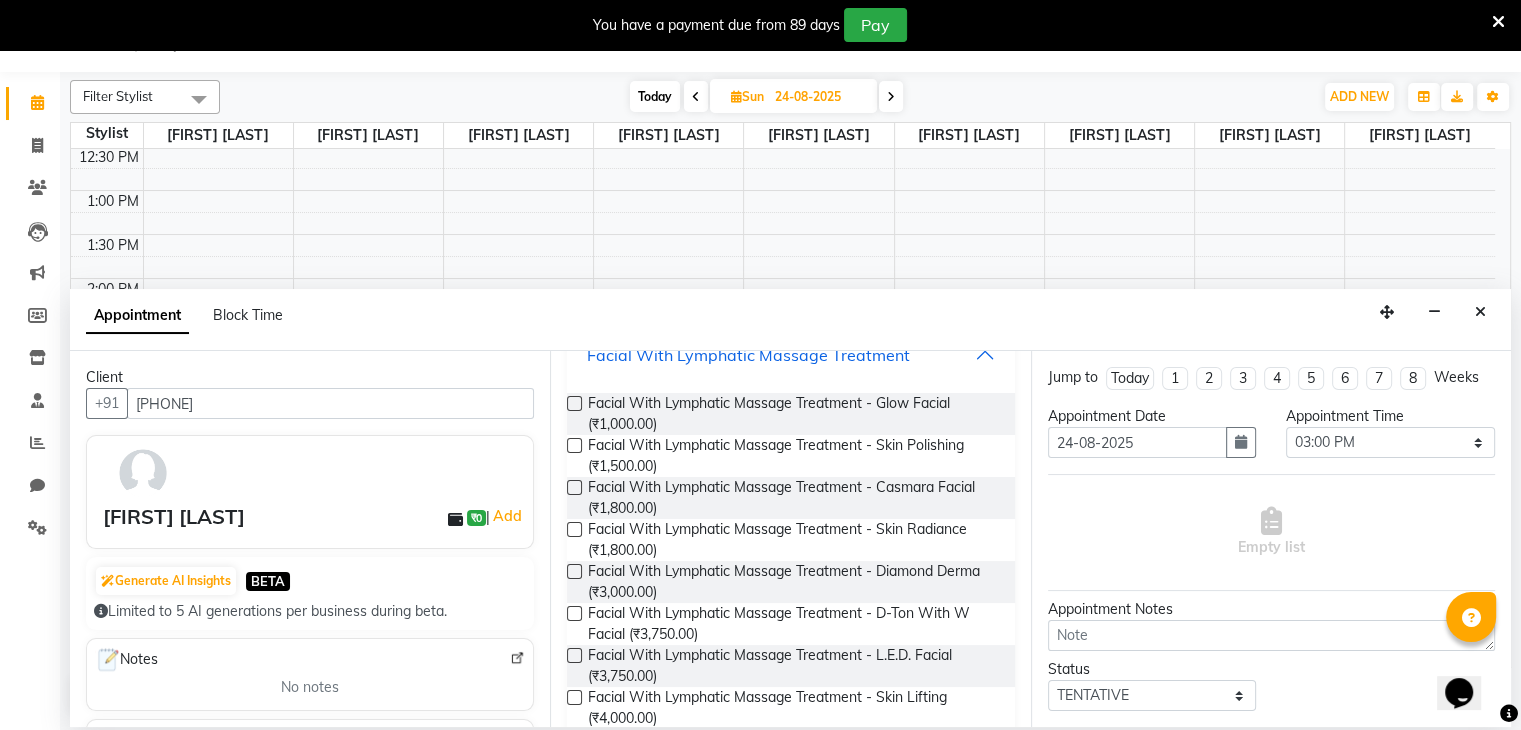 scroll, scrollTop: 438, scrollLeft: 0, axis: vertical 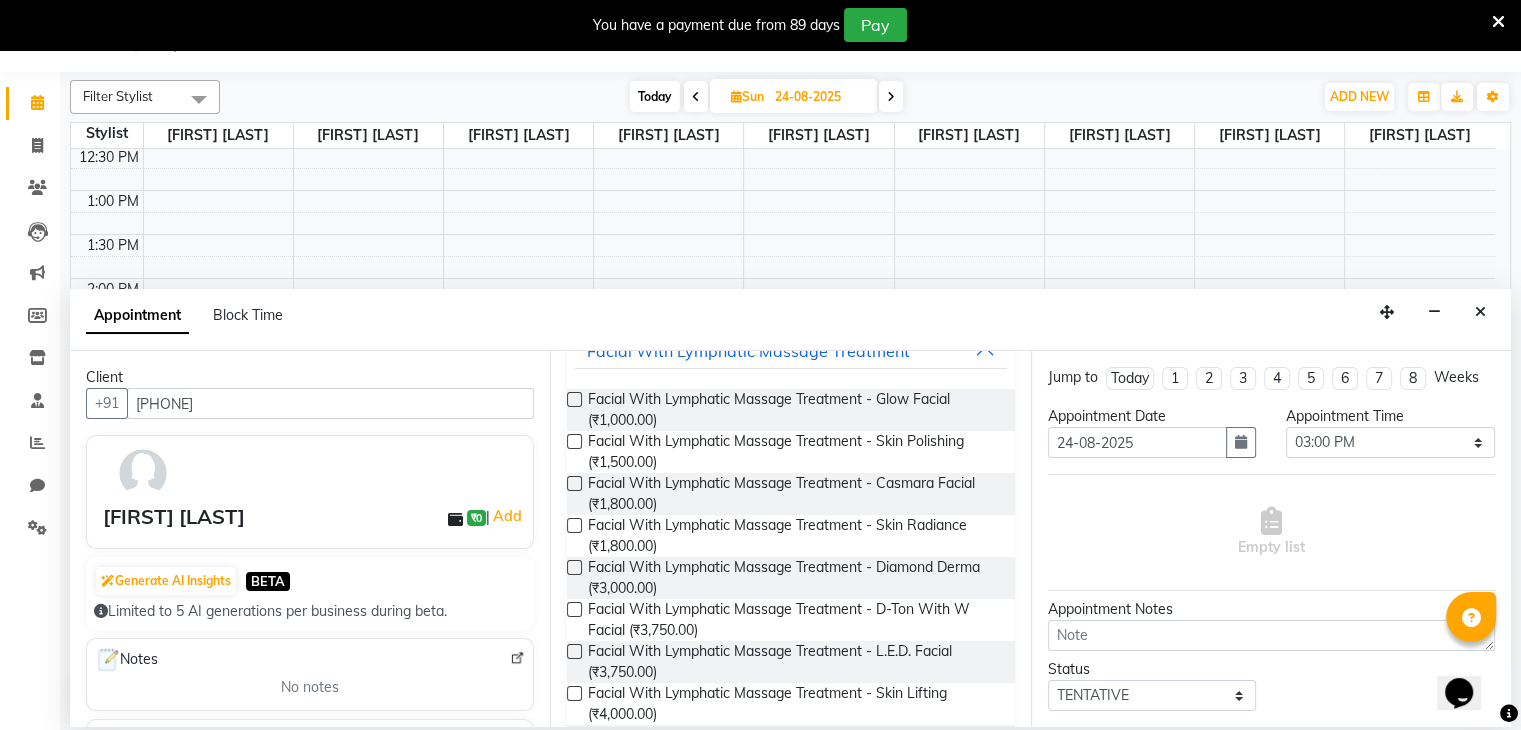 click at bounding box center [574, 525] 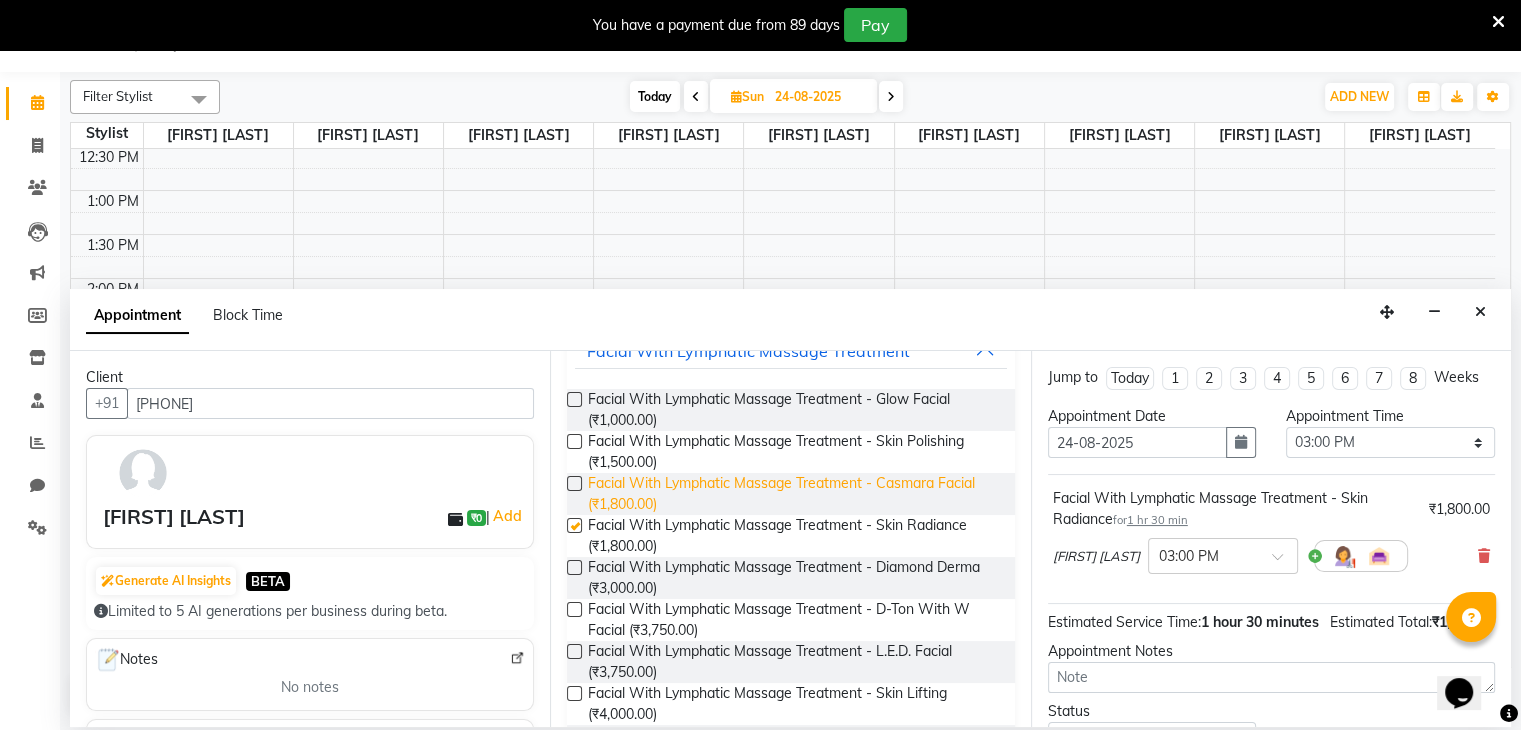 checkbox on "false" 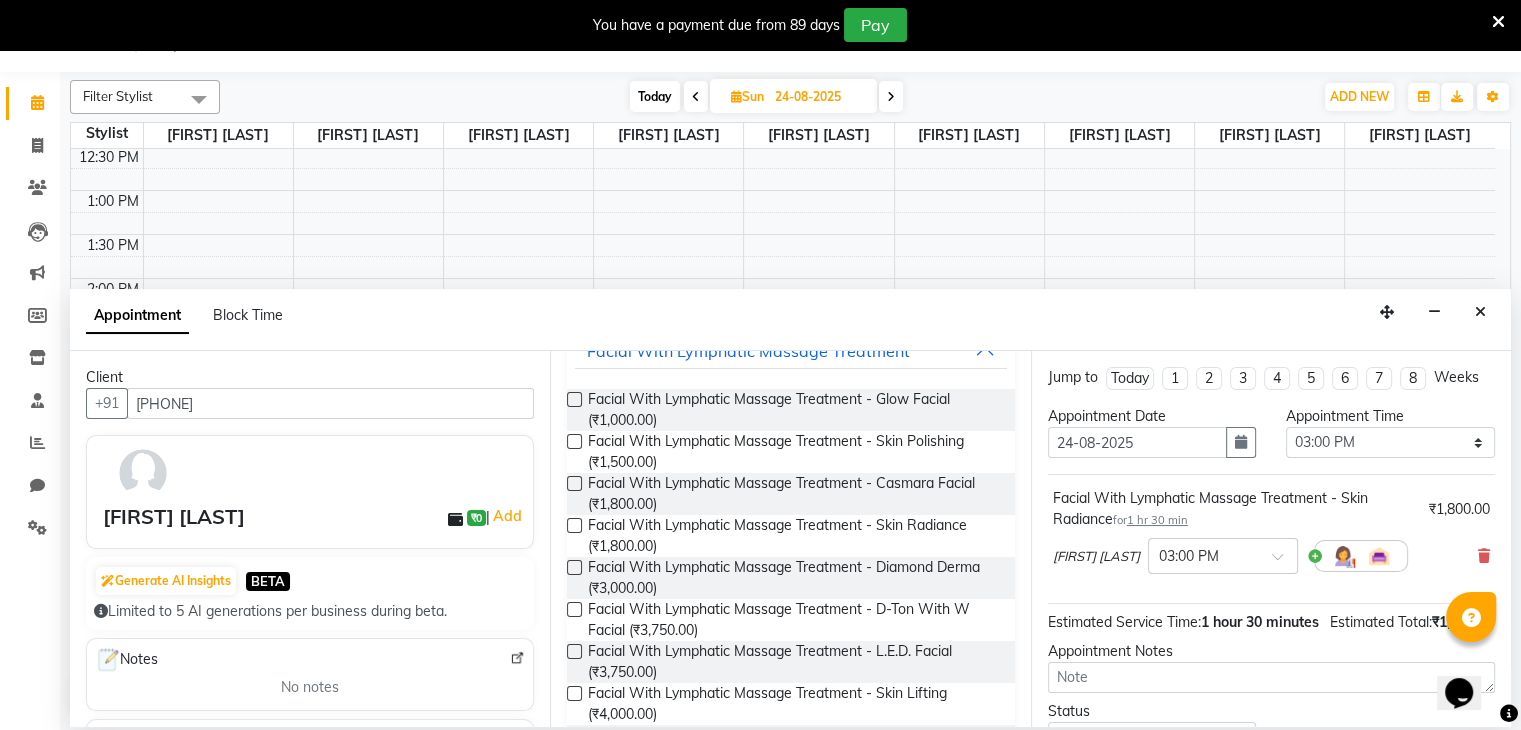 scroll, scrollTop: 0, scrollLeft: 0, axis: both 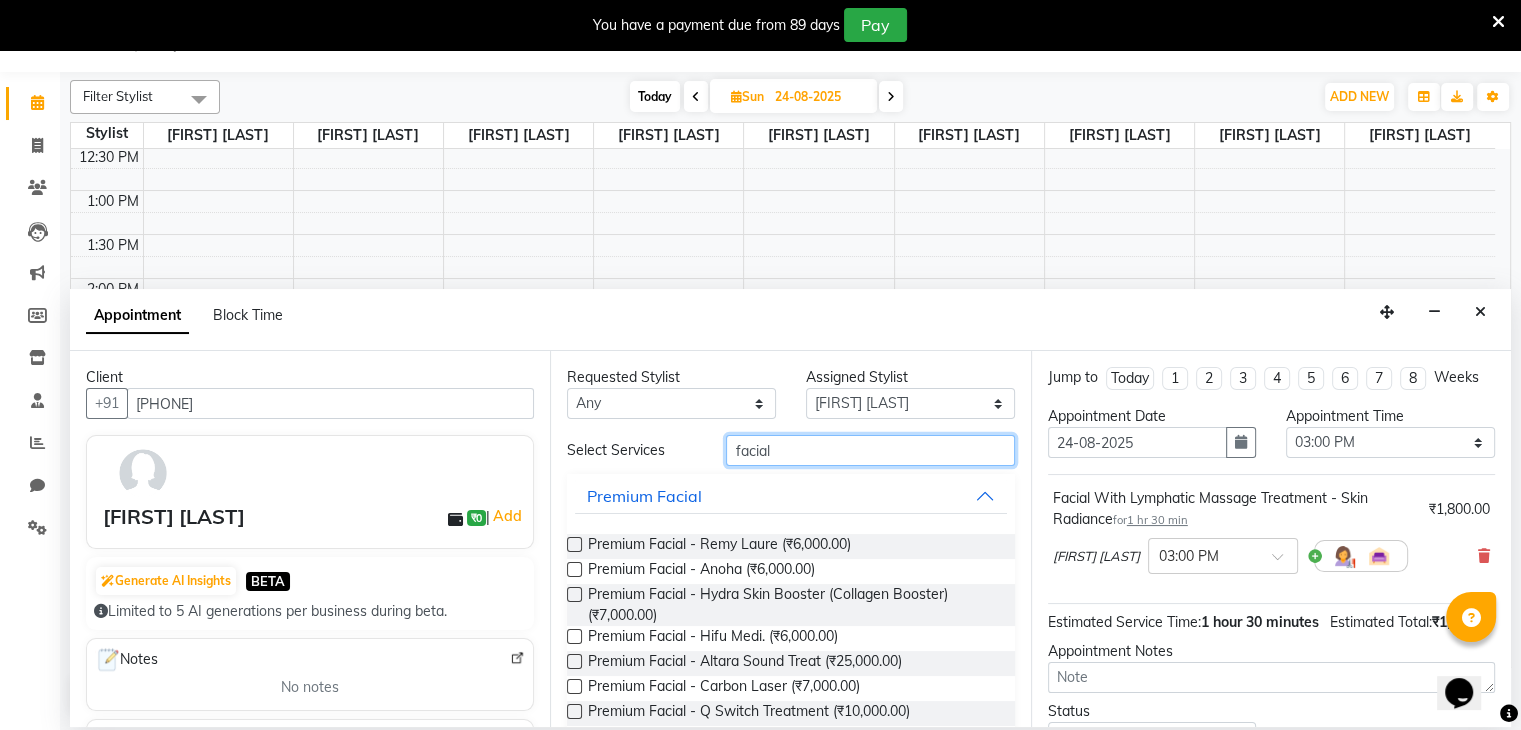 click on "facial" at bounding box center (870, 450) 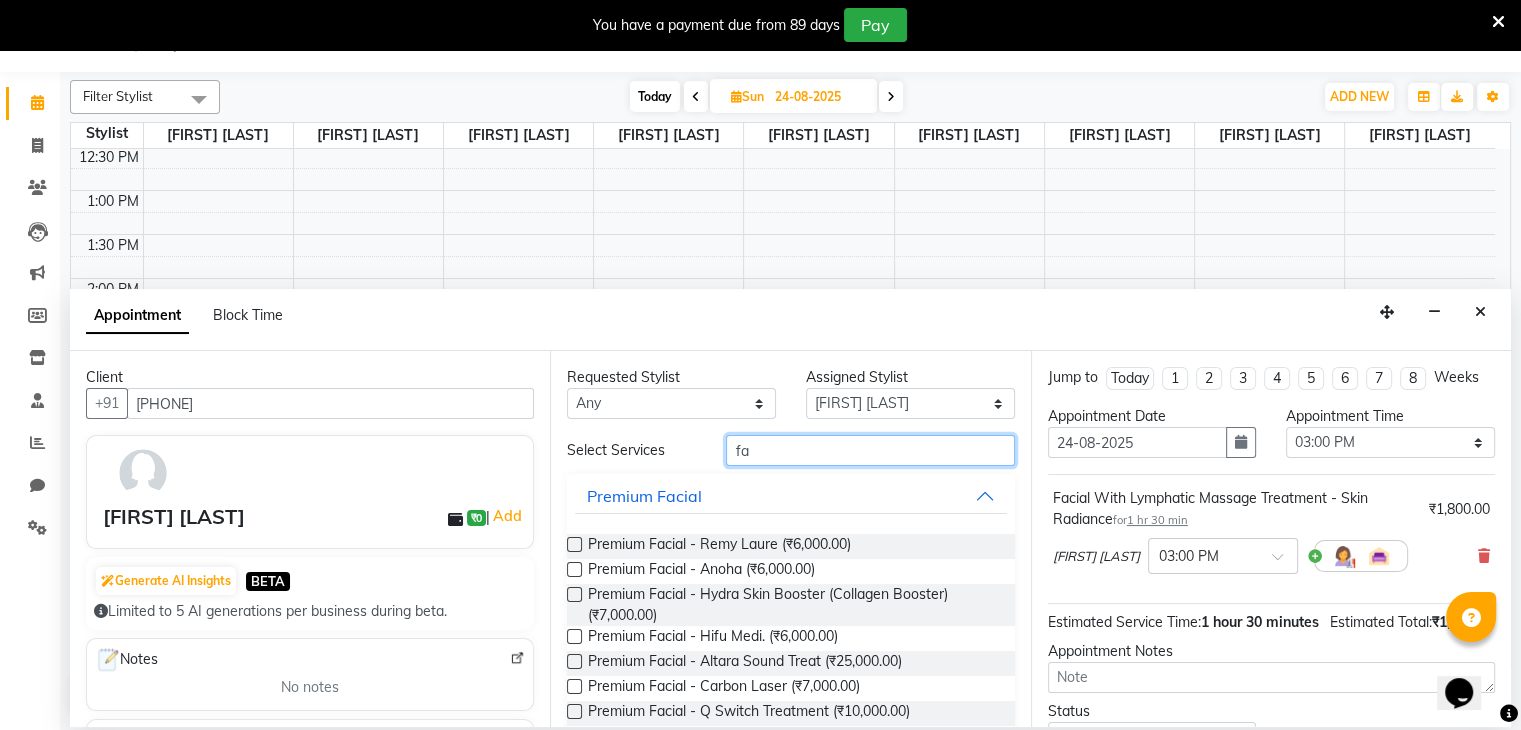 type on "f" 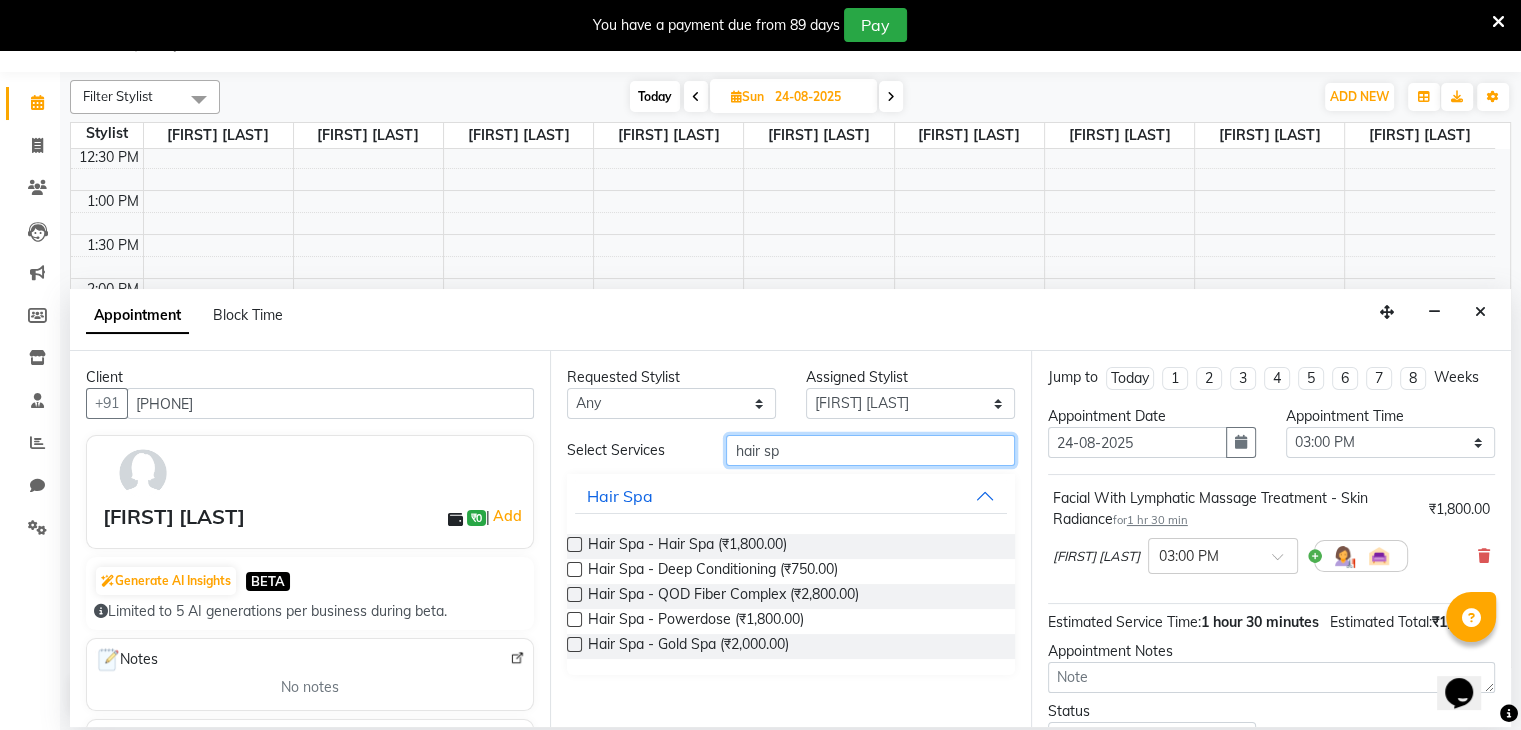 type on "hair sp" 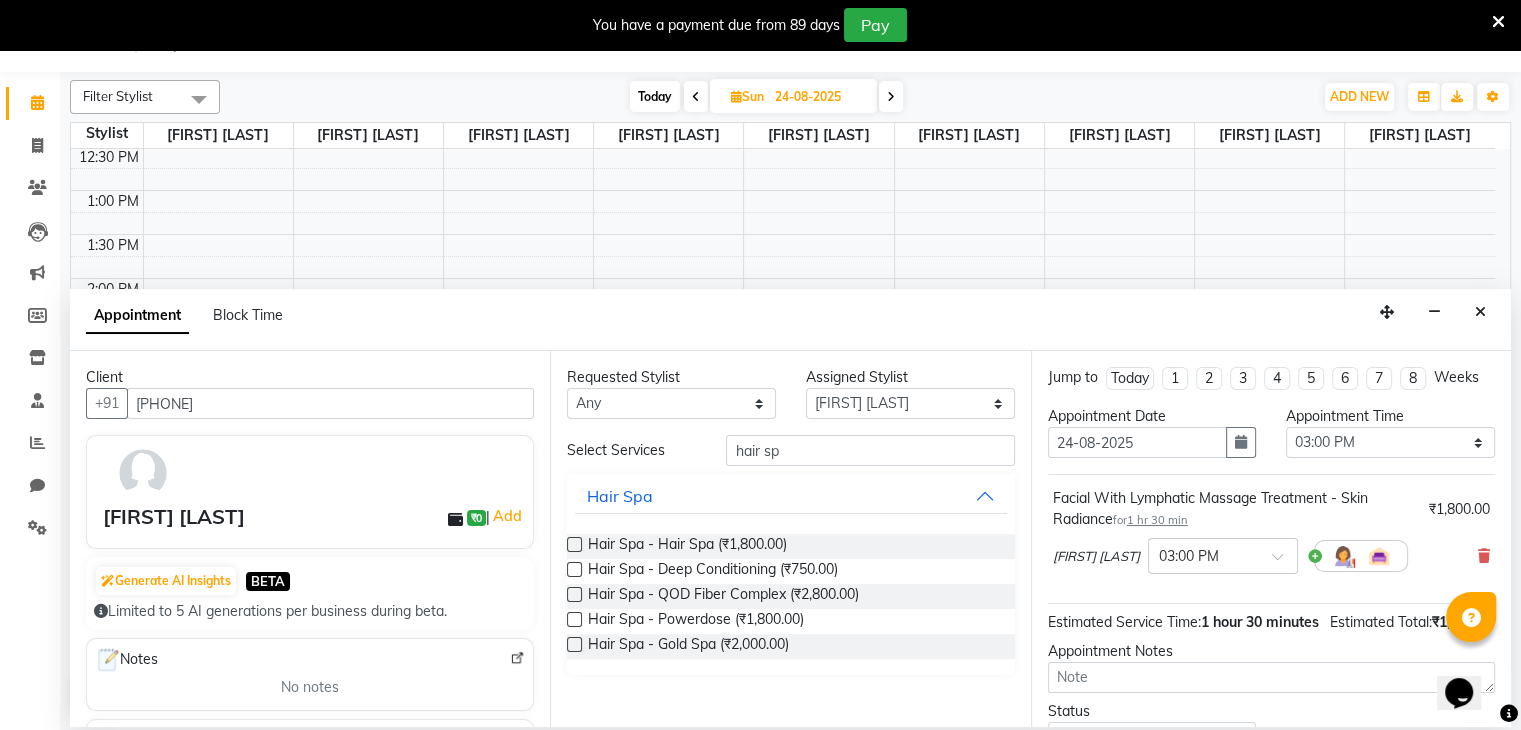 click at bounding box center (574, 544) 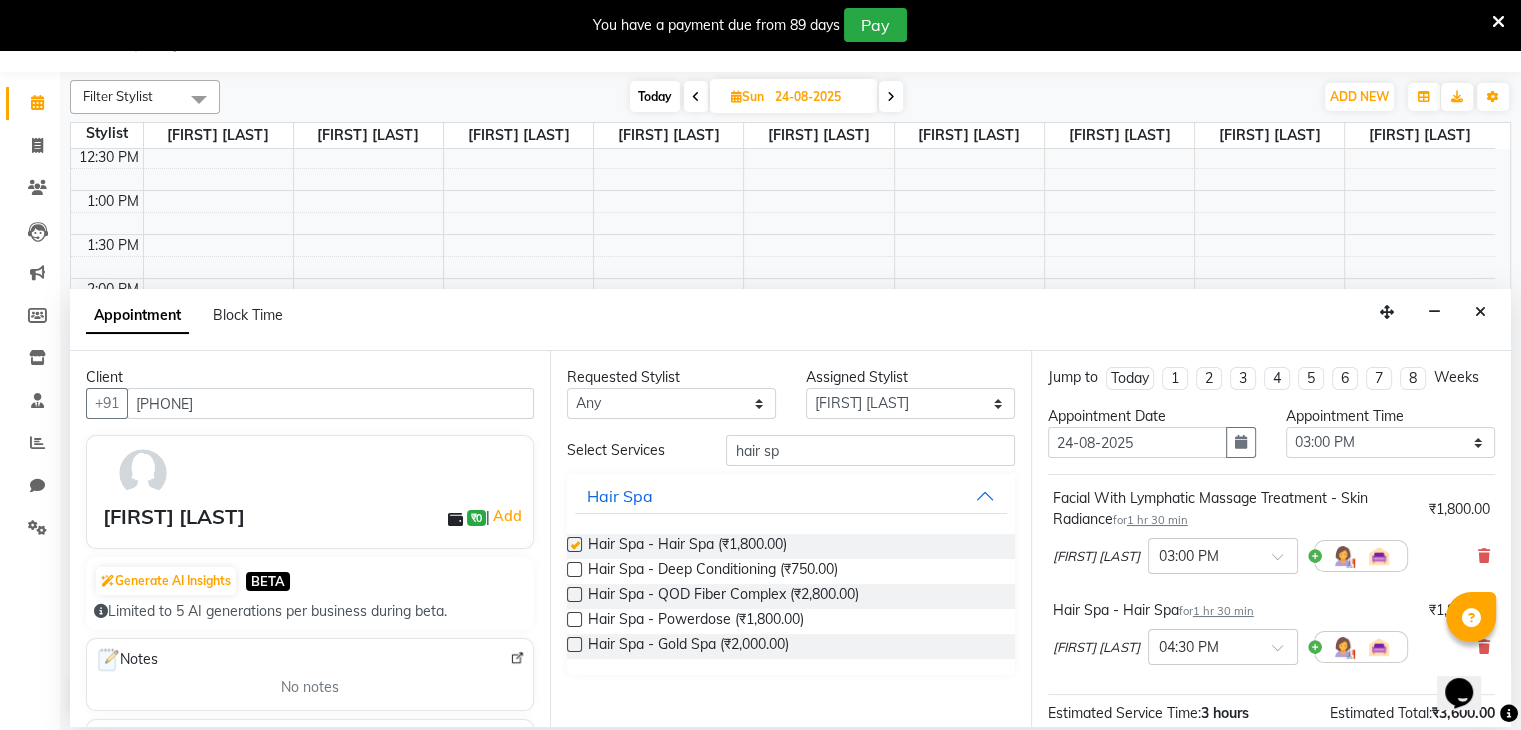 checkbox on "false" 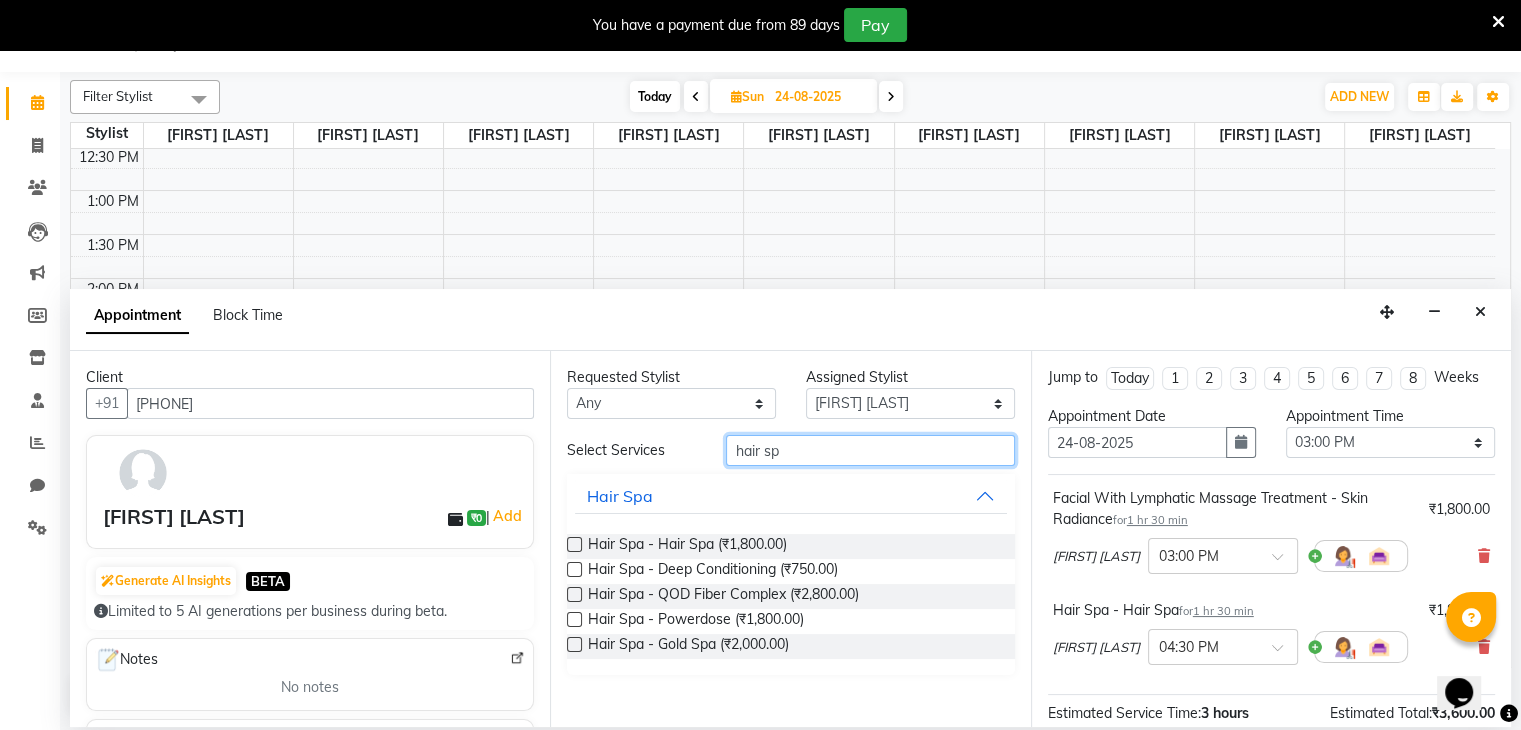 click on "hair sp" at bounding box center (870, 450) 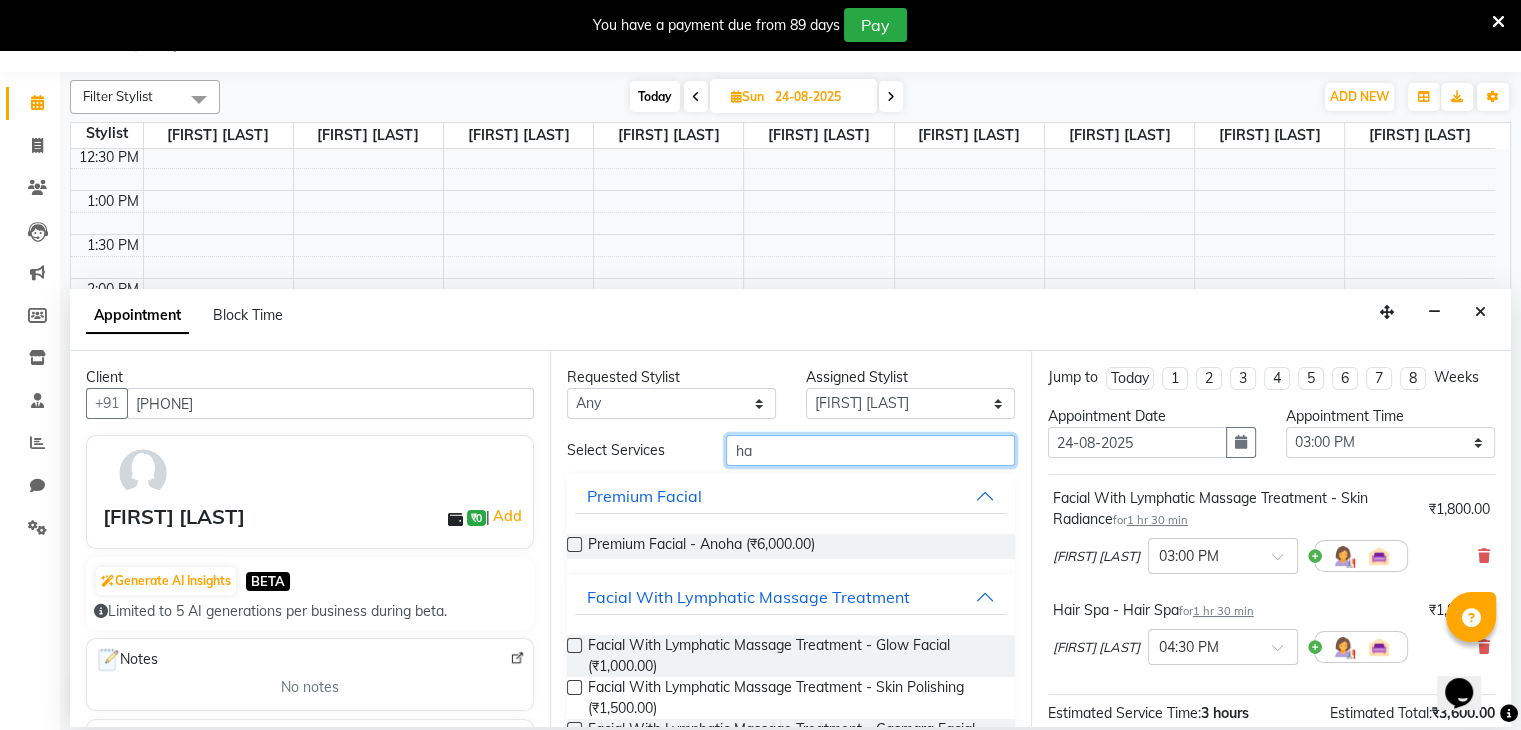 type on "h" 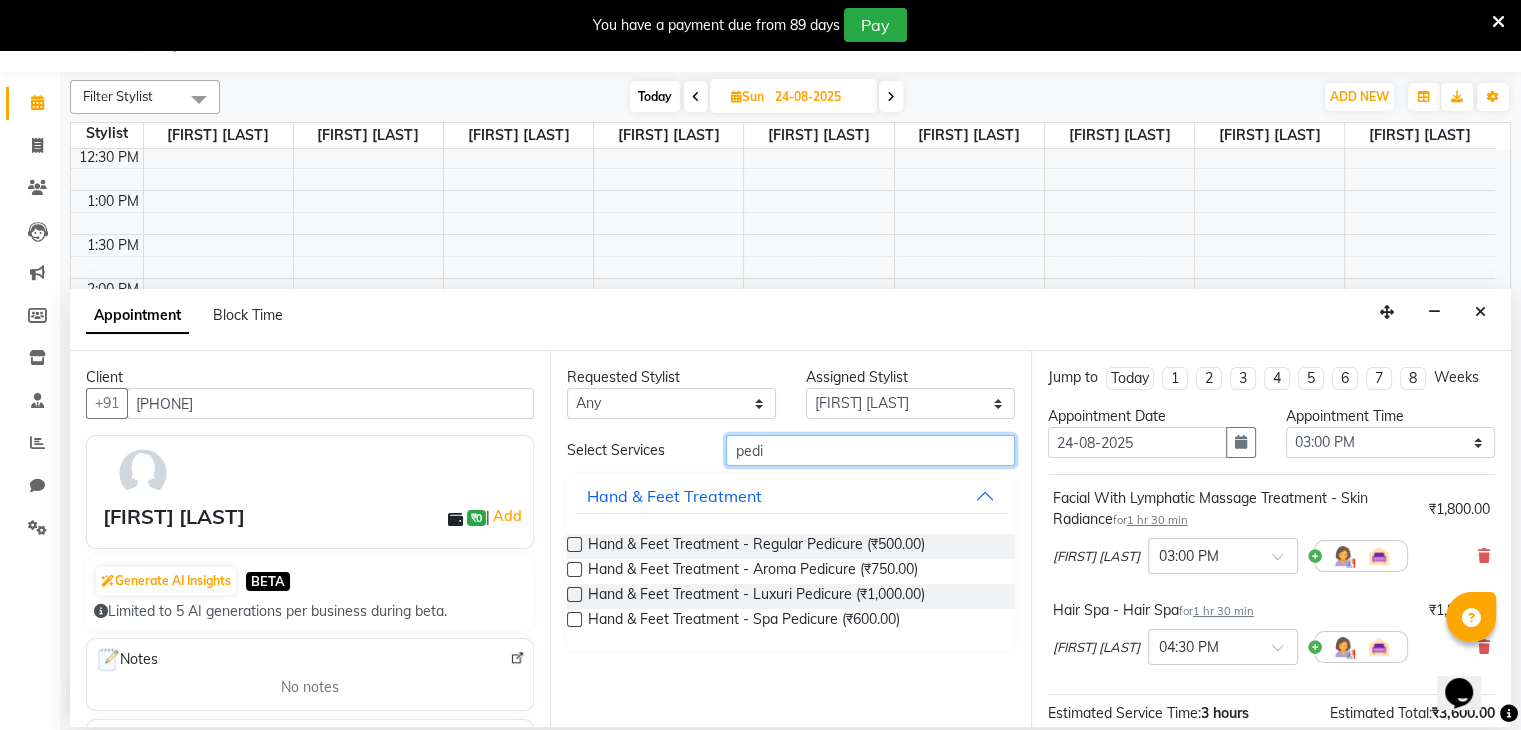 type on "pedi" 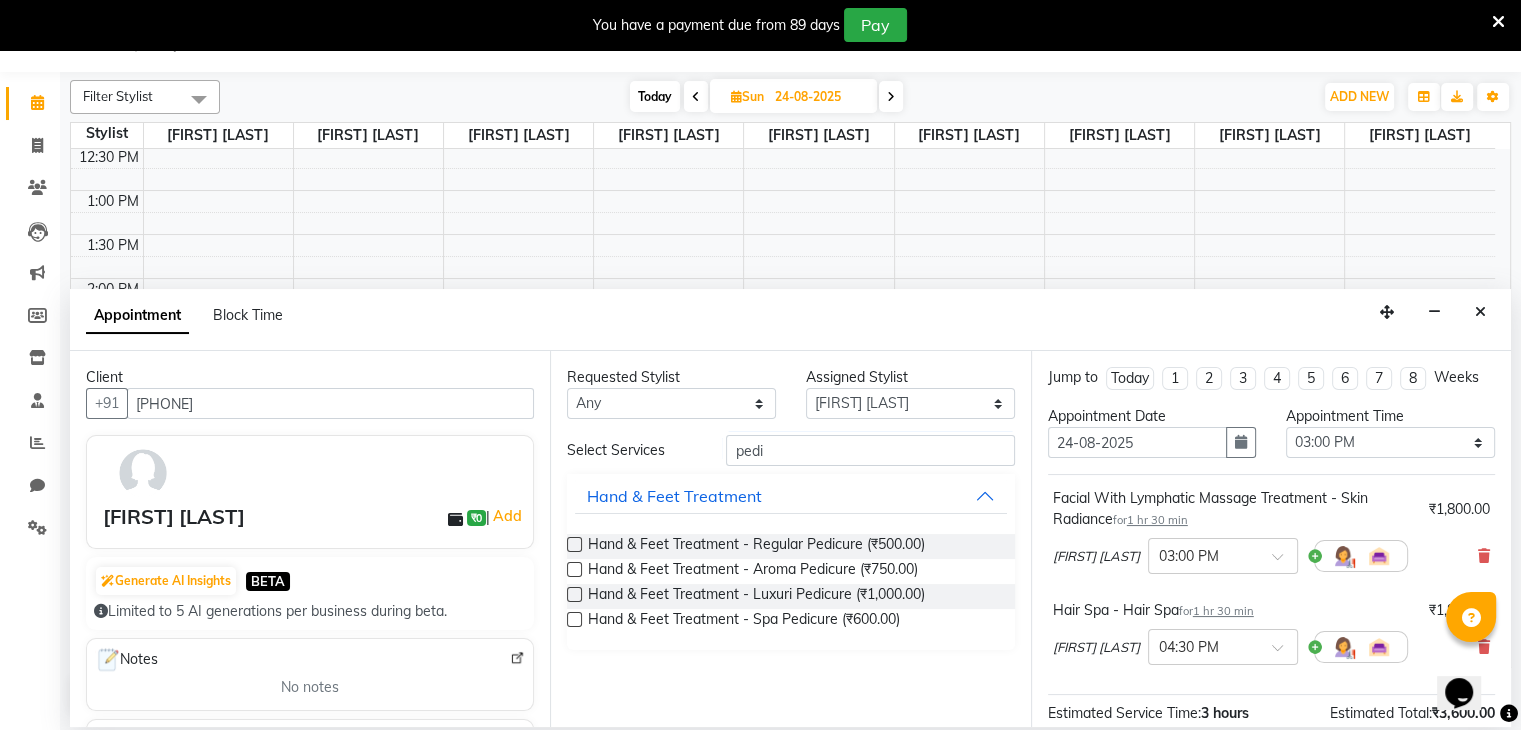 click at bounding box center [574, 544] 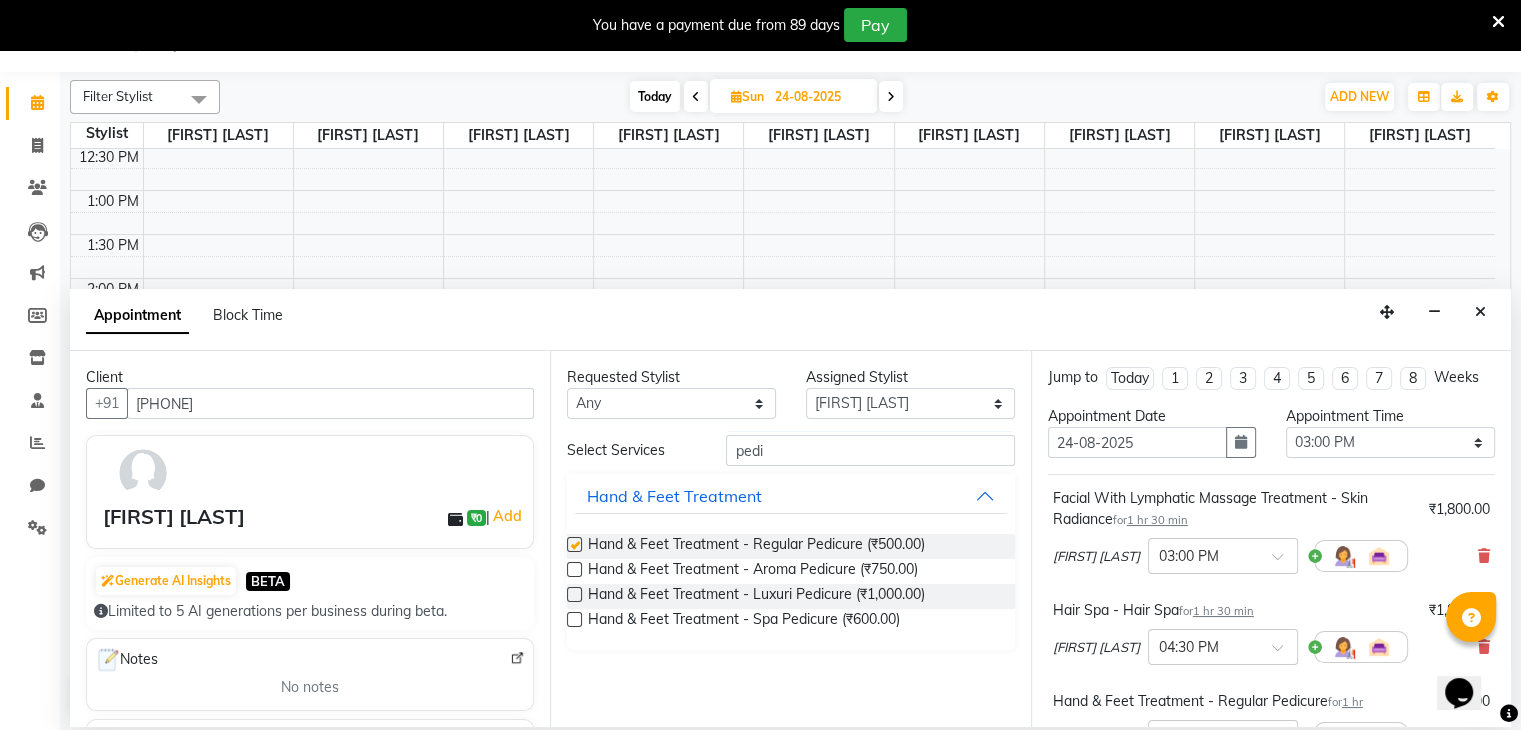 checkbox on "false" 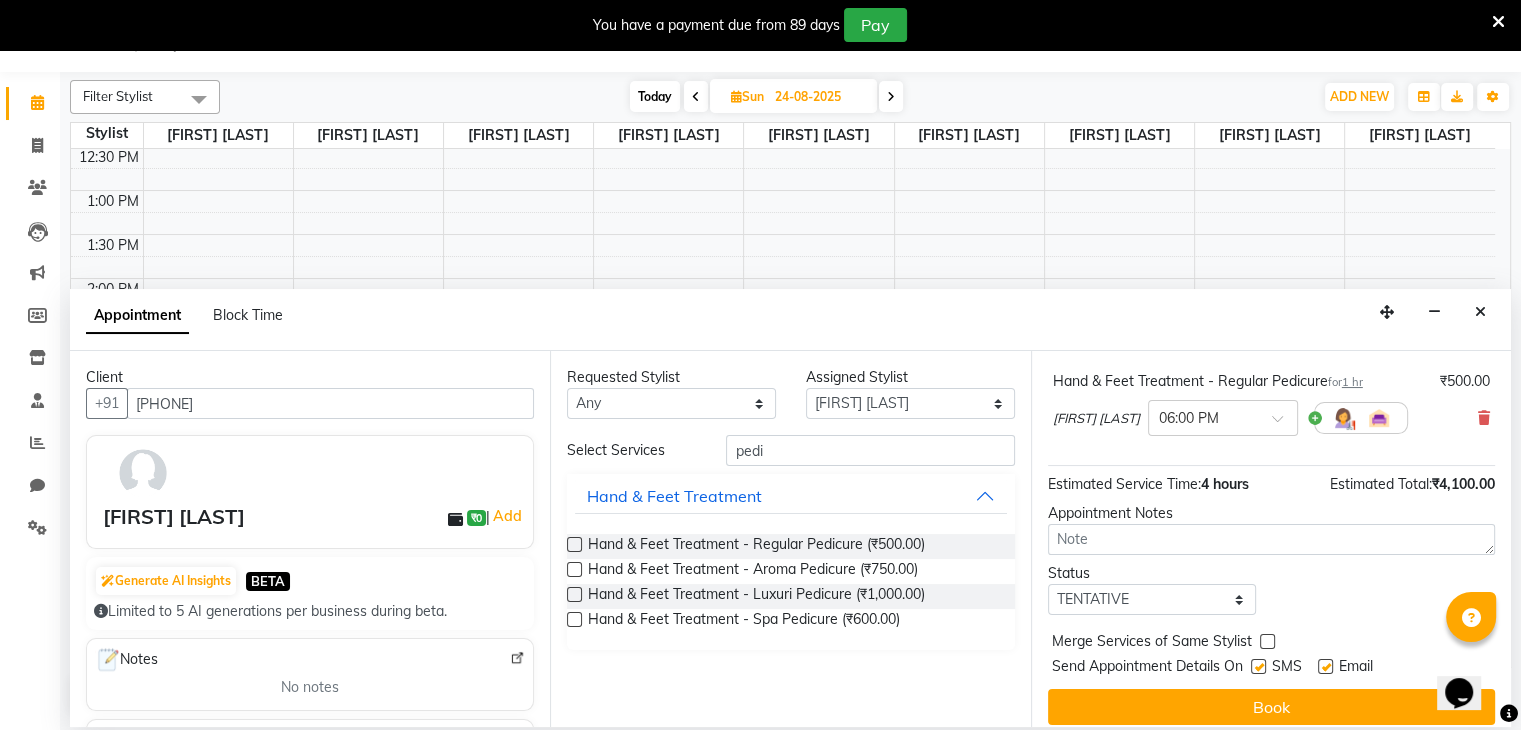 scroll, scrollTop: 333, scrollLeft: 0, axis: vertical 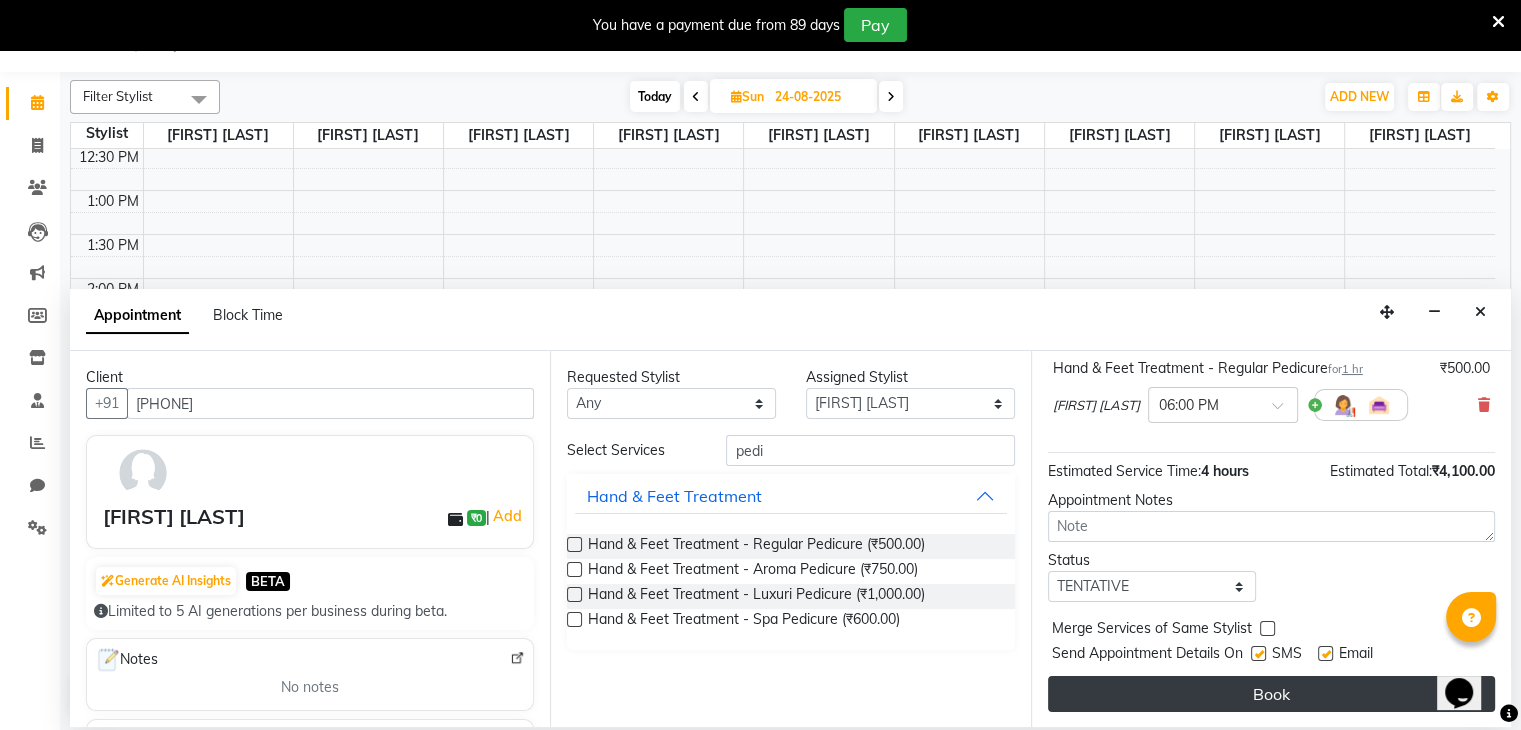 click on "Book" at bounding box center (1271, 694) 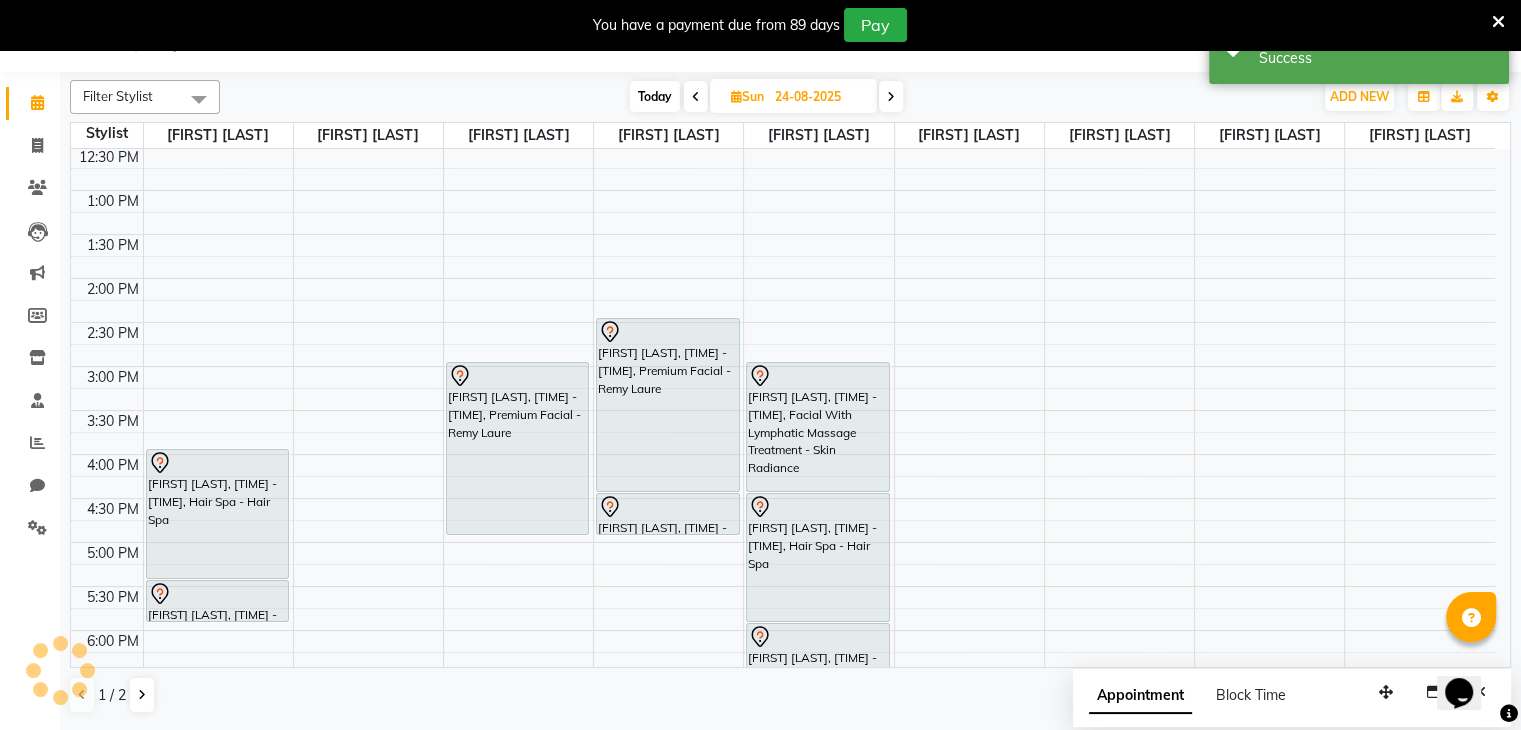 scroll, scrollTop: 0, scrollLeft: 0, axis: both 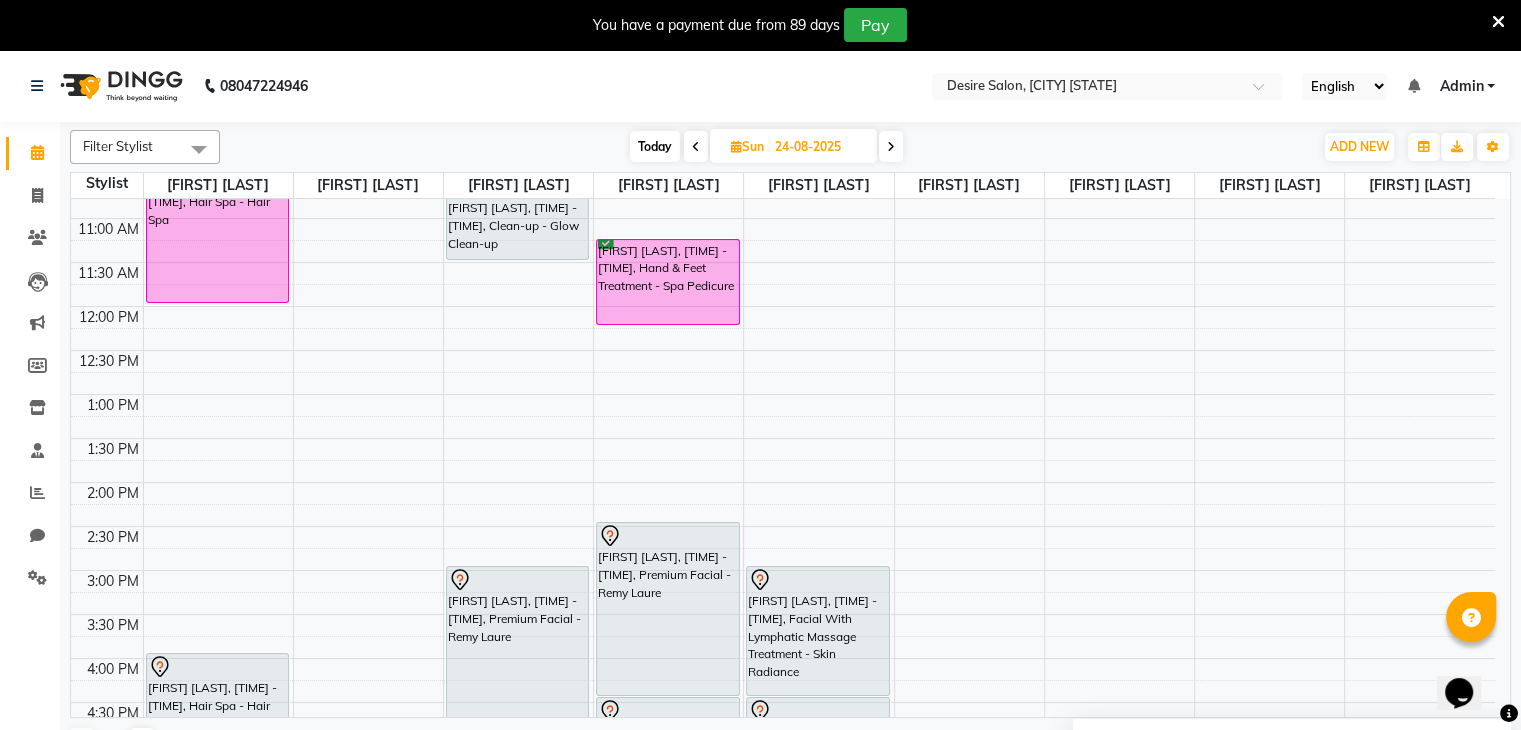 click on "Today" at bounding box center (655, 146) 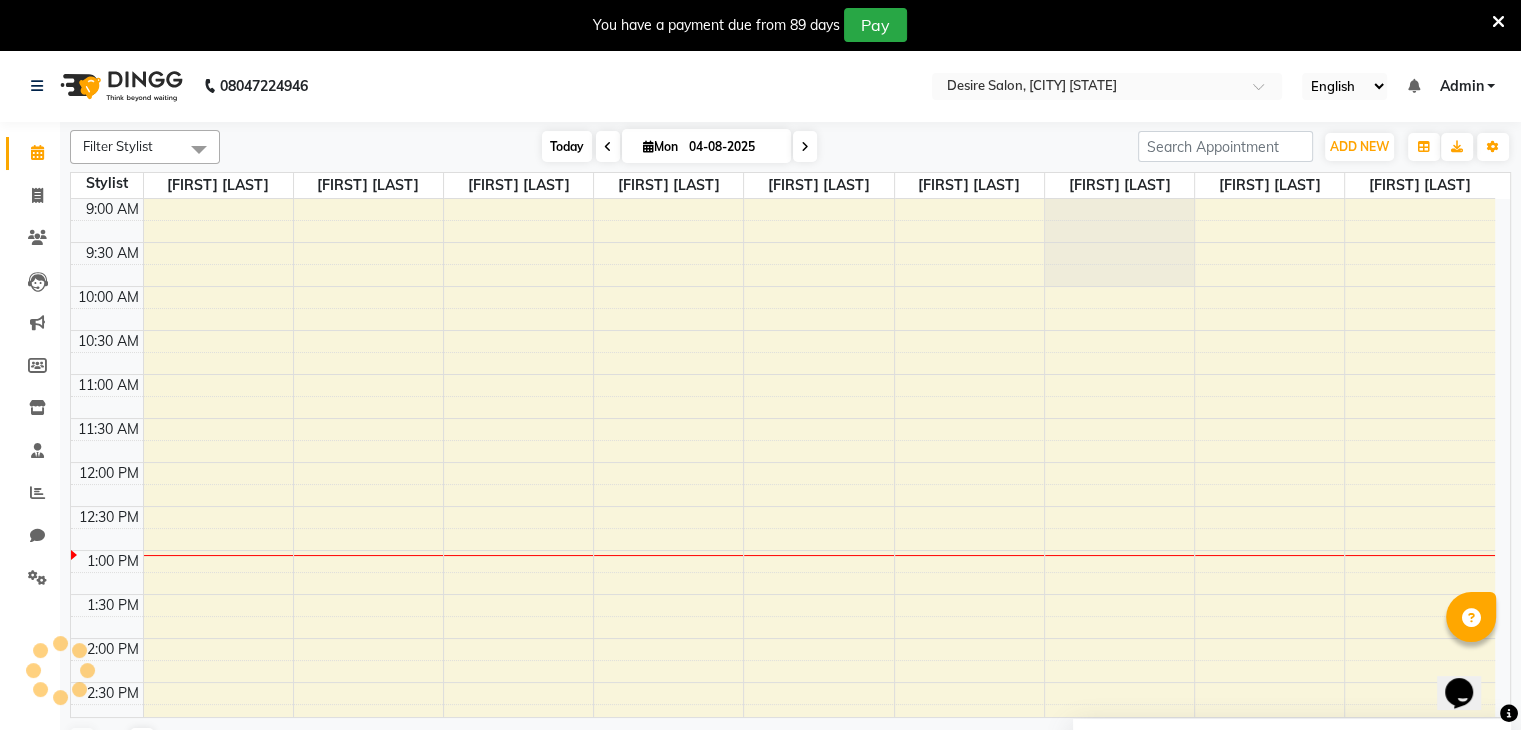 scroll, scrollTop: 350, scrollLeft: 0, axis: vertical 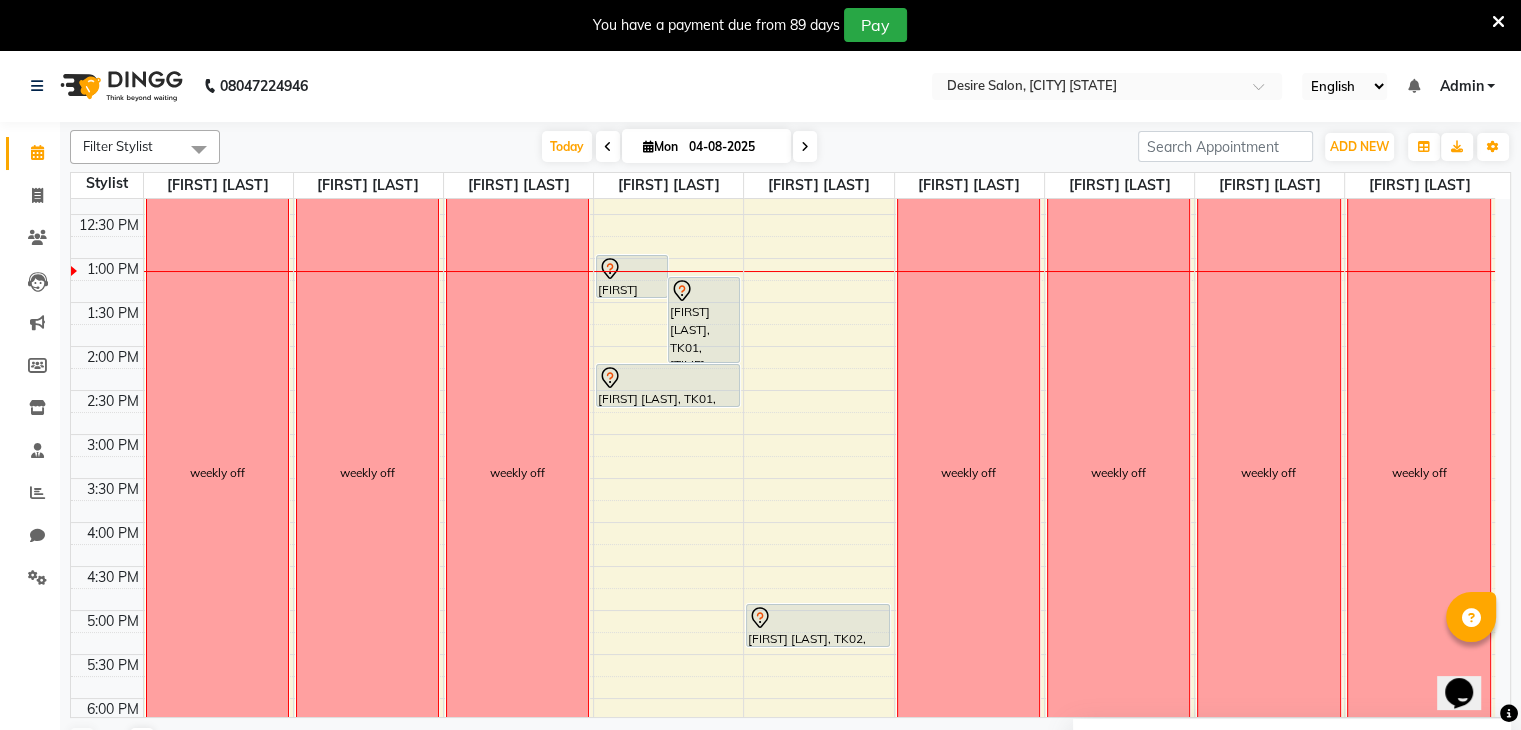 click on "04-08-2025" at bounding box center [733, 147] 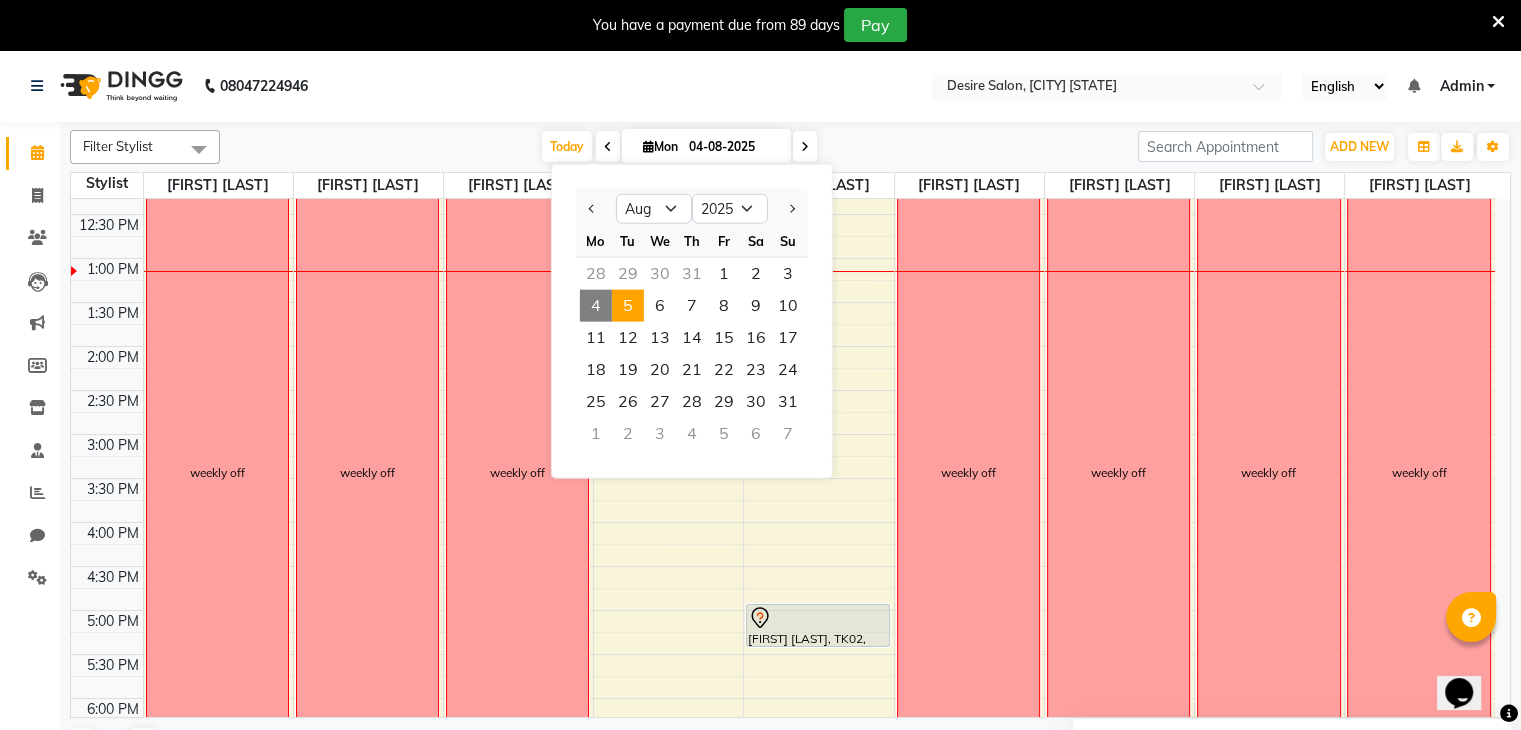 click on "5" at bounding box center (628, 306) 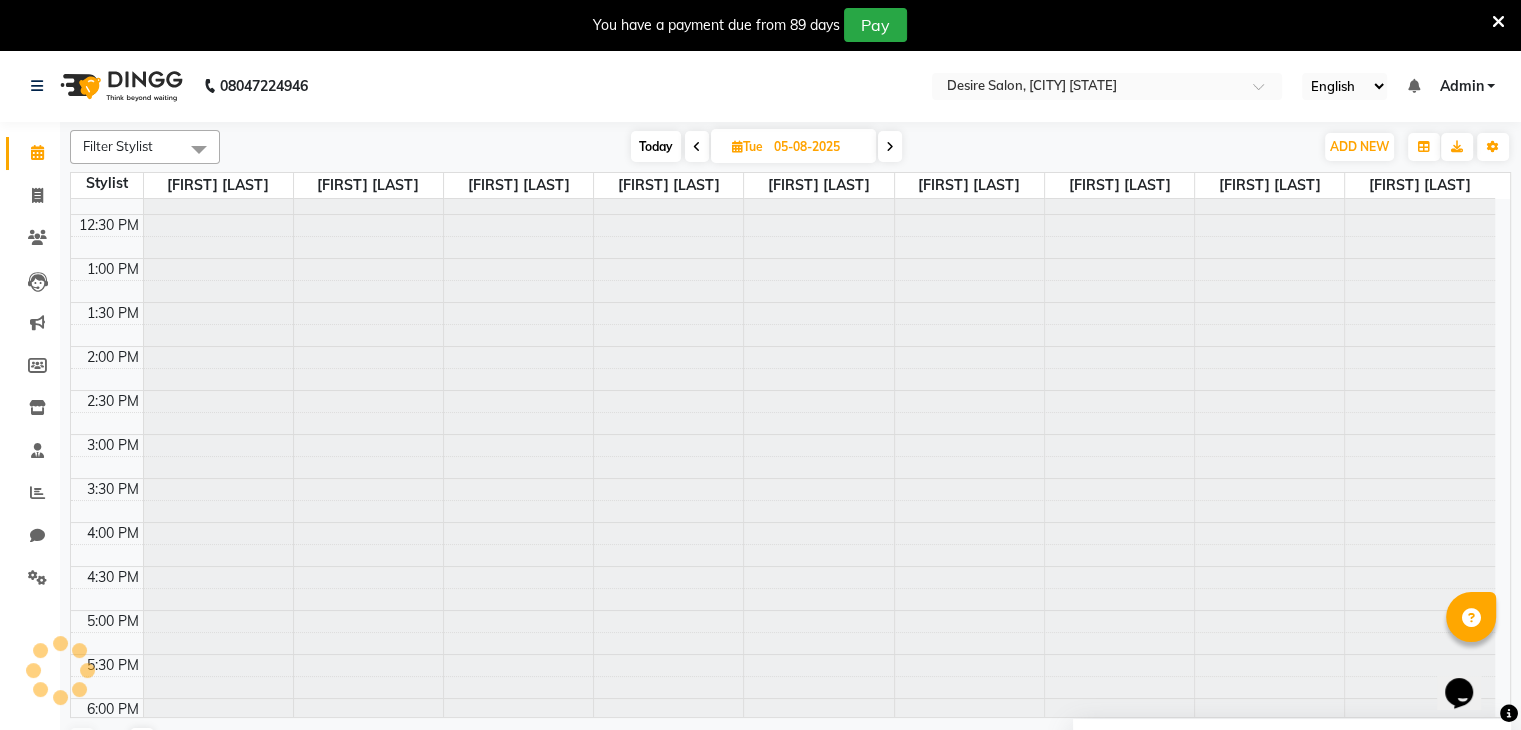 scroll, scrollTop: 350, scrollLeft: 0, axis: vertical 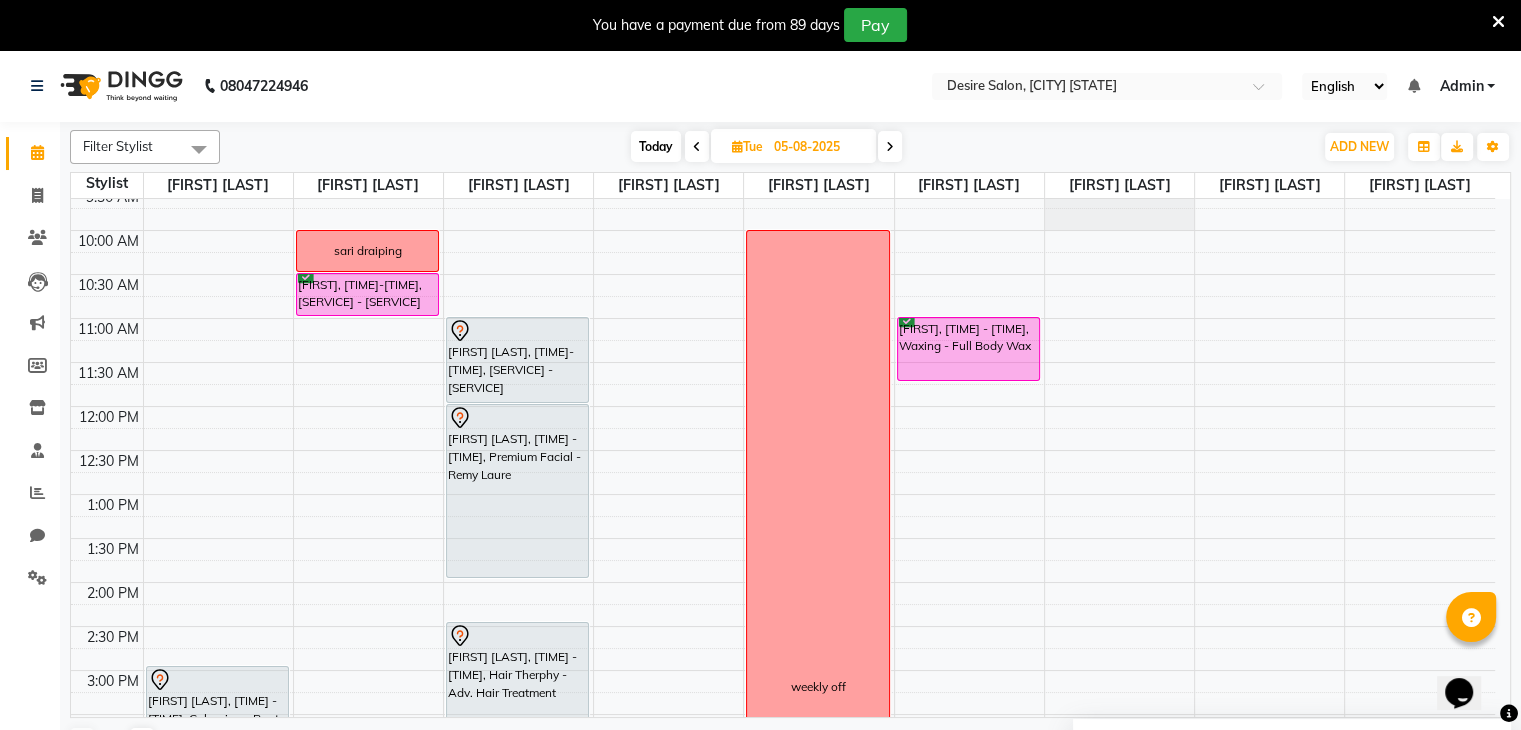 click at bounding box center (890, 147) 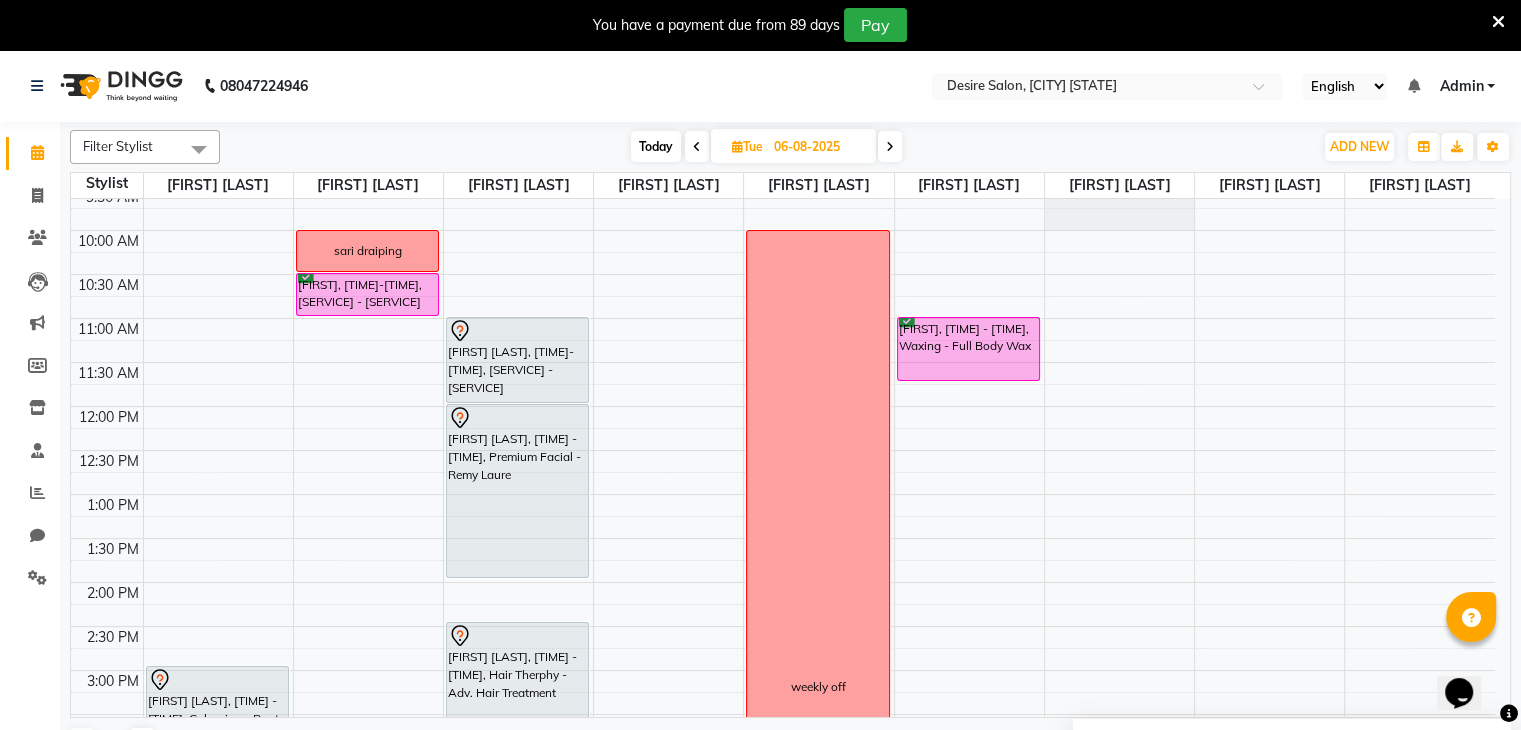 scroll, scrollTop: 350, scrollLeft: 0, axis: vertical 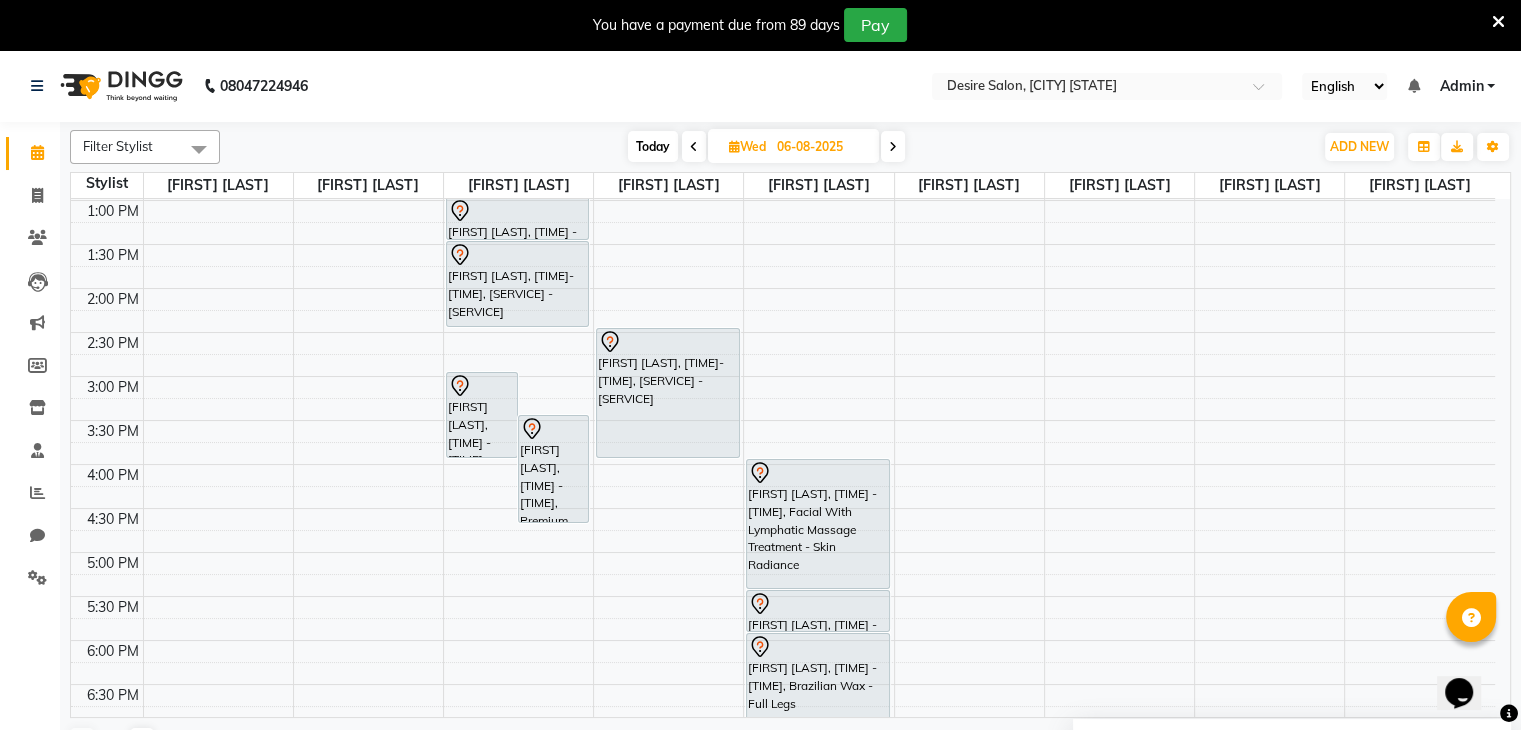 click at bounding box center (893, 147) 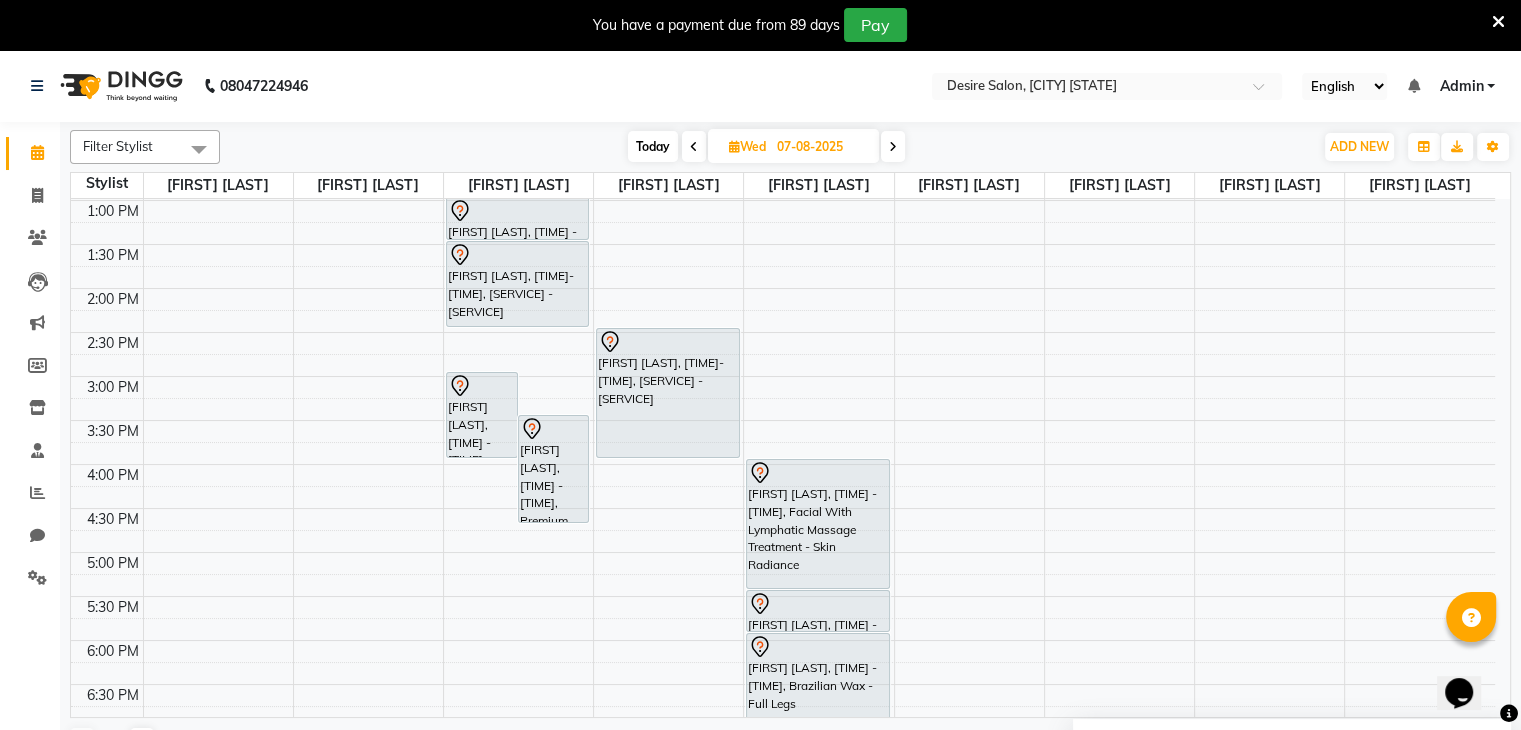 scroll, scrollTop: 350, scrollLeft: 0, axis: vertical 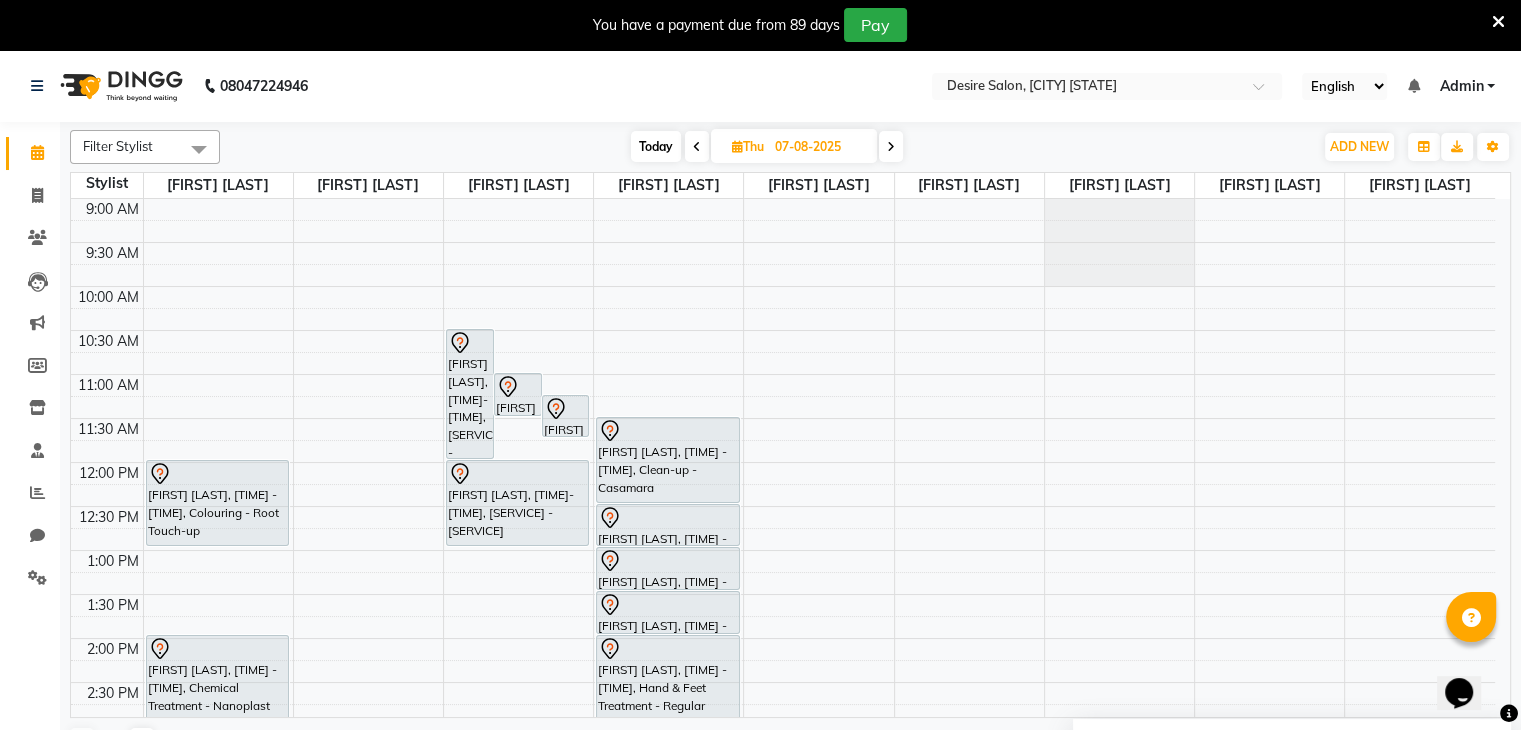 click at bounding box center [697, 147] 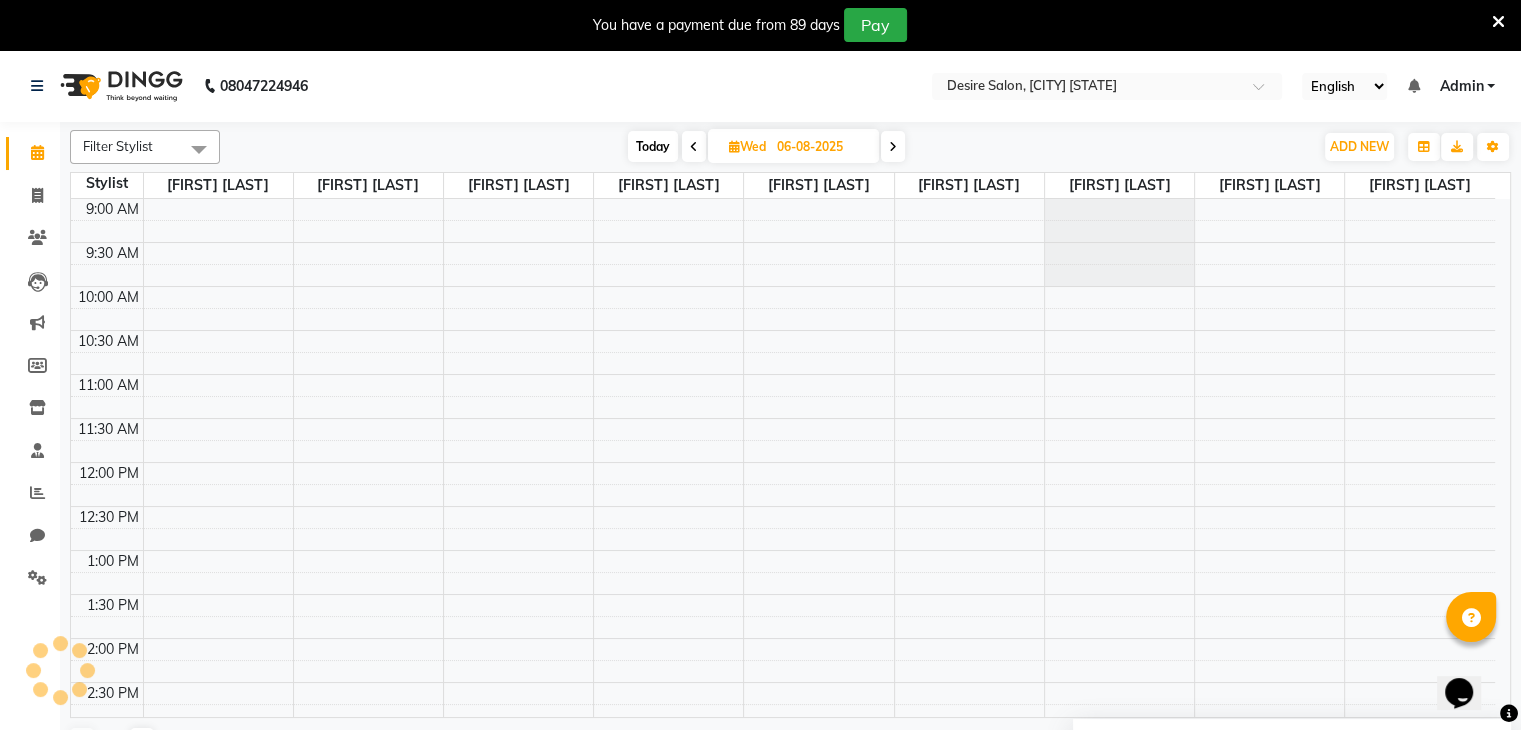 scroll, scrollTop: 350, scrollLeft: 0, axis: vertical 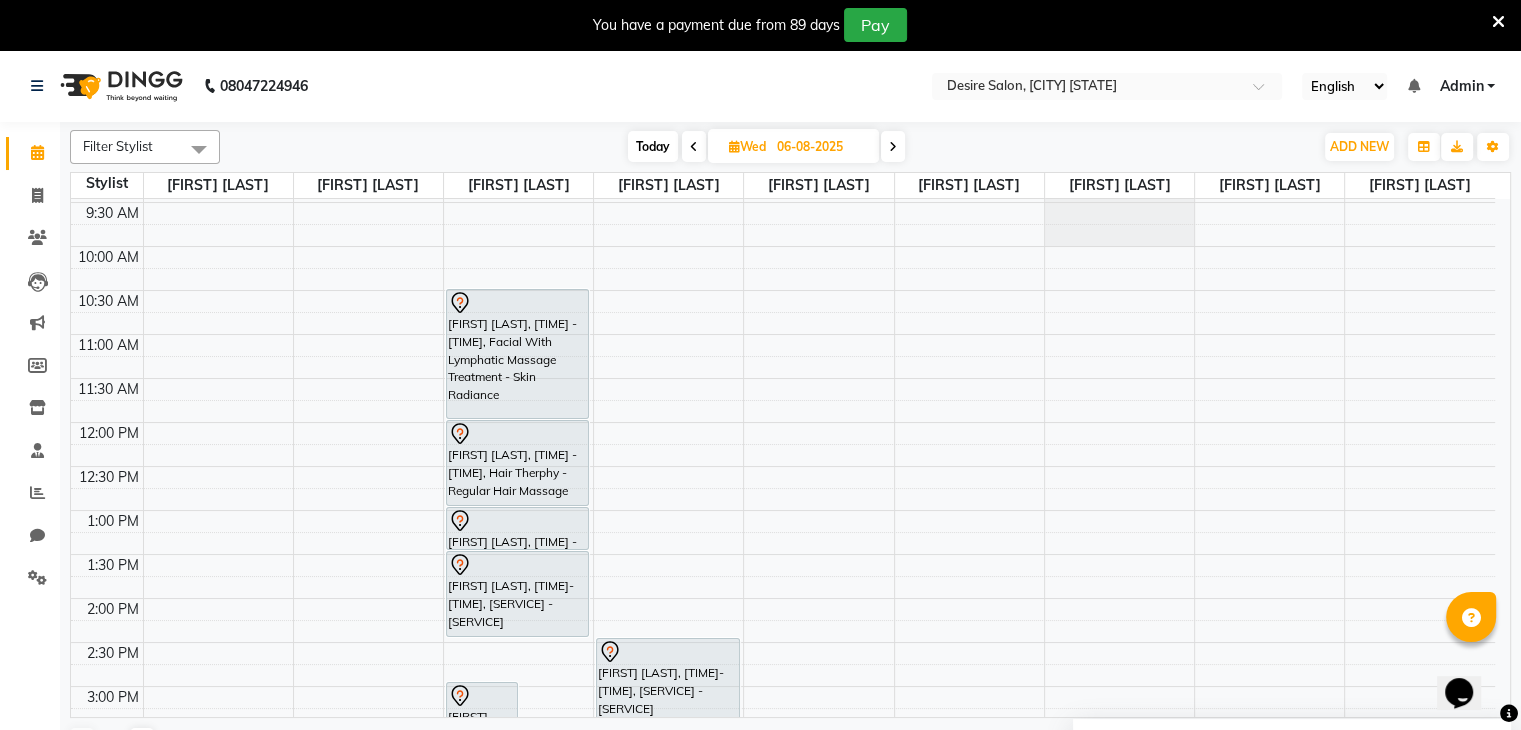click at bounding box center [694, 147] 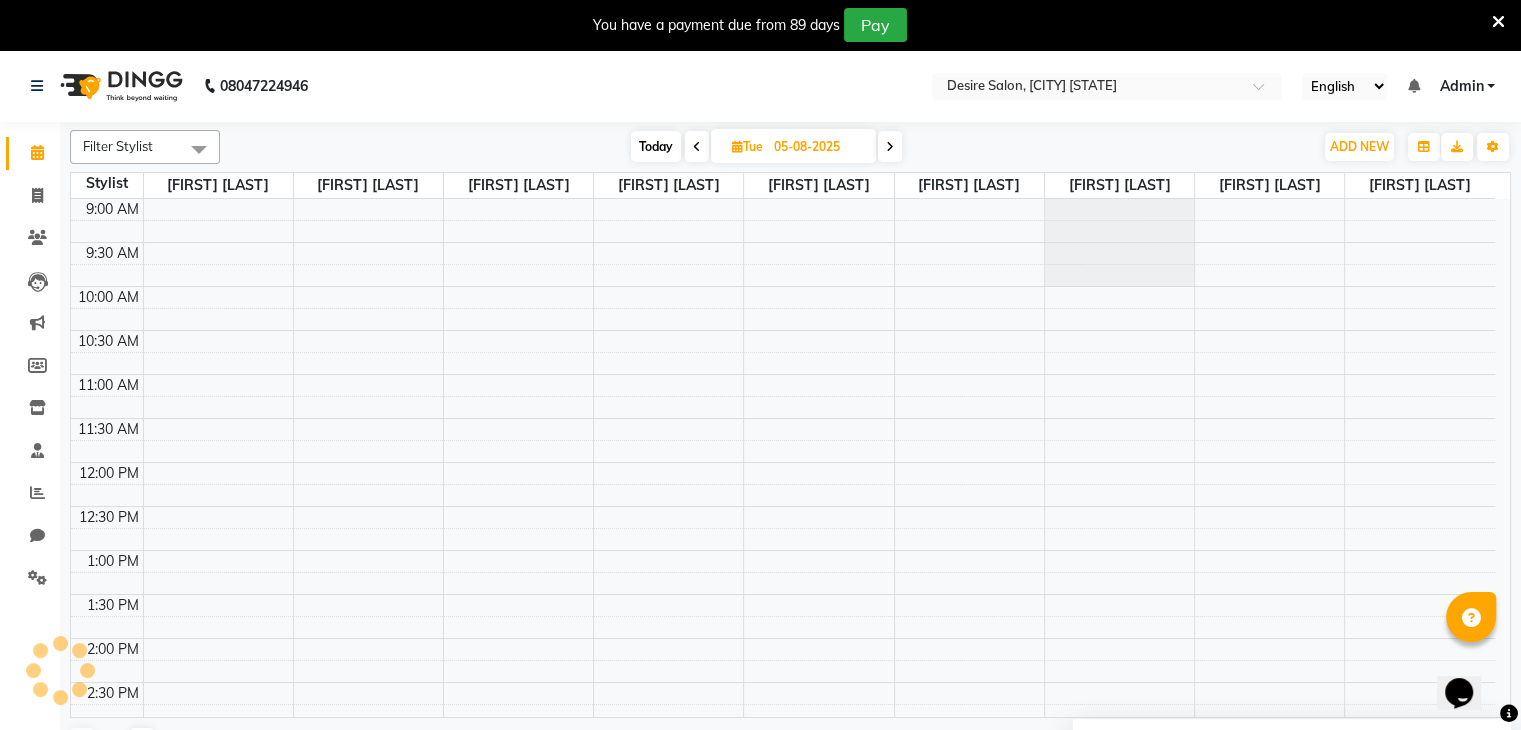 scroll, scrollTop: 350, scrollLeft: 0, axis: vertical 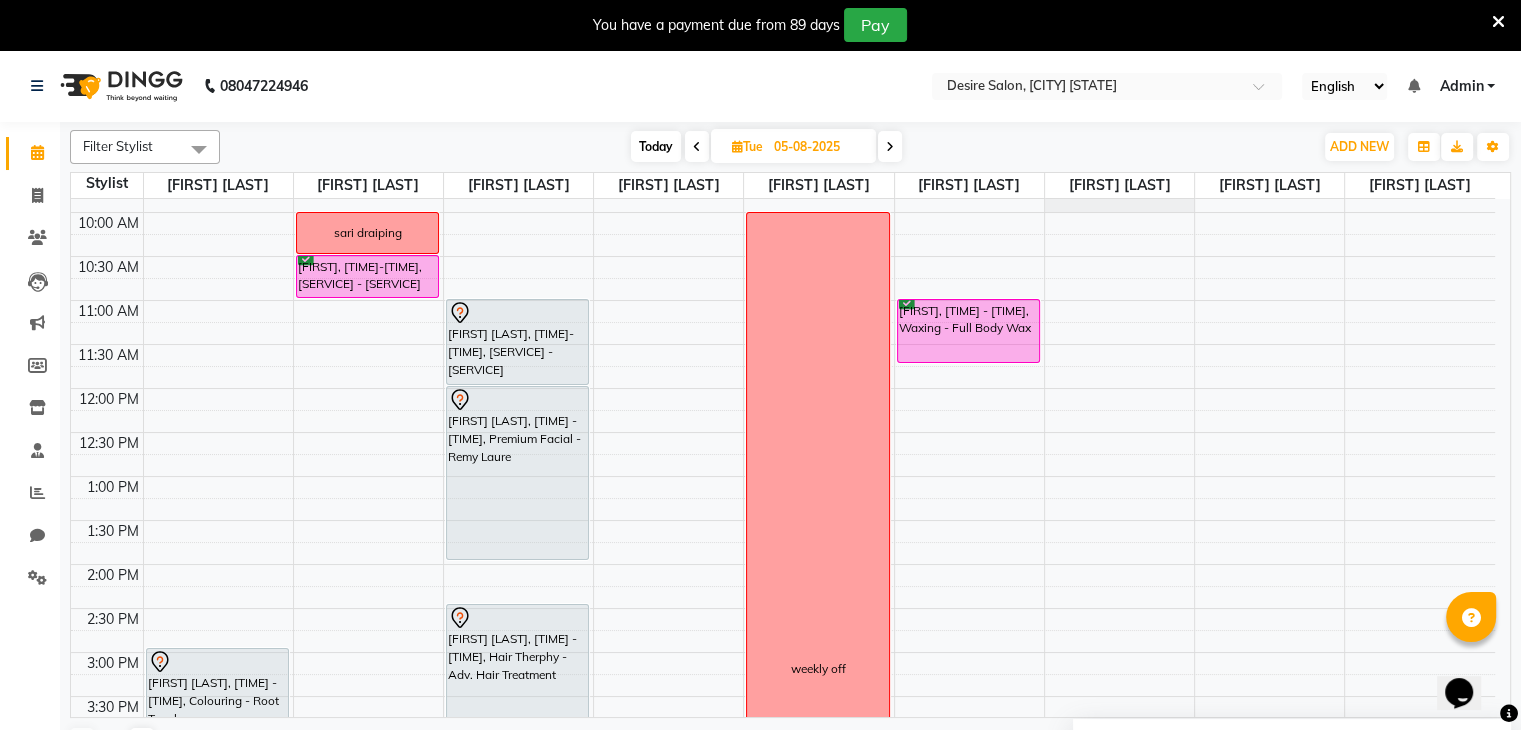 click on "Today" at bounding box center (656, 146) 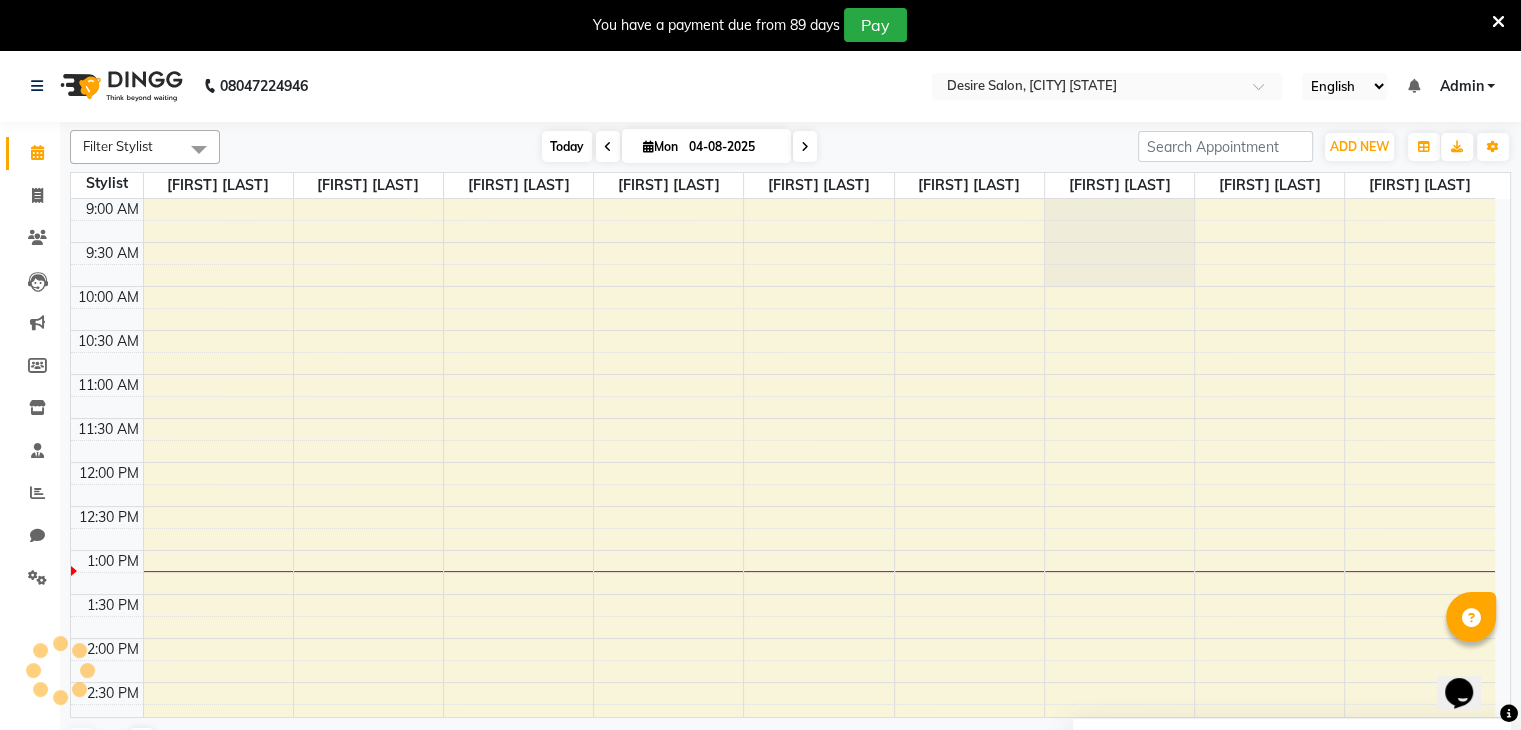 scroll, scrollTop: 350, scrollLeft: 0, axis: vertical 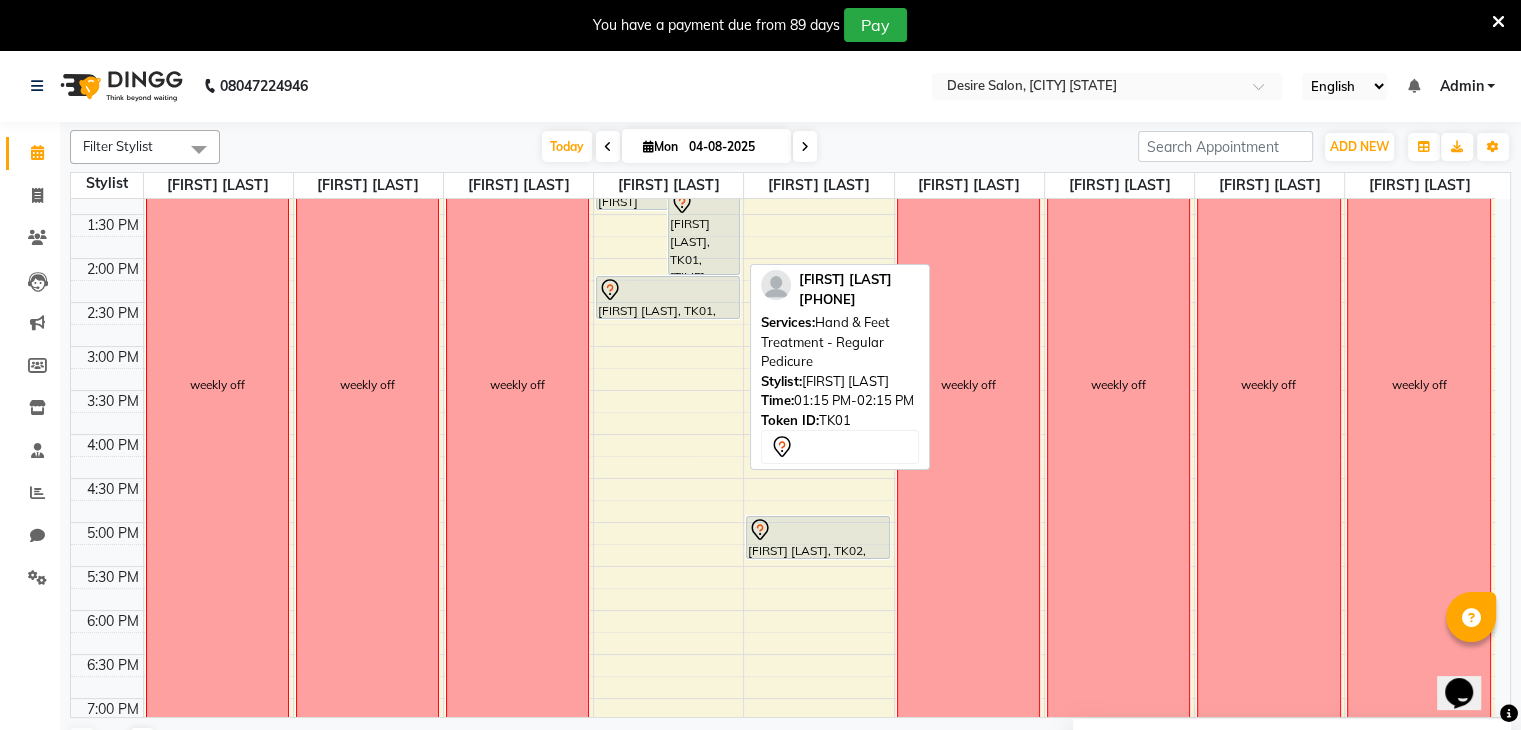 click on "[FIRST] [LAST], TK01, [TIME] - [TIME], Hand & Feet Treatment - Regular Pedicure" at bounding box center [704, 232] 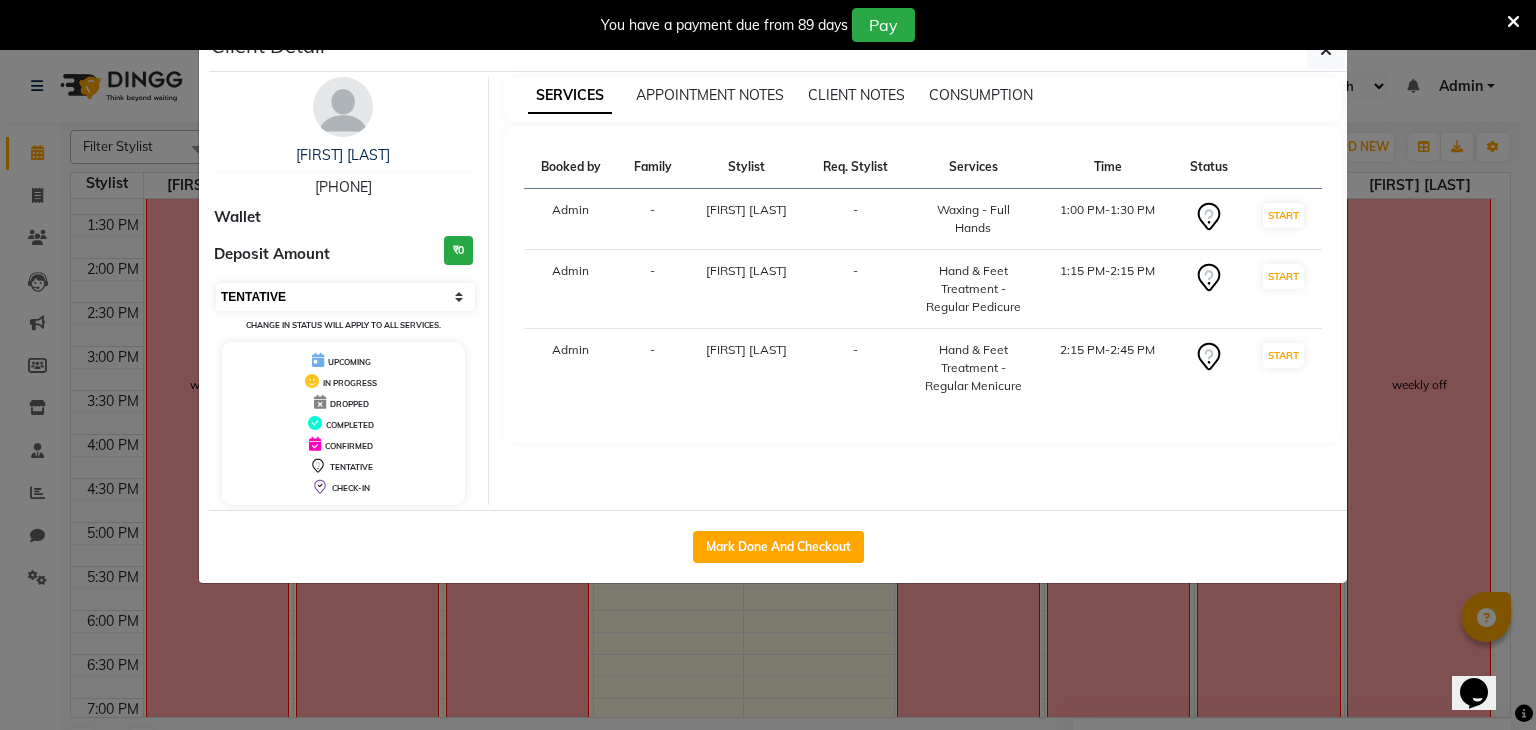 click on "Select IN SERVICE CONFIRMED TENTATIVE CHECK IN MARK DONE DROPPED UPCOMING" at bounding box center [345, 297] 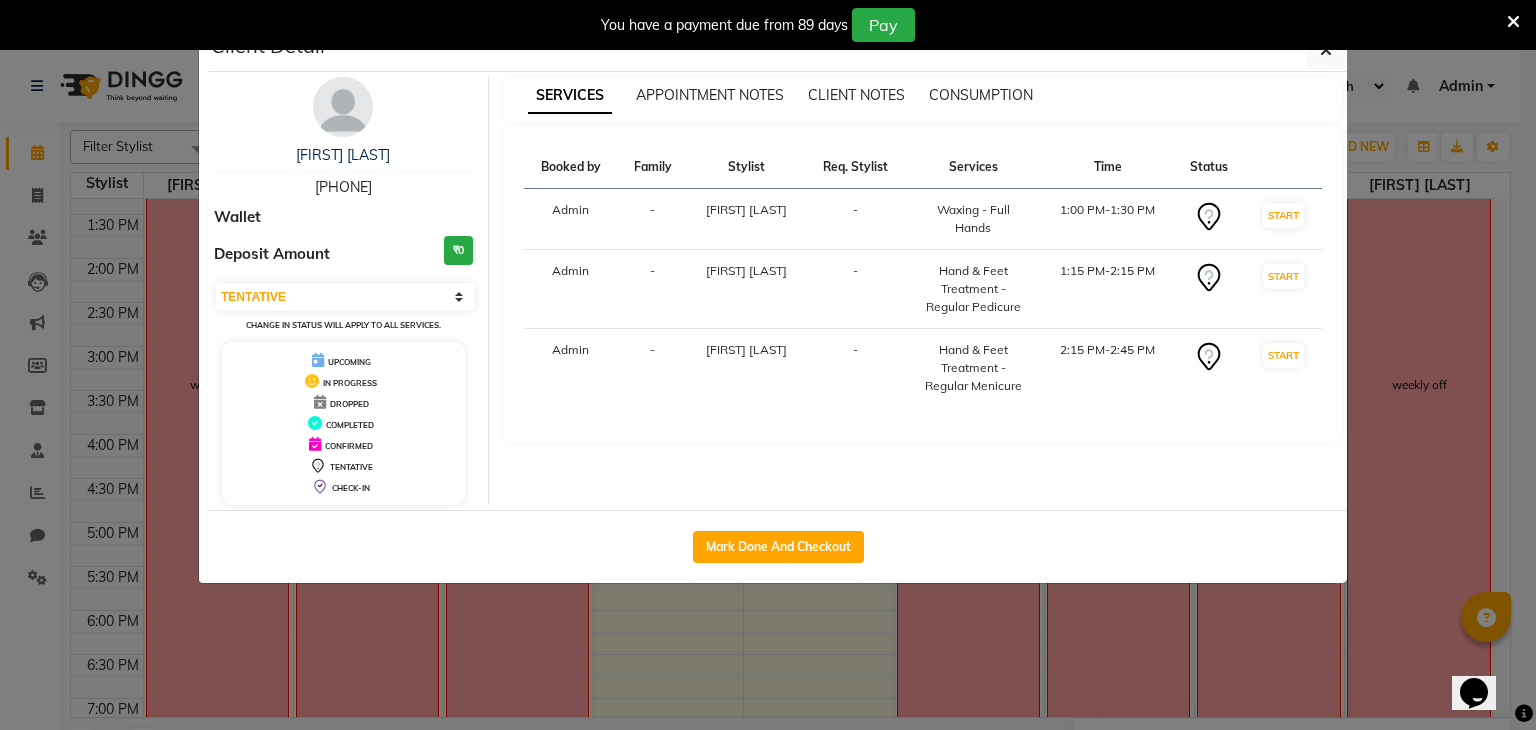 select on "8" 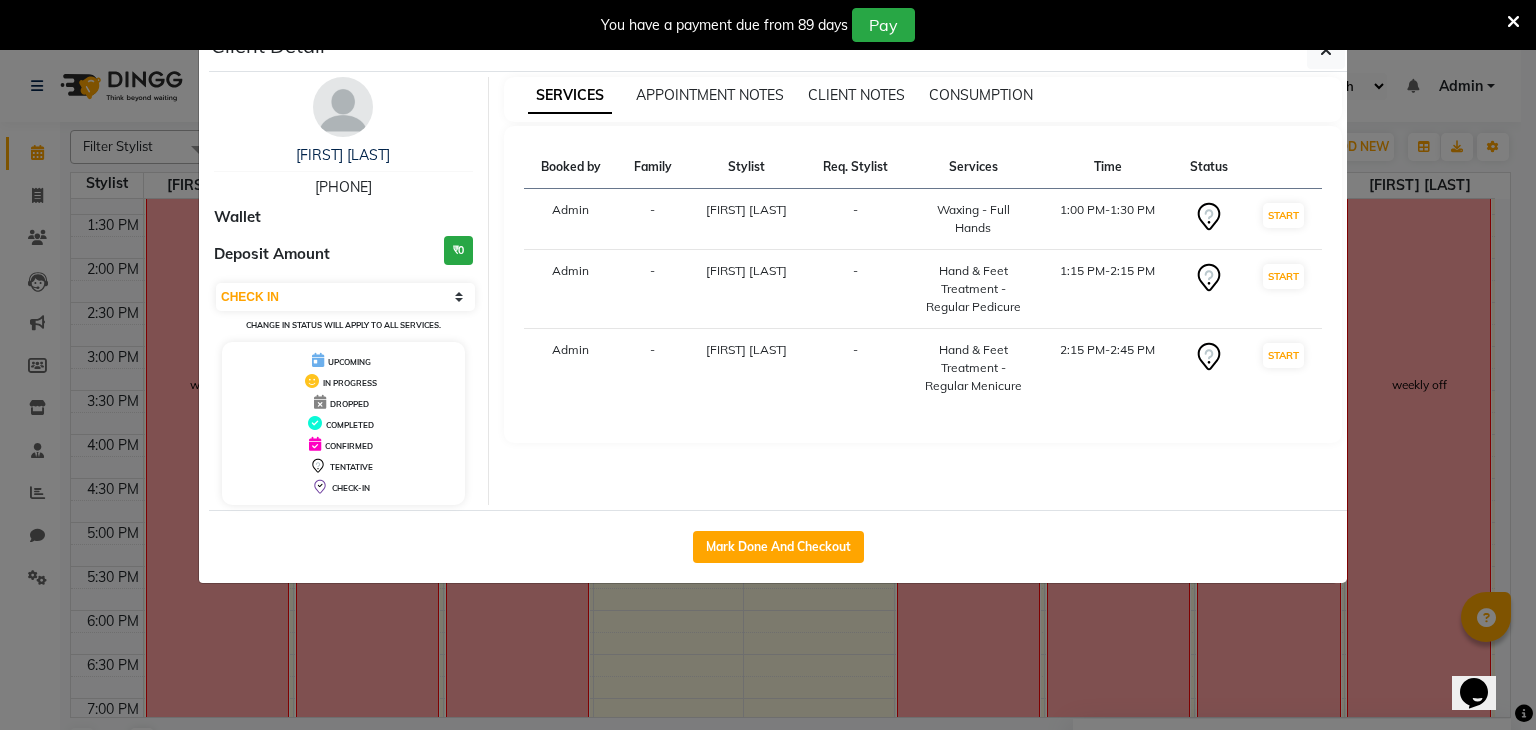 click on "Select IN SERVICE CONFIRMED TENTATIVE CHECK IN MARK DONE DROPPED UPCOMING" at bounding box center [345, 297] 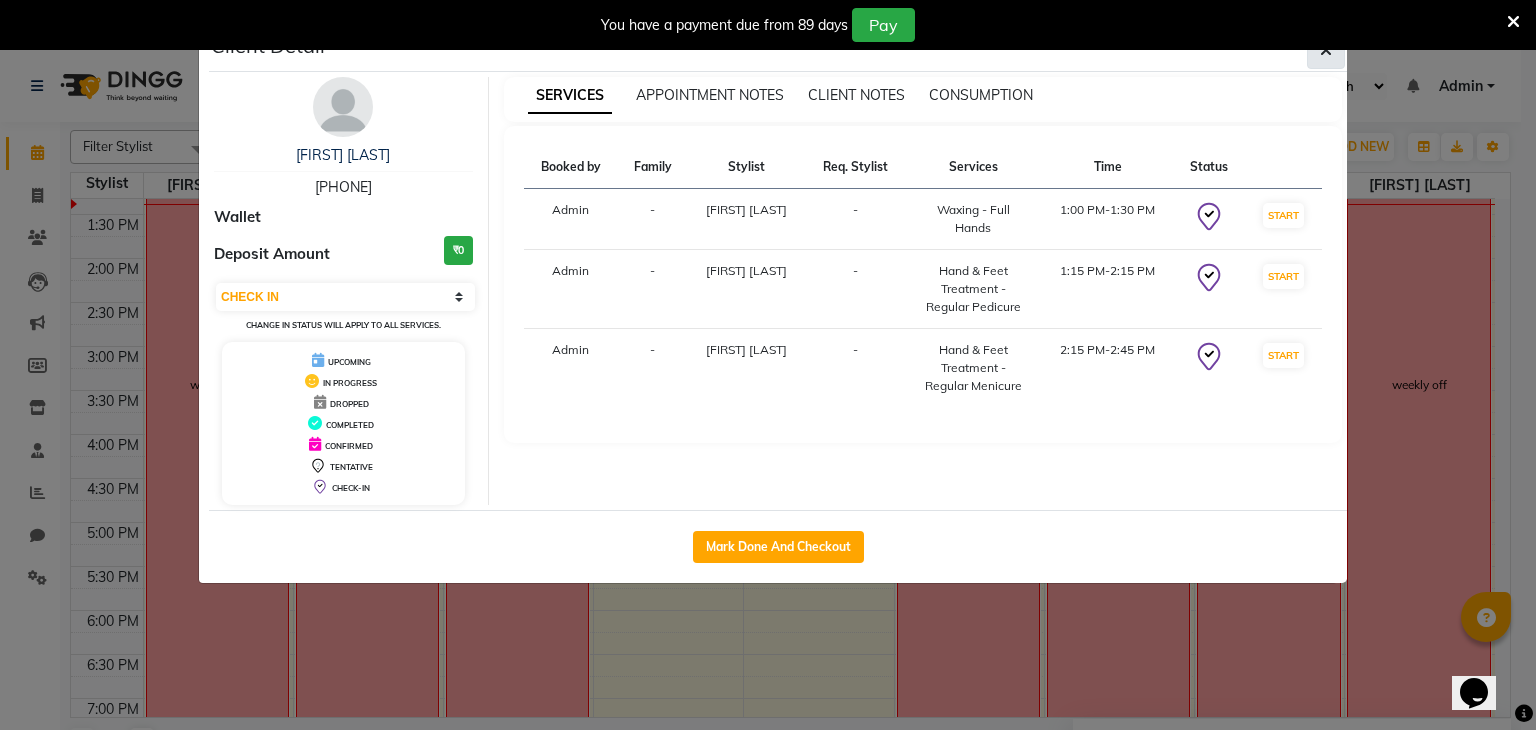 click 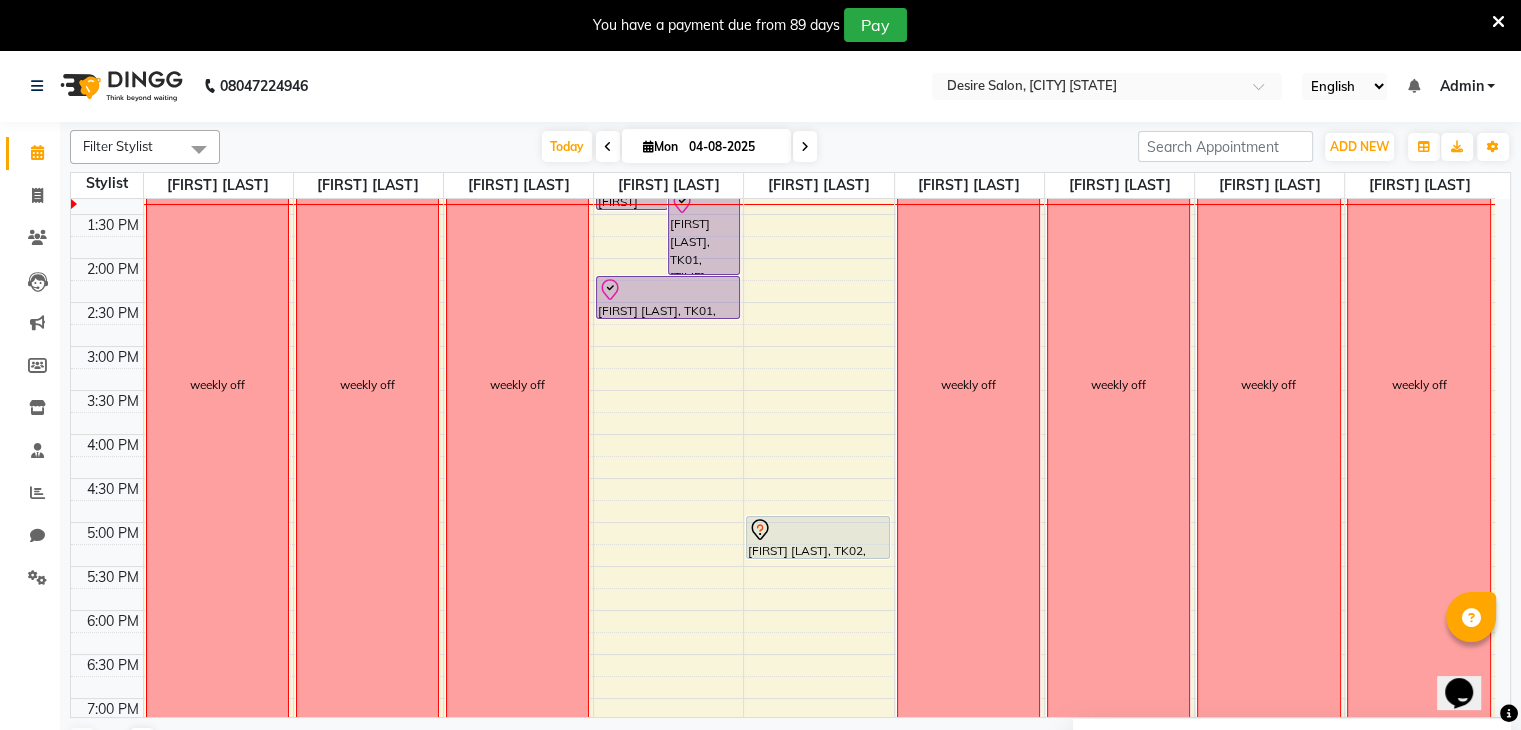click on "[PHONE] Select Location × Desire Salon, Vile Parle East English ENGLISH Español العربية मराठी हिंदी ગુજરાતી தமிழ் 中文 Notifications nothing to show Admin Manage Profile Change Password Sign out Version:3.15.11" 